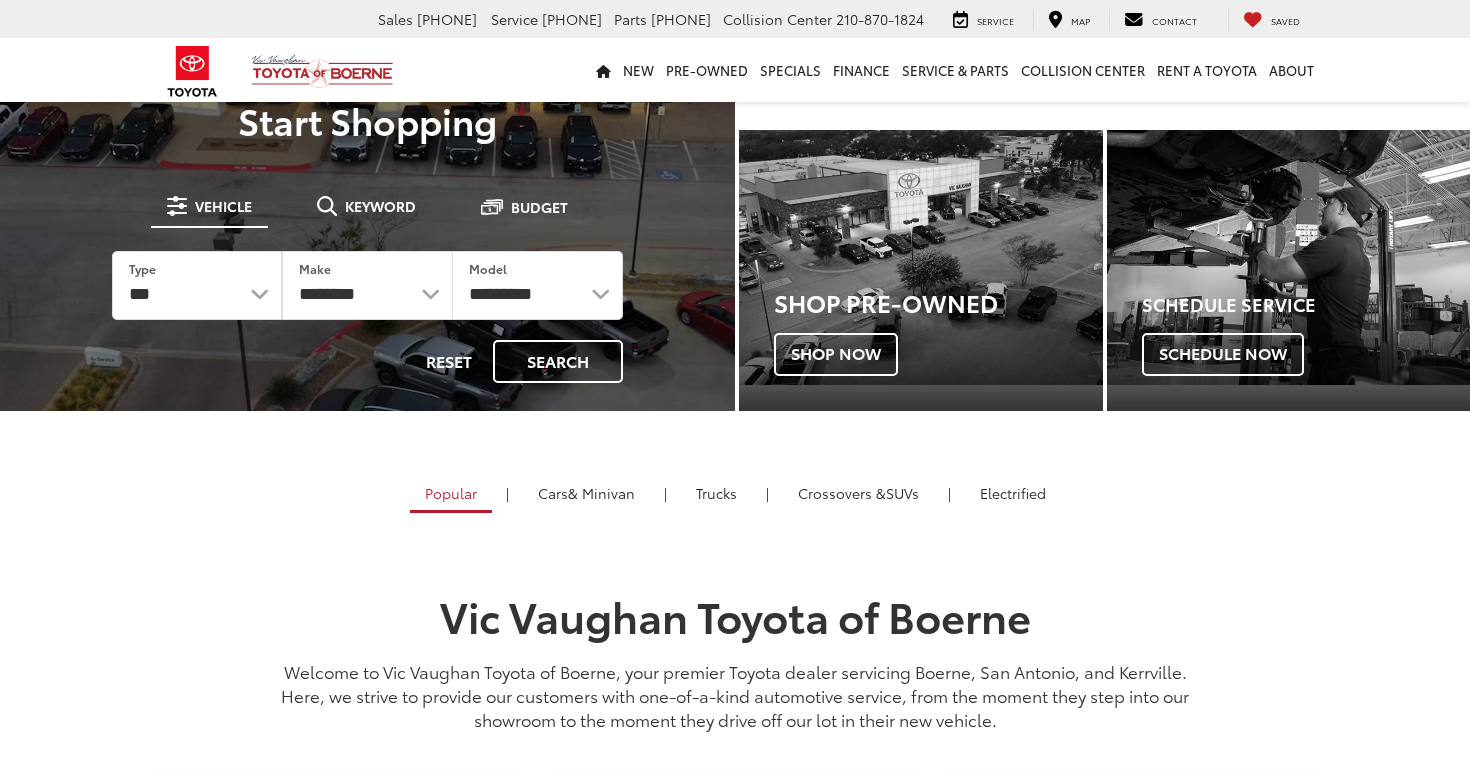 scroll, scrollTop: 0, scrollLeft: 0, axis: both 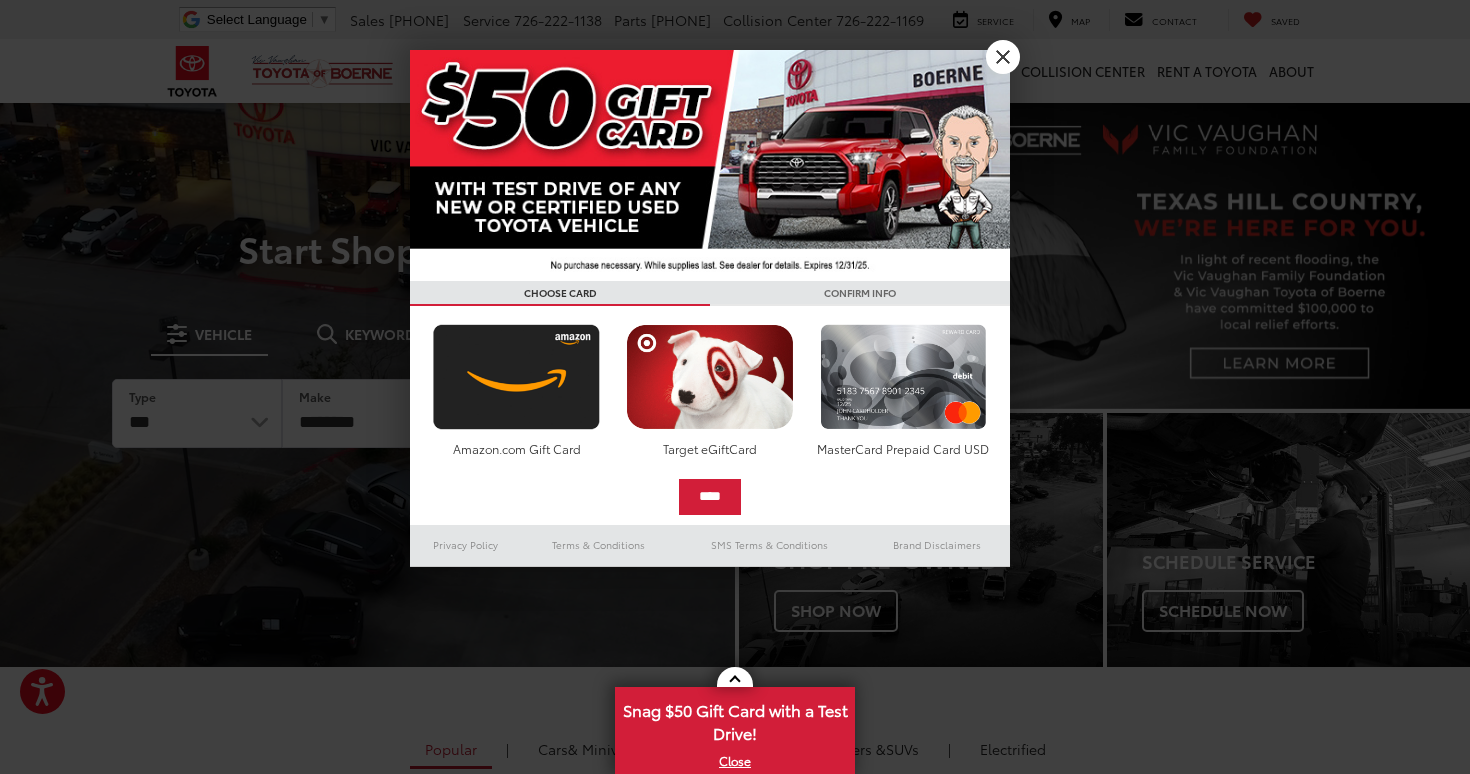 click on "X" at bounding box center (1003, 57) 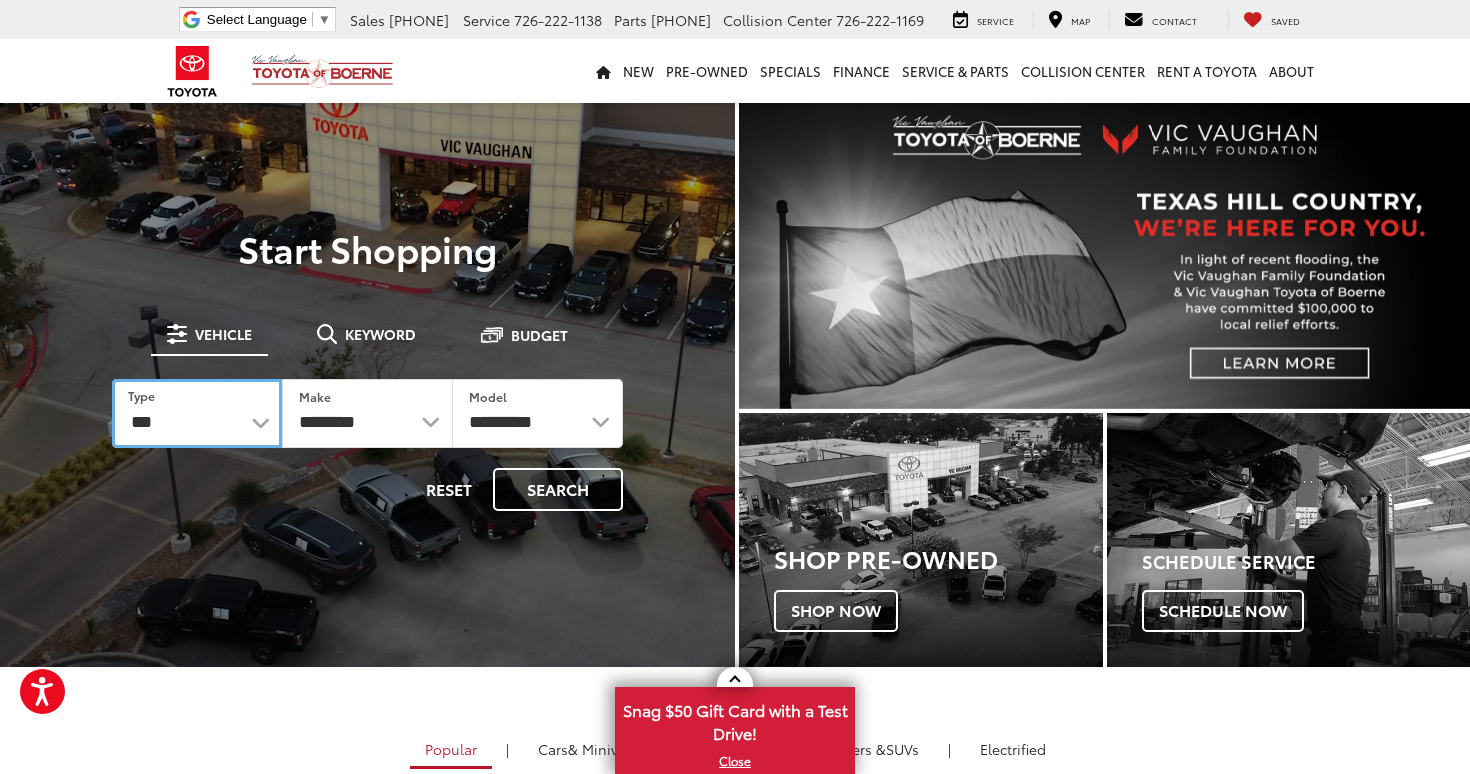 select on "******" 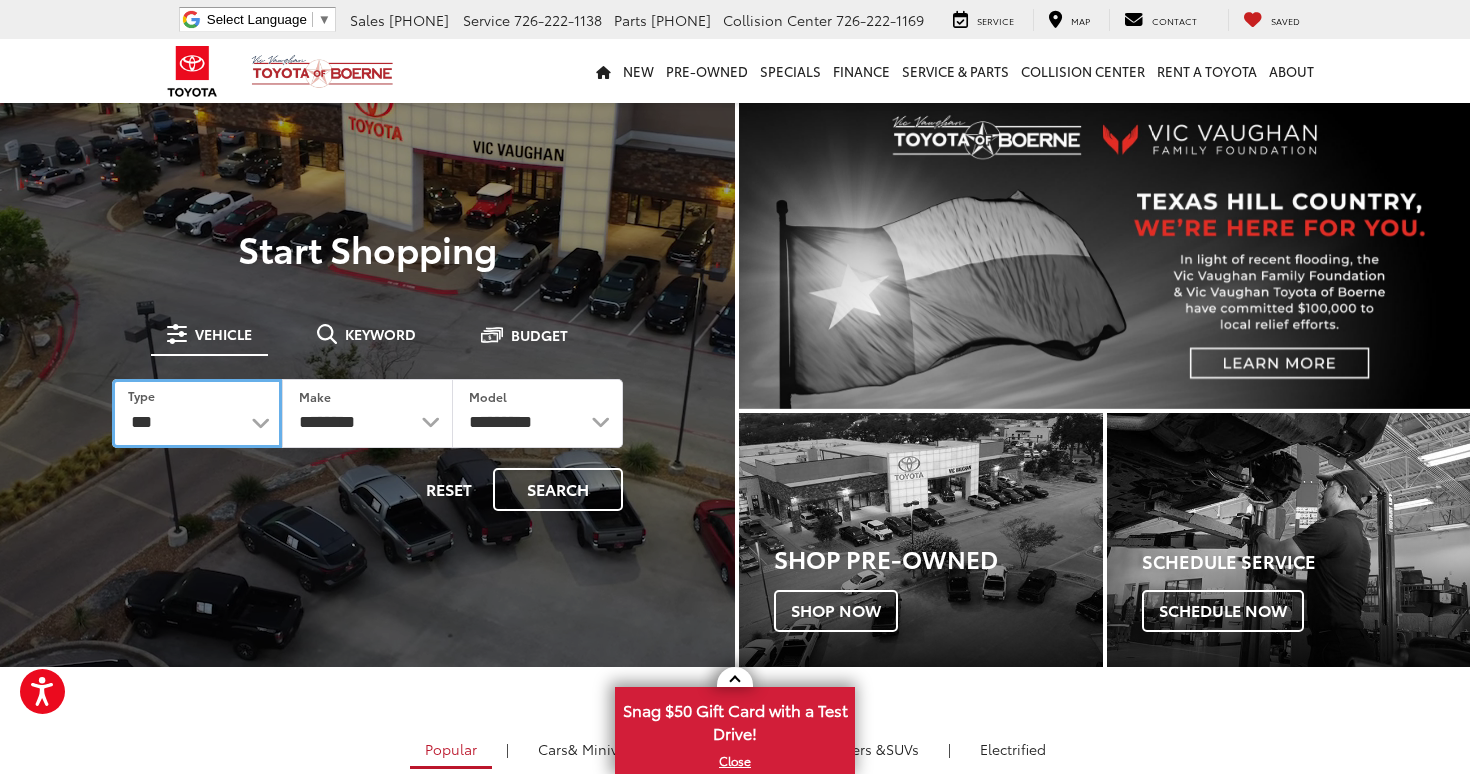 select on "******" 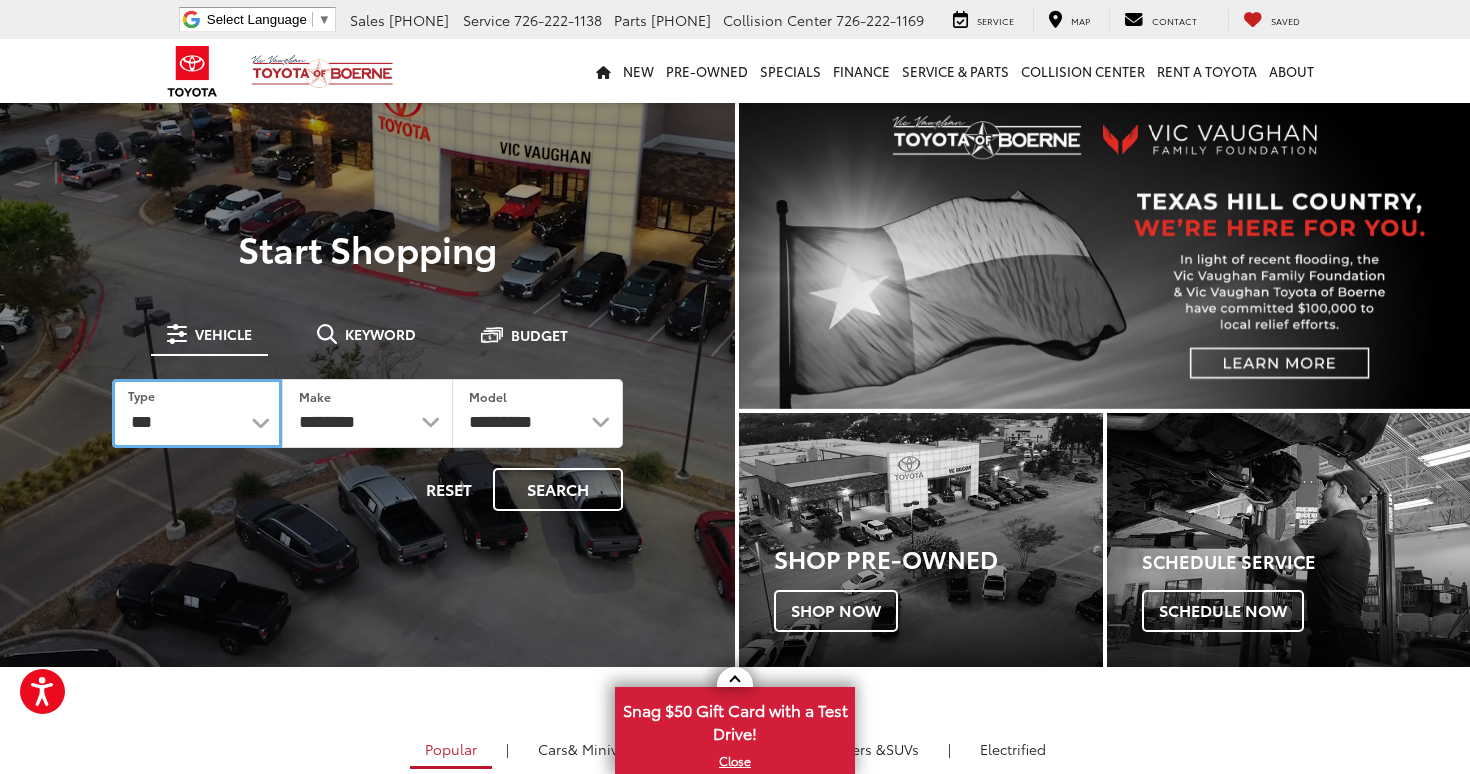 select 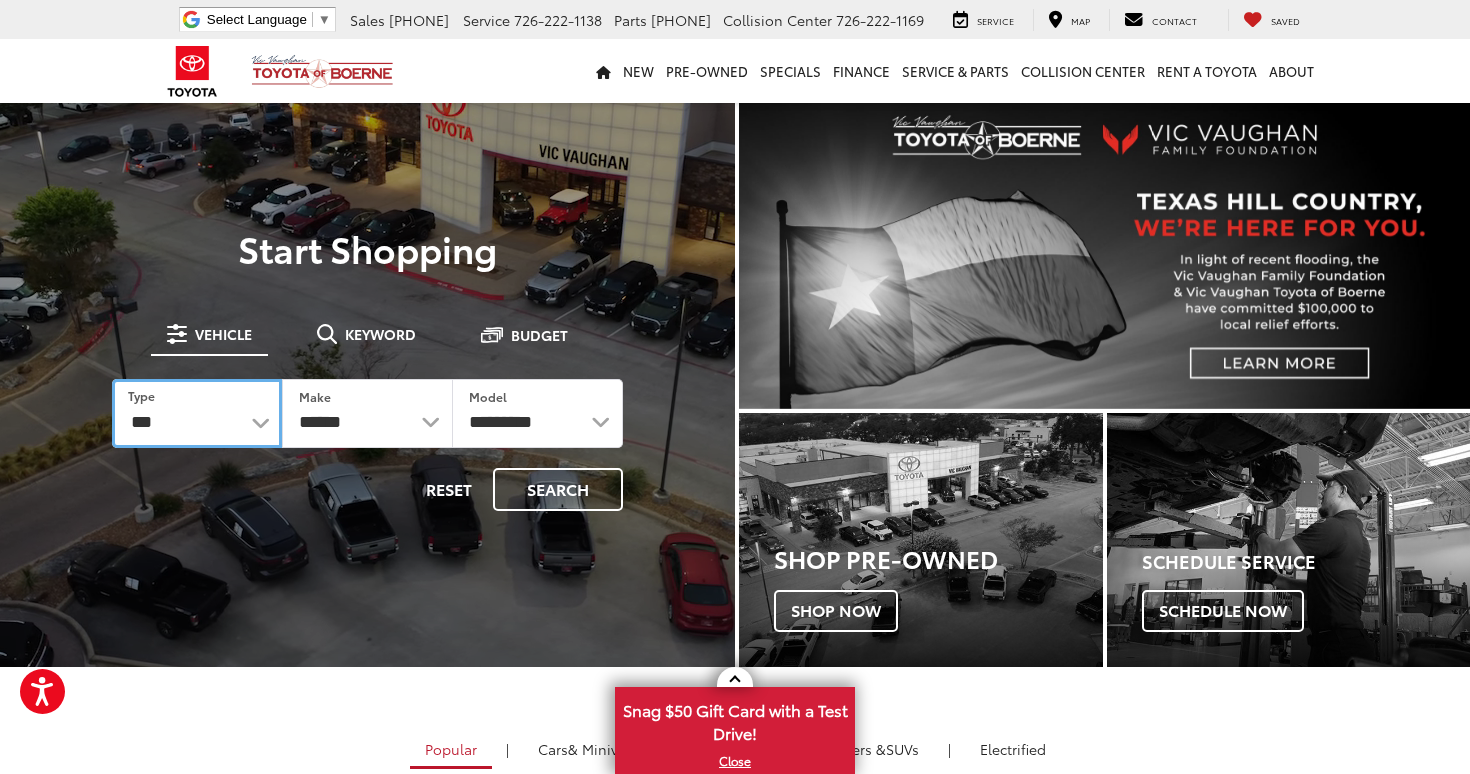 select on "********" 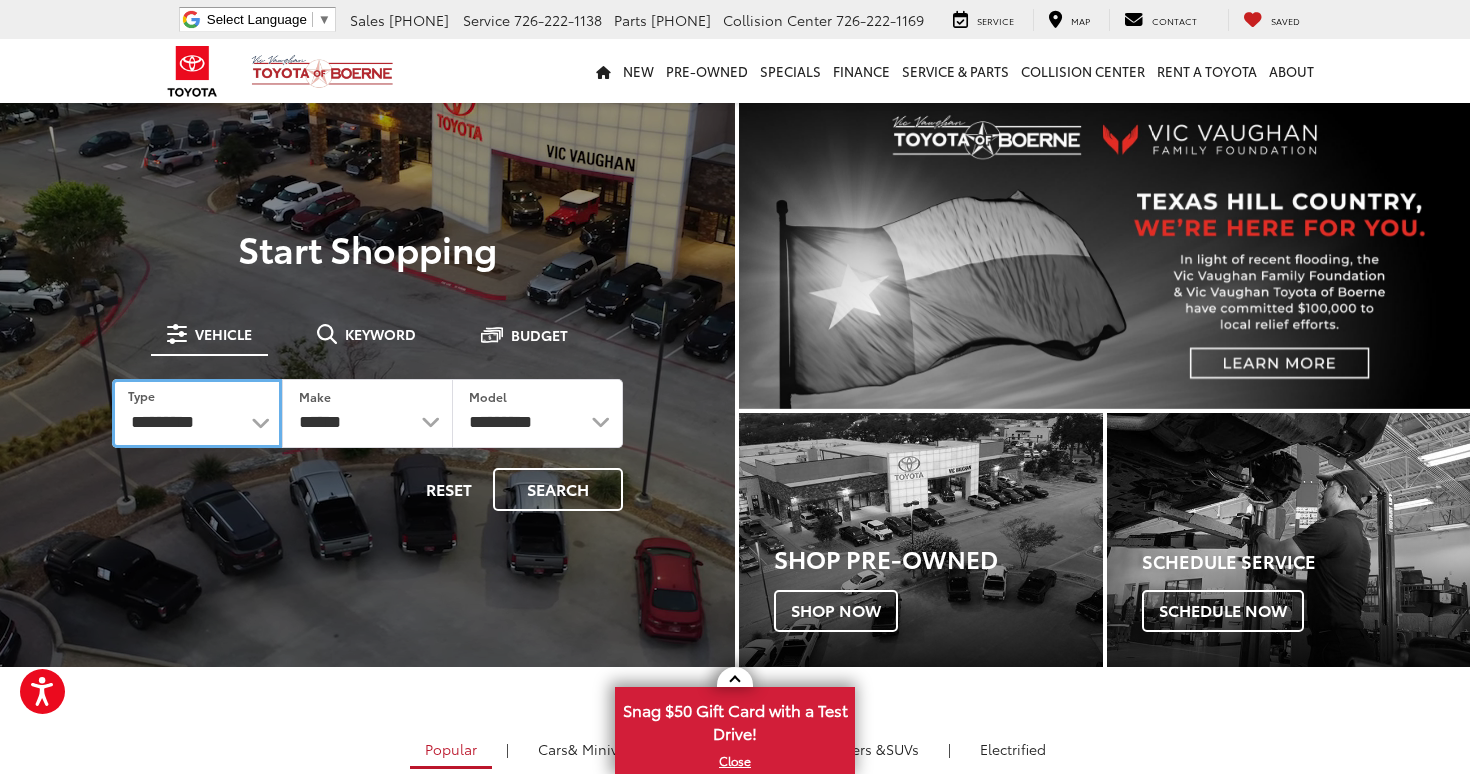 select on "******" 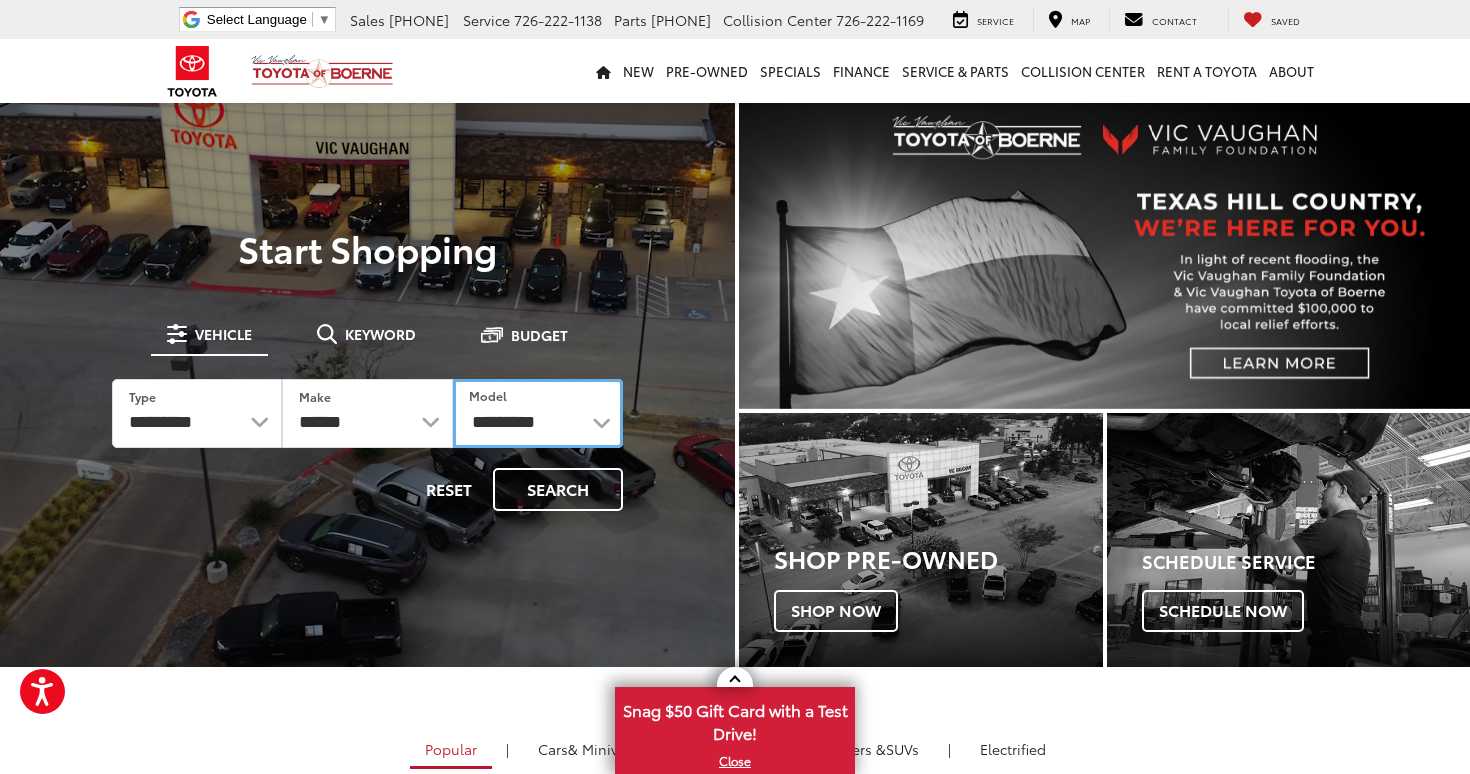 select on "****" 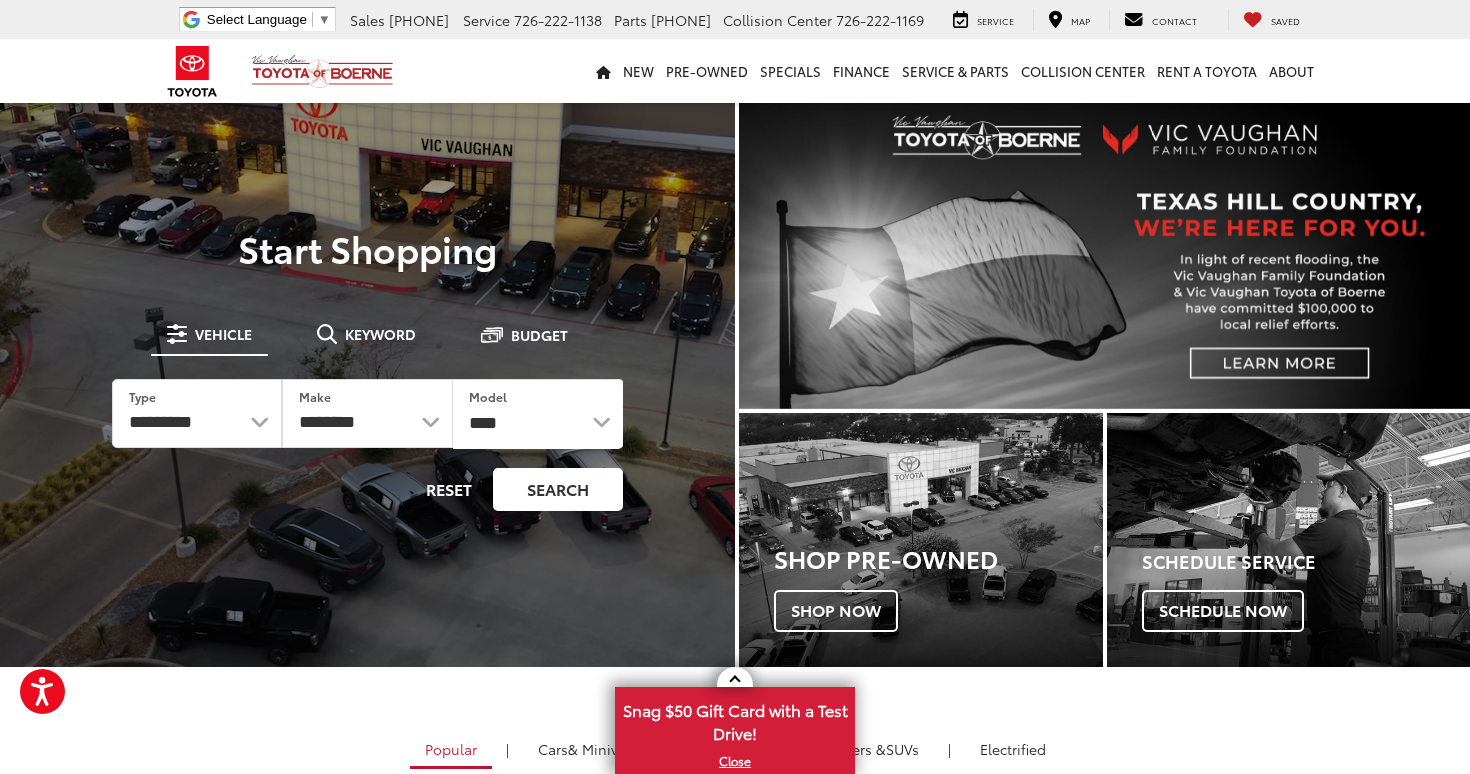 click on "Search" at bounding box center (558, 489) 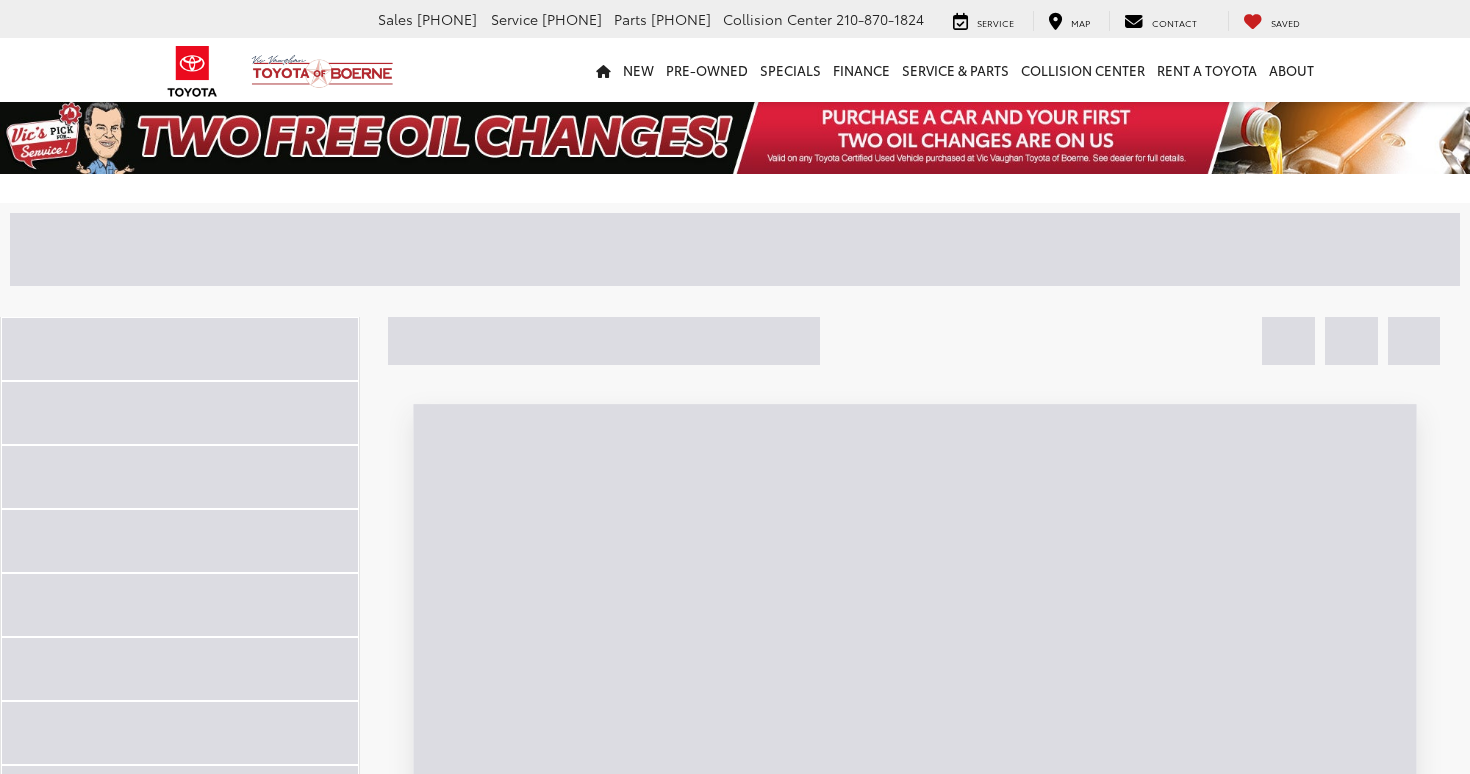 scroll, scrollTop: 0, scrollLeft: 0, axis: both 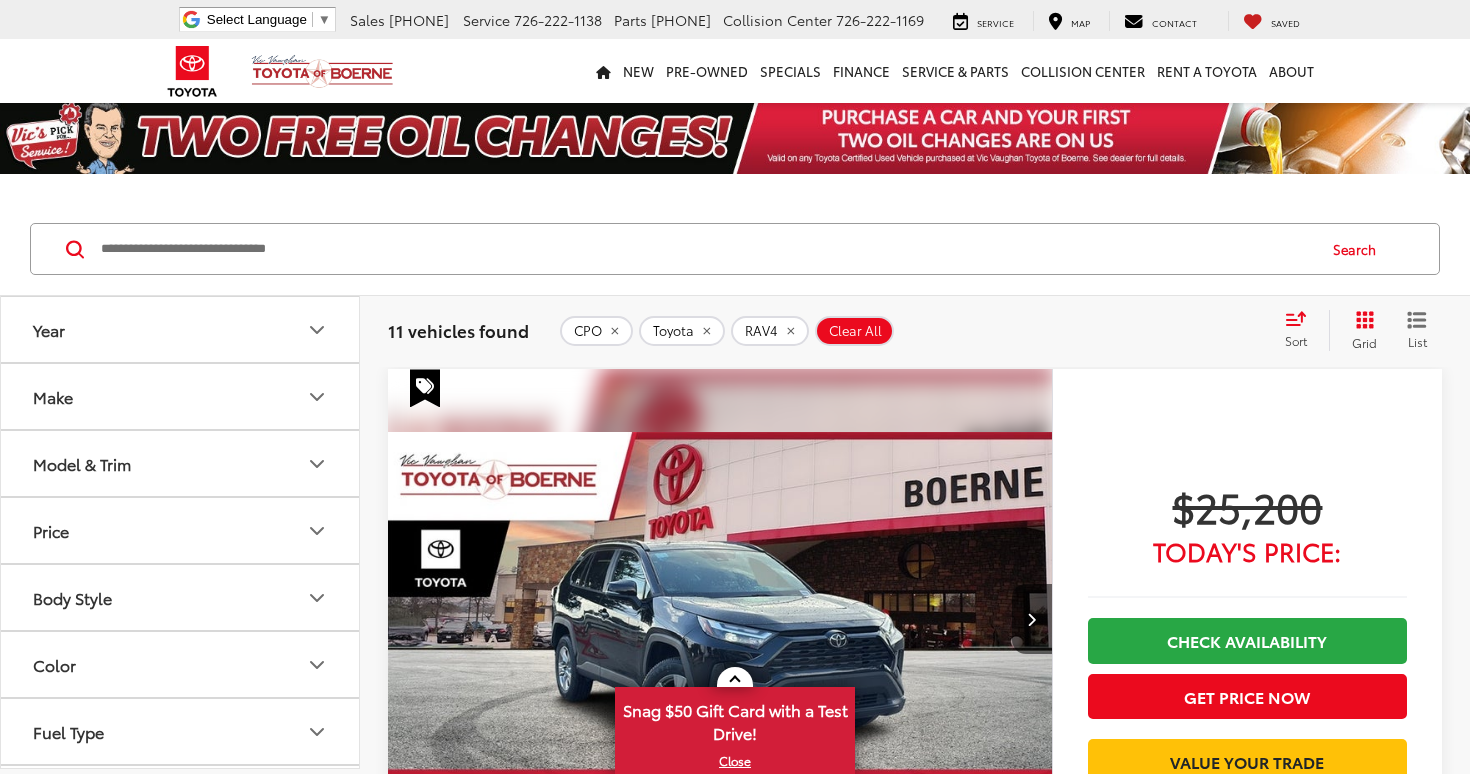 click on "Color" at bounding box center (181, 664) 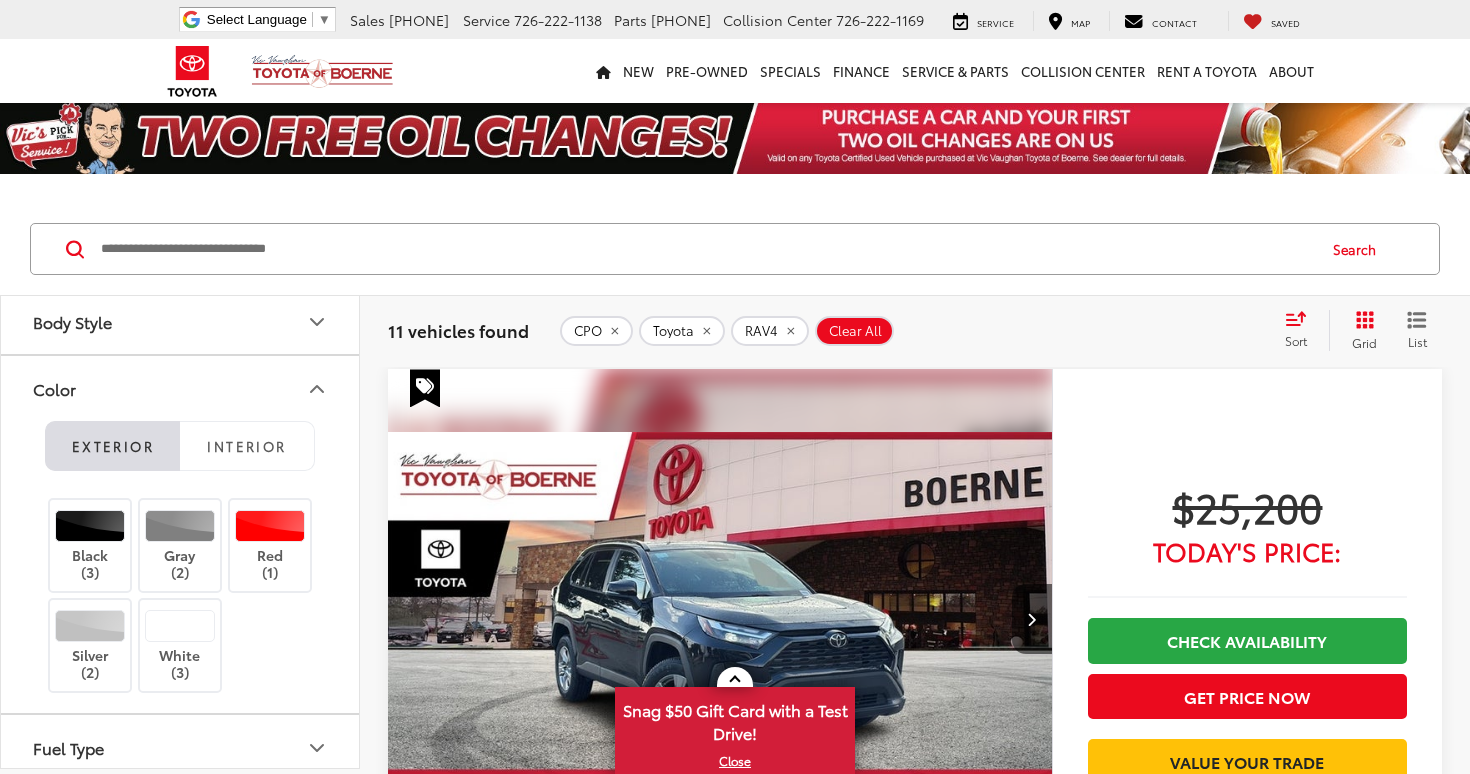 scroll, scrollTop: 283, scrollLeft: 0, axis: vertical 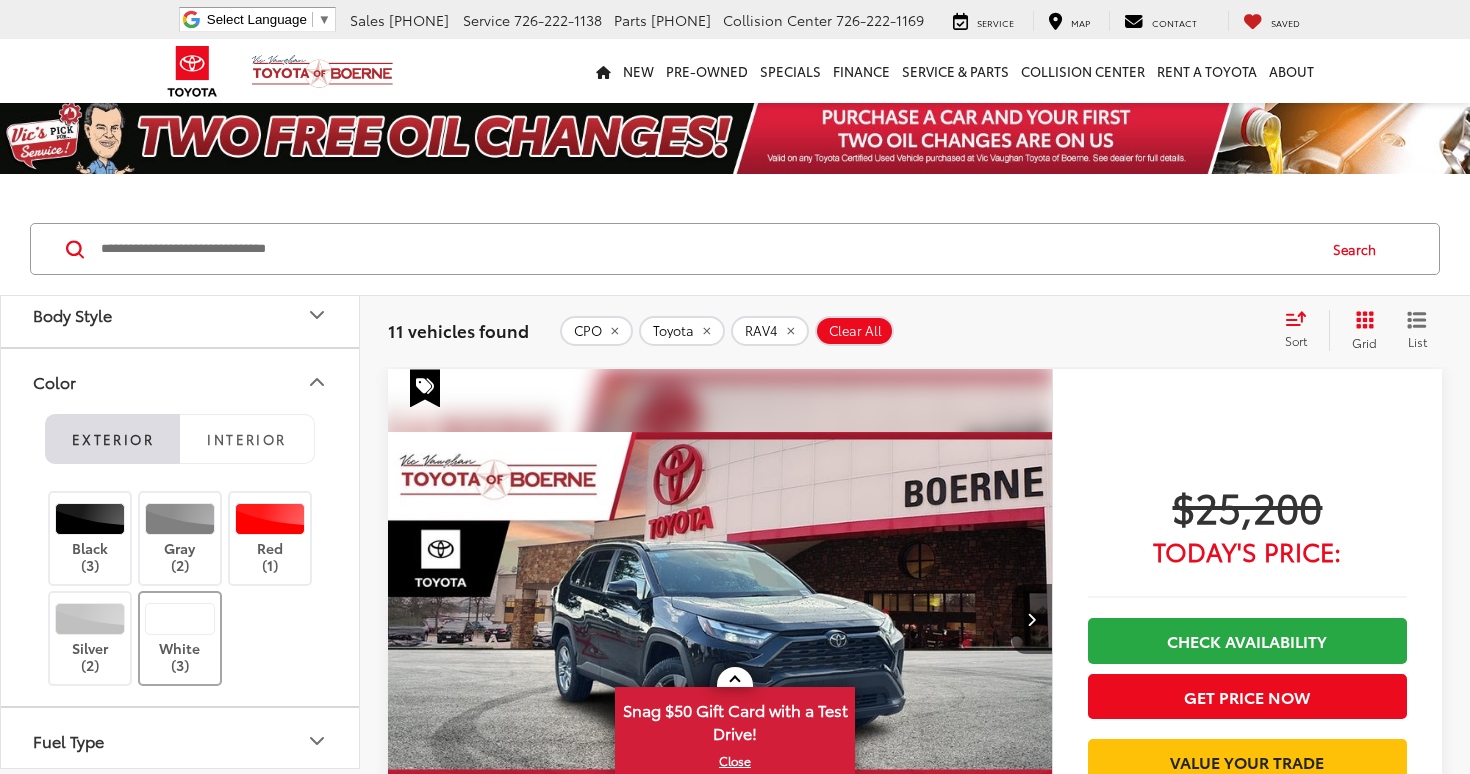 click on "White   (3)" at bounding box center (180, 638) 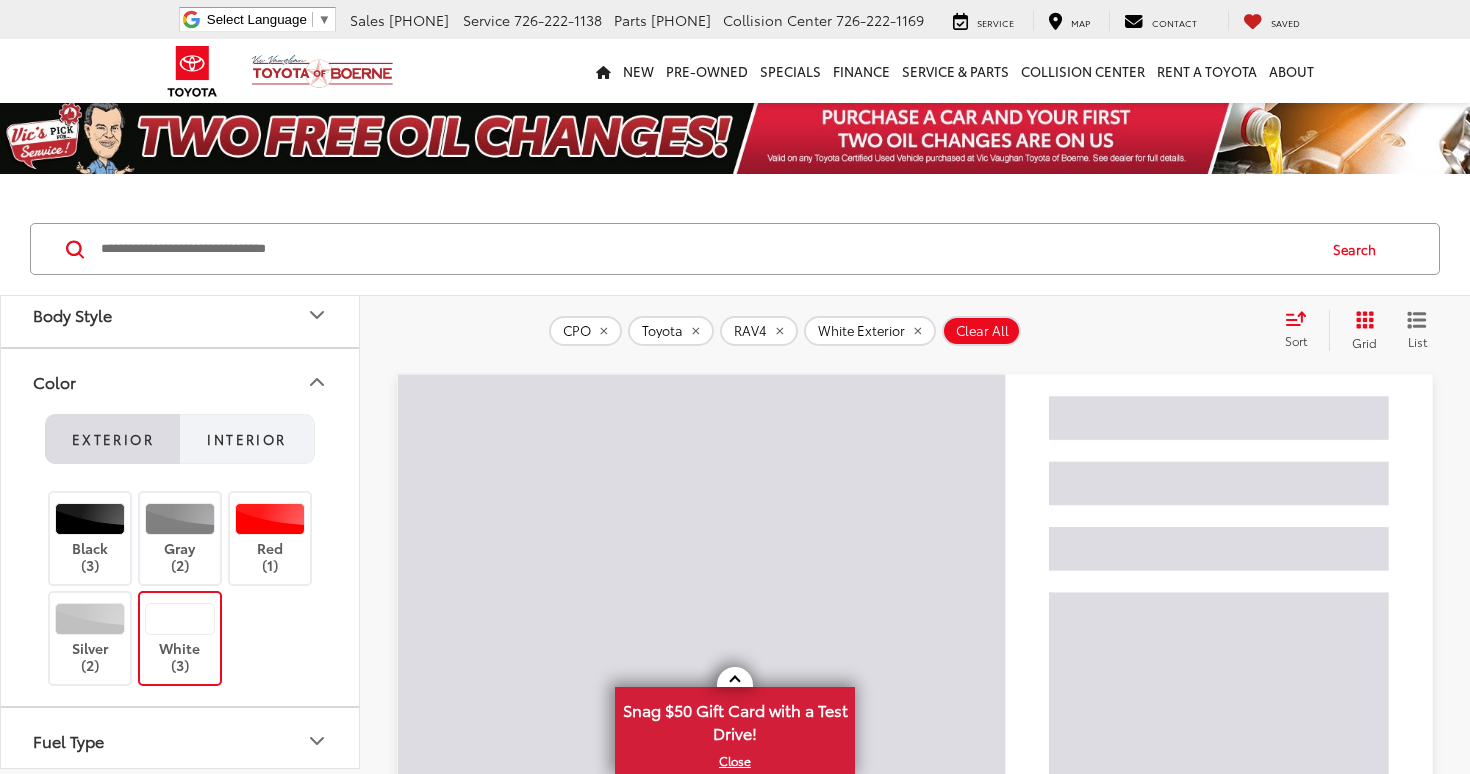 click on "Interior" at bounding box center (246, 439) 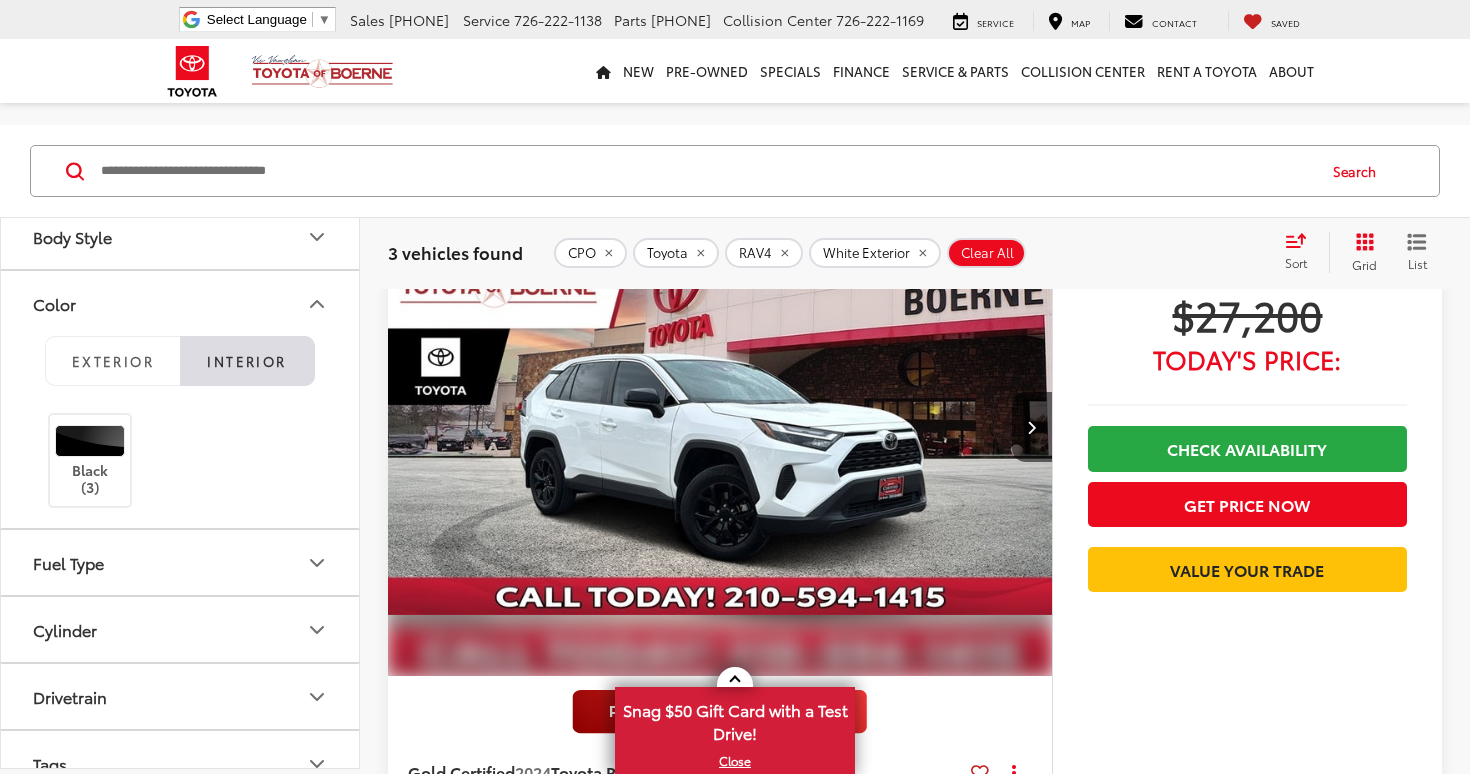 scroll, scrollTop: 200, scrollLeft: 0, axis: vertical 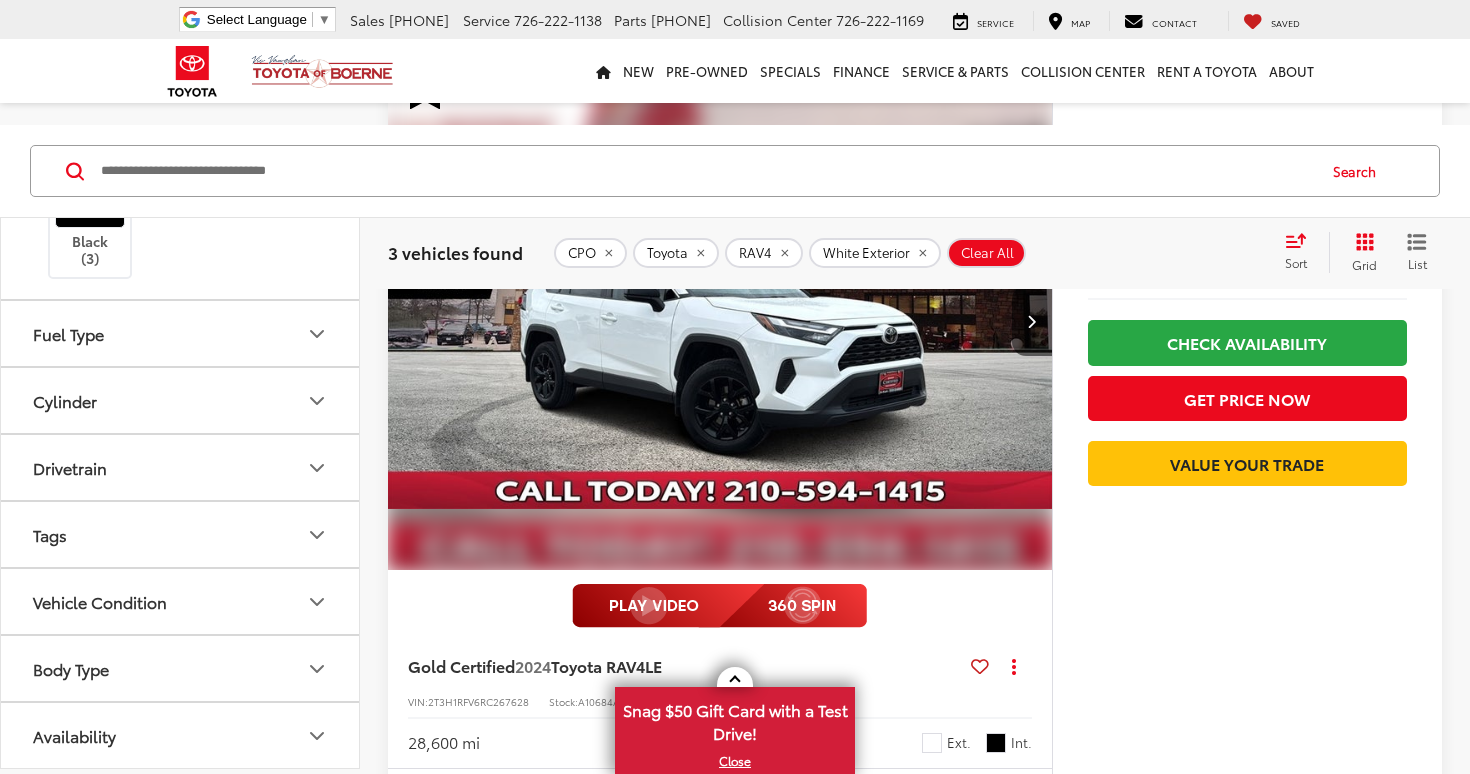 click 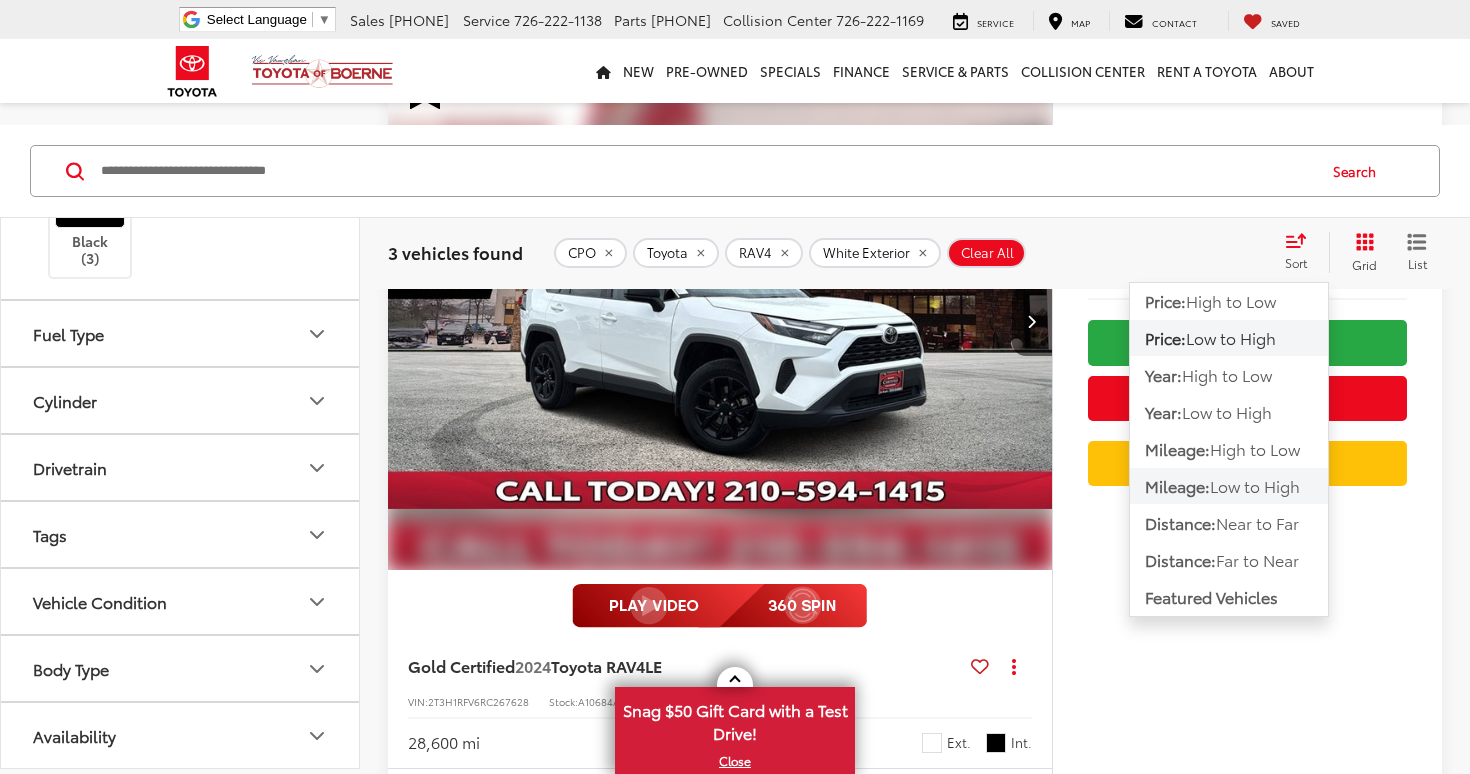 click on "Mileage:" at bounding box center [1177, 486] 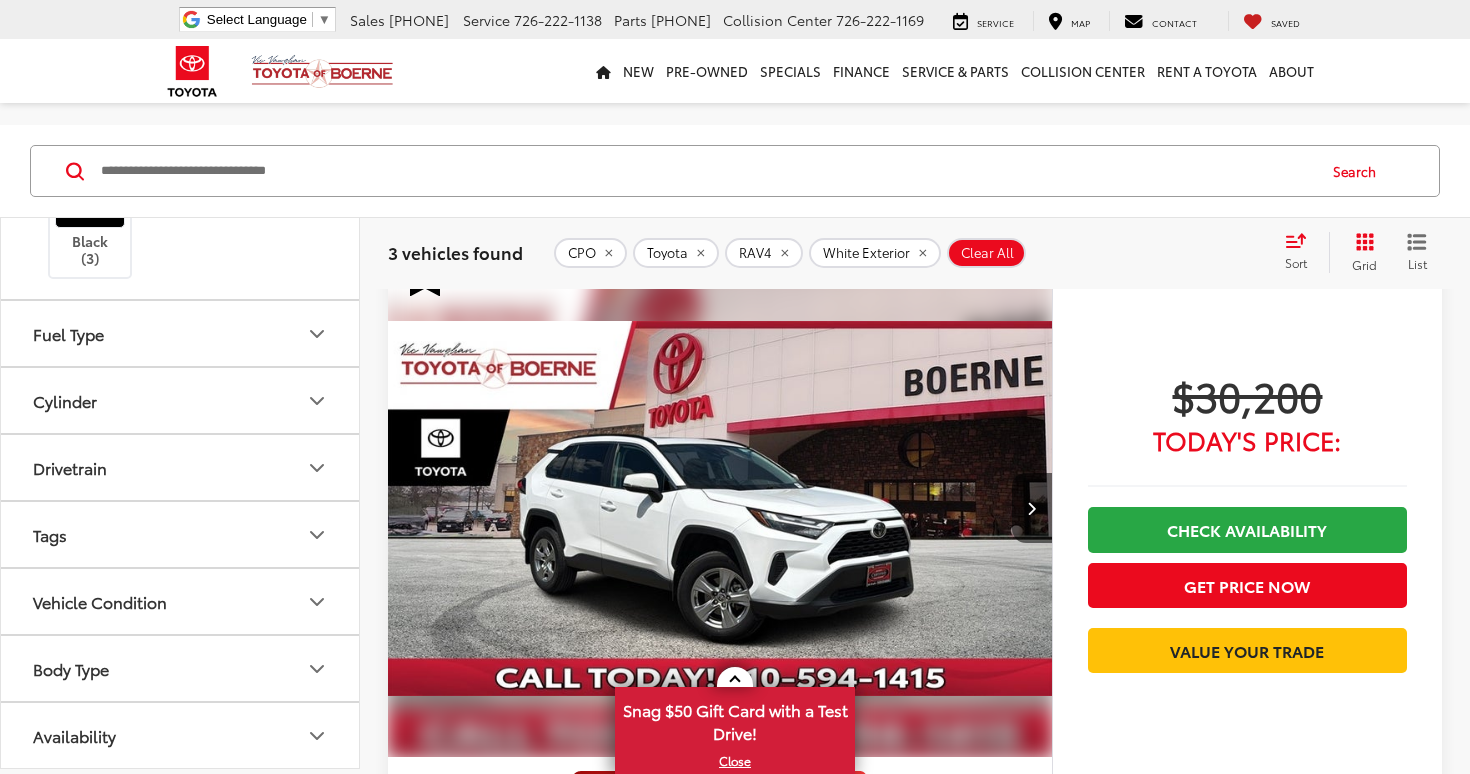 scroll, scrollTop: 129, scrollLeft: 0, axis: vertical 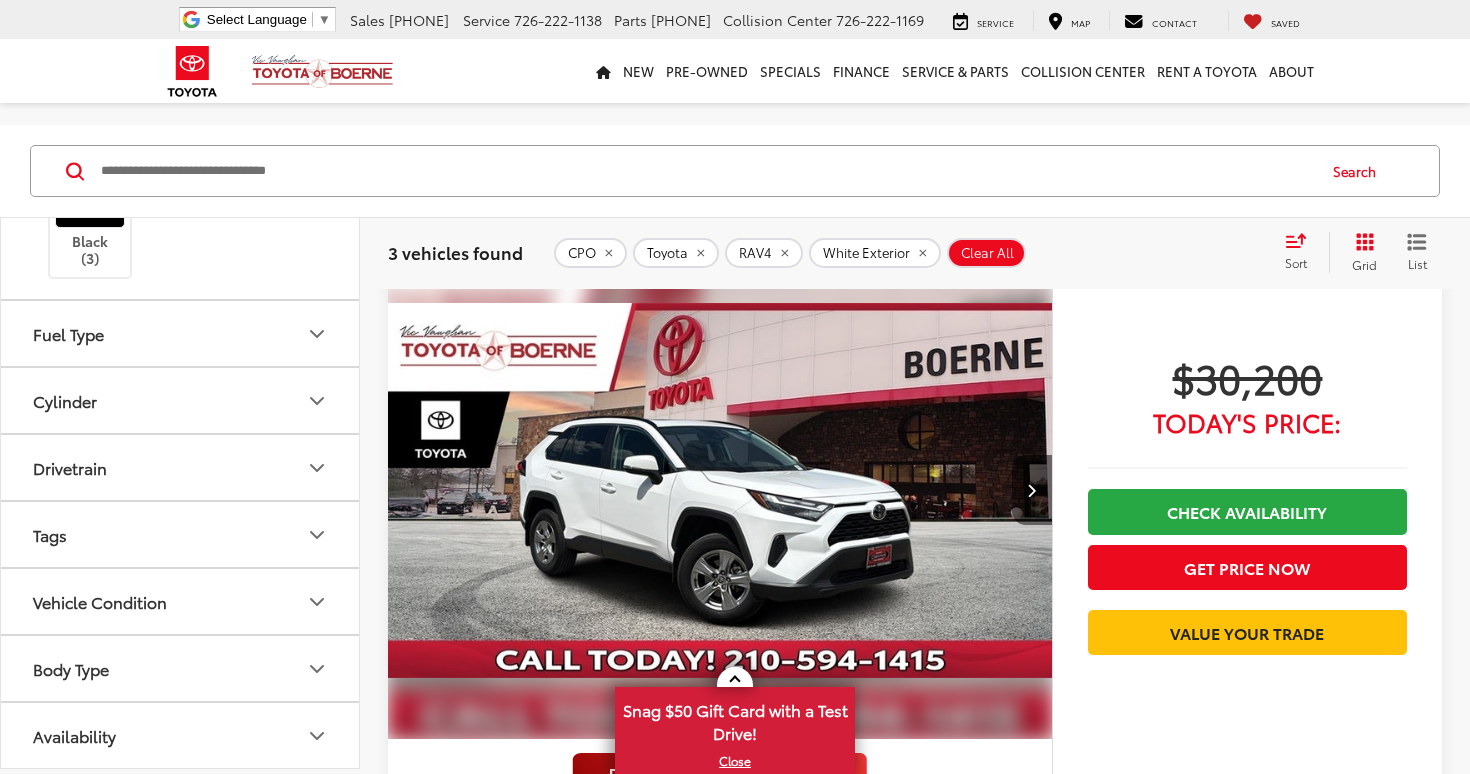 click at bounding box center (1031, 490) 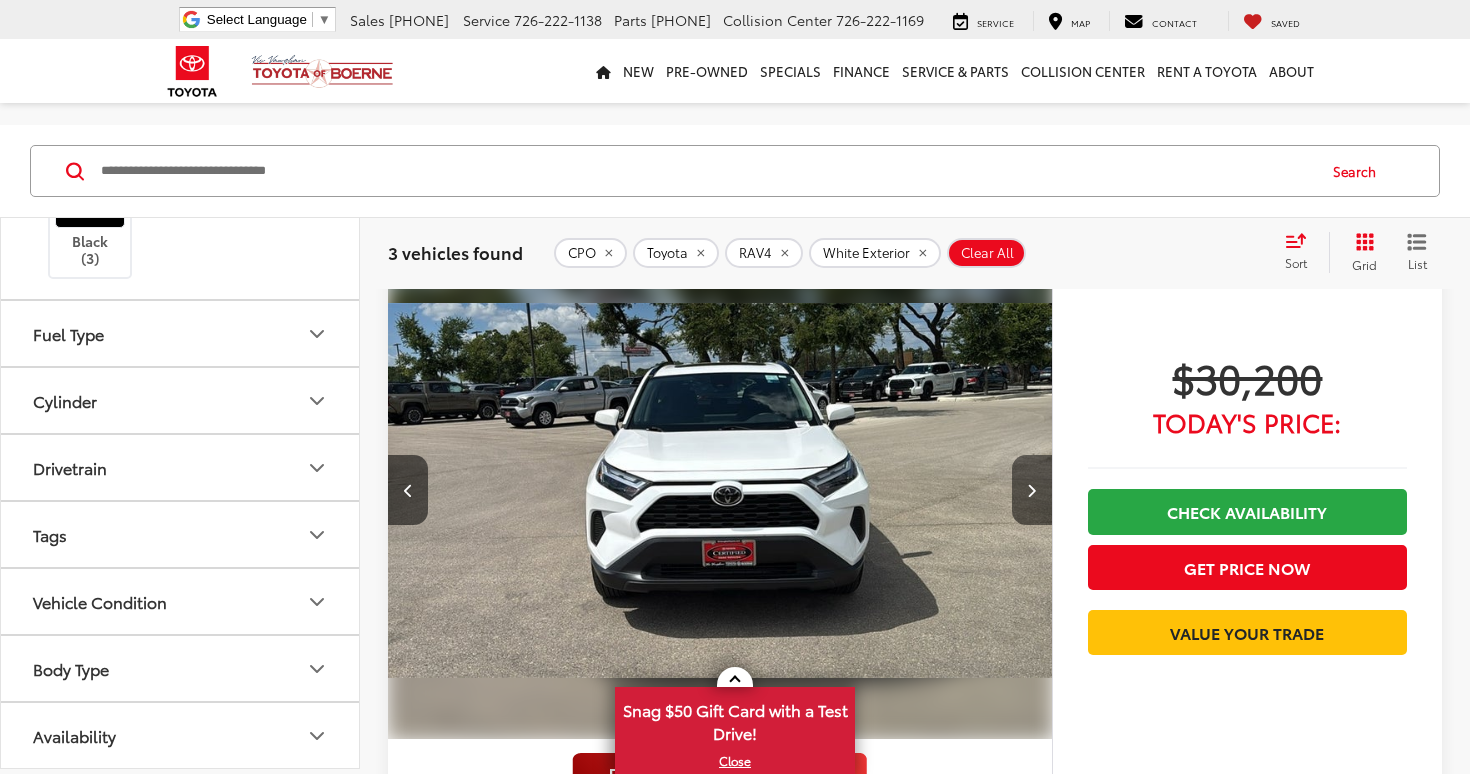 click at bounding box center [1031, 490] 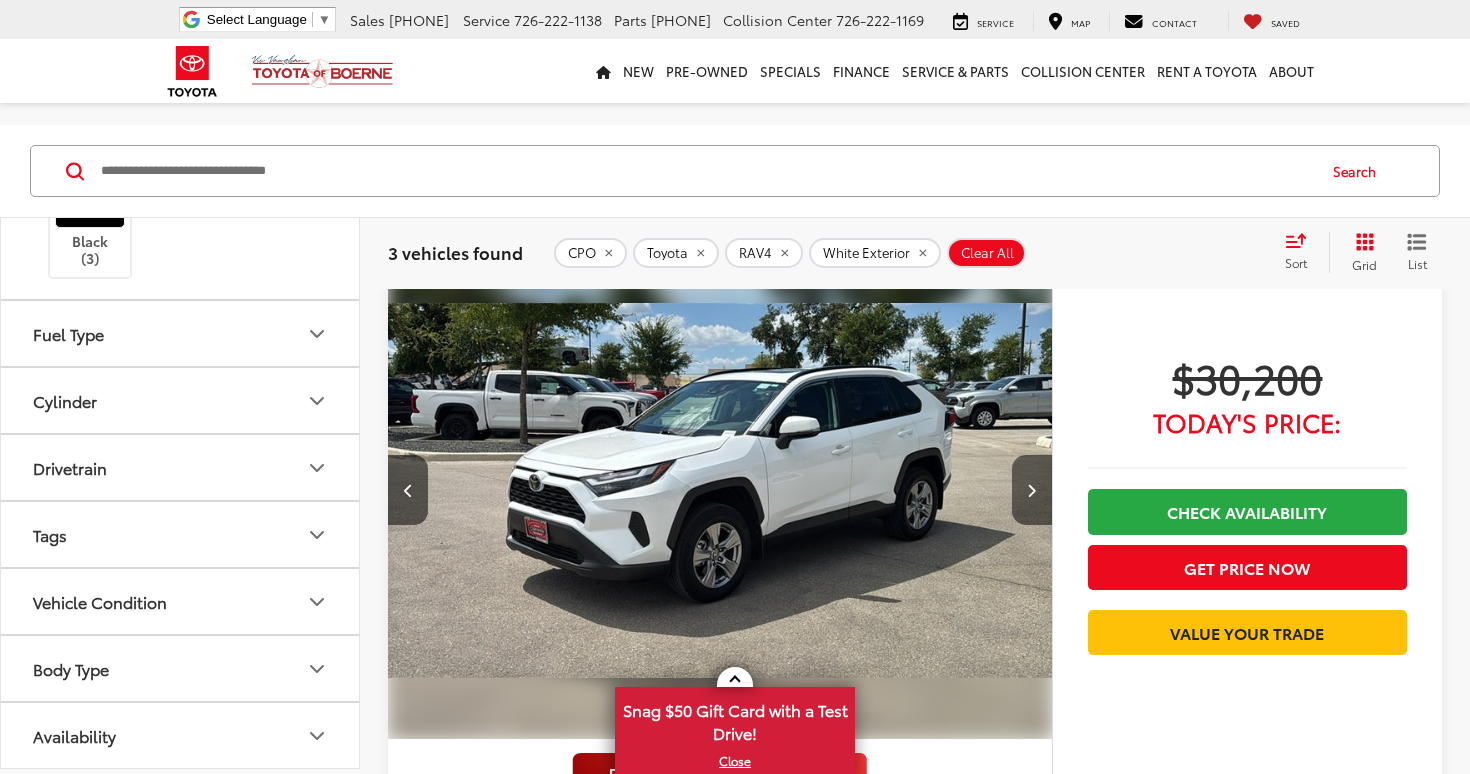 click at bounding box center (1031, 490) 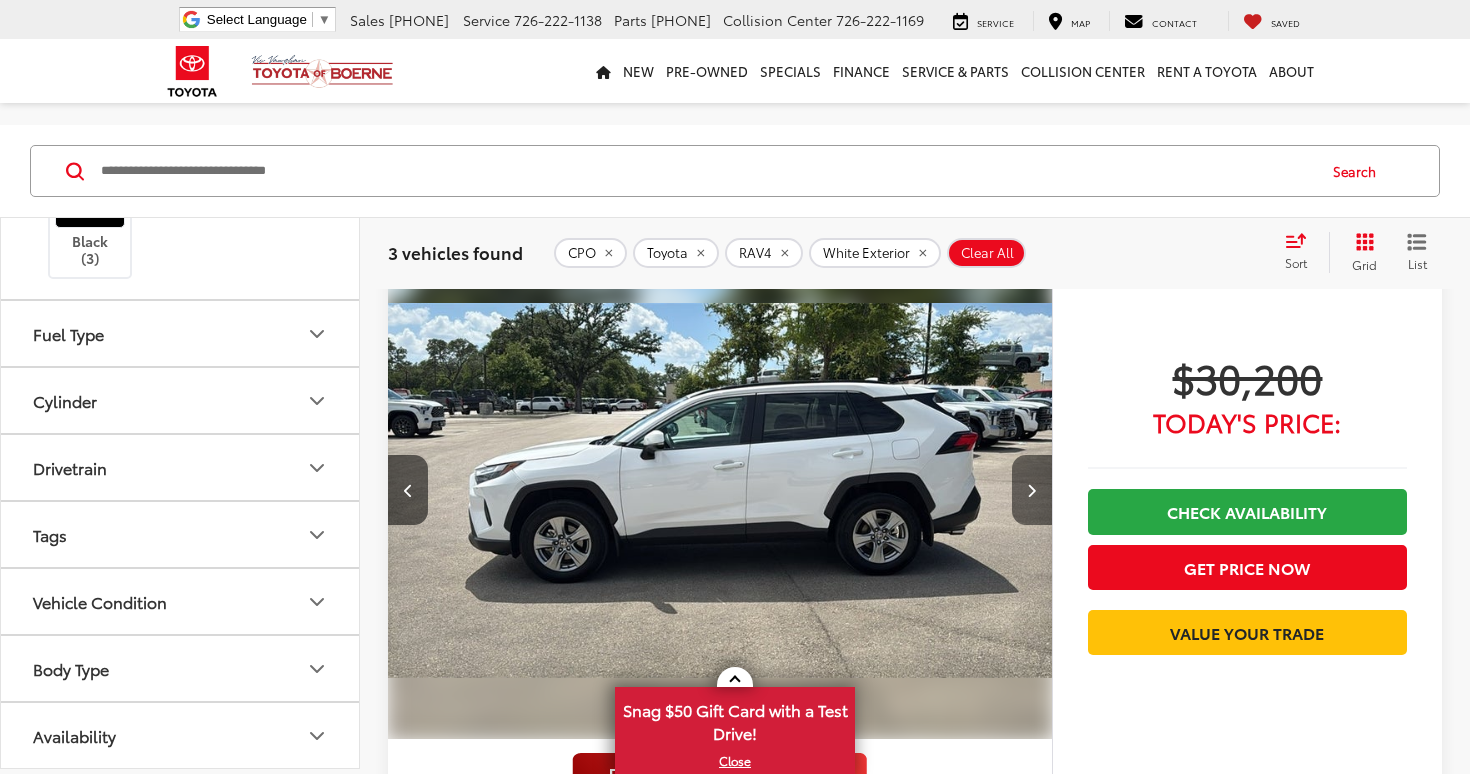 click at bounding box center (1031, 490) 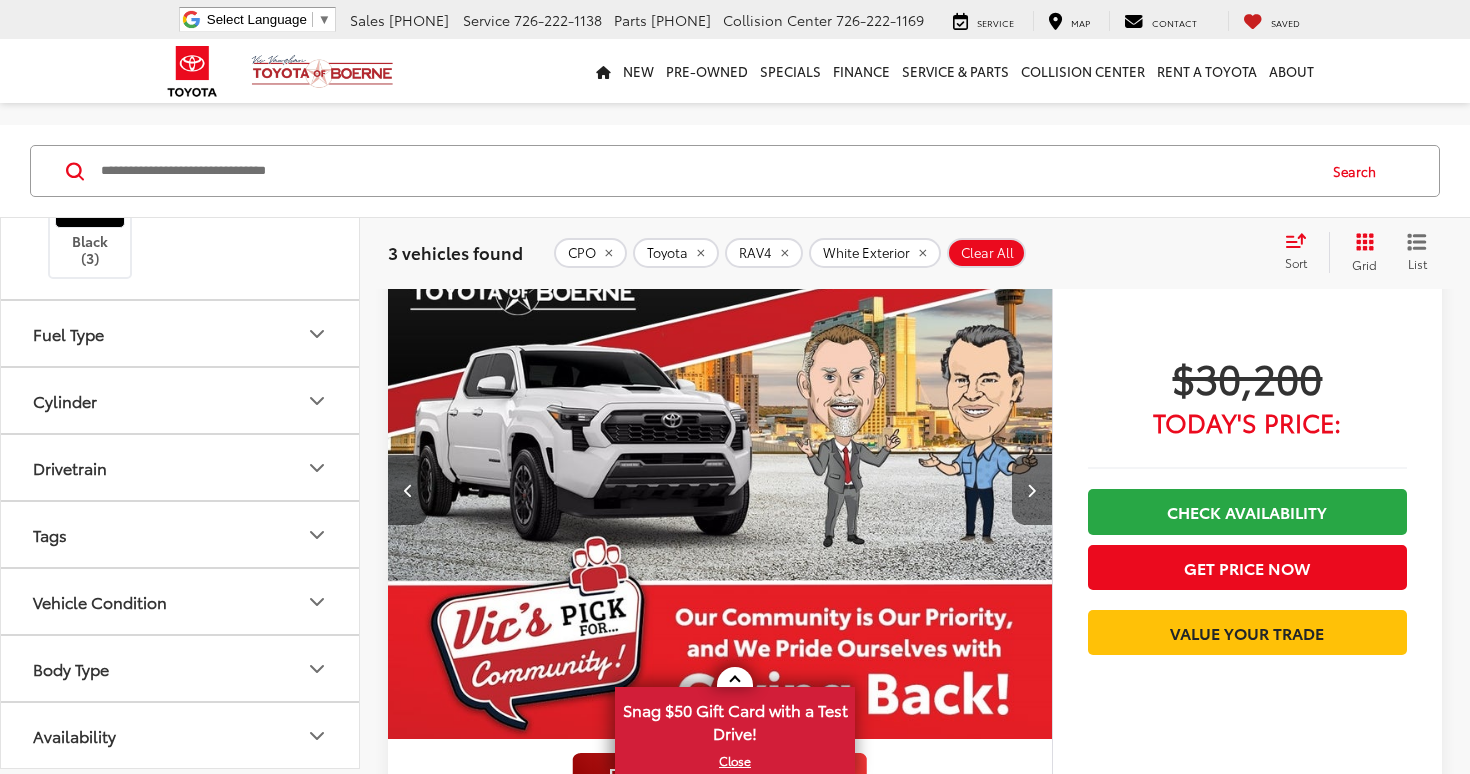 click at bounding box center (1031, 490) 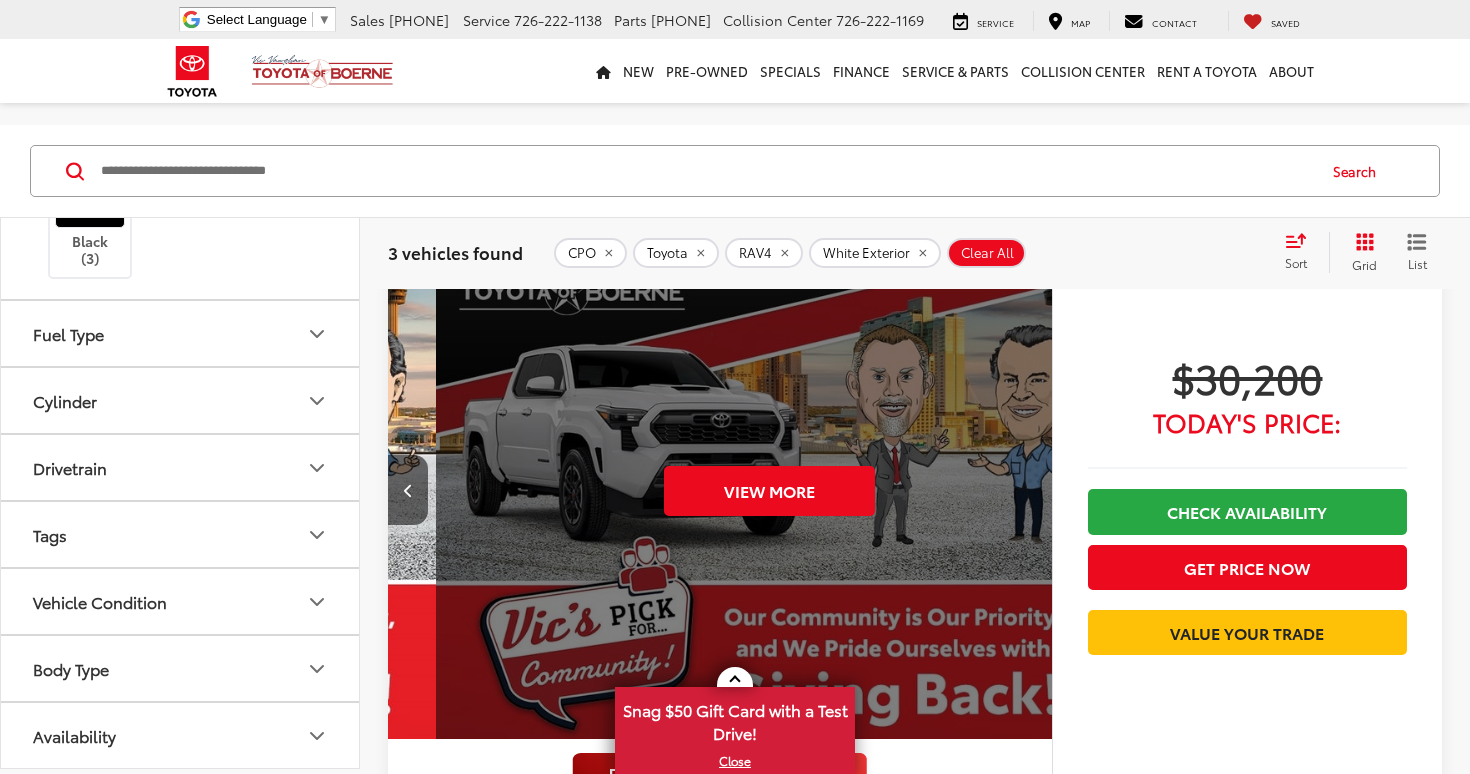 scroll, scrollTop: 0, scrollLeft: 3335, axis: horizontal 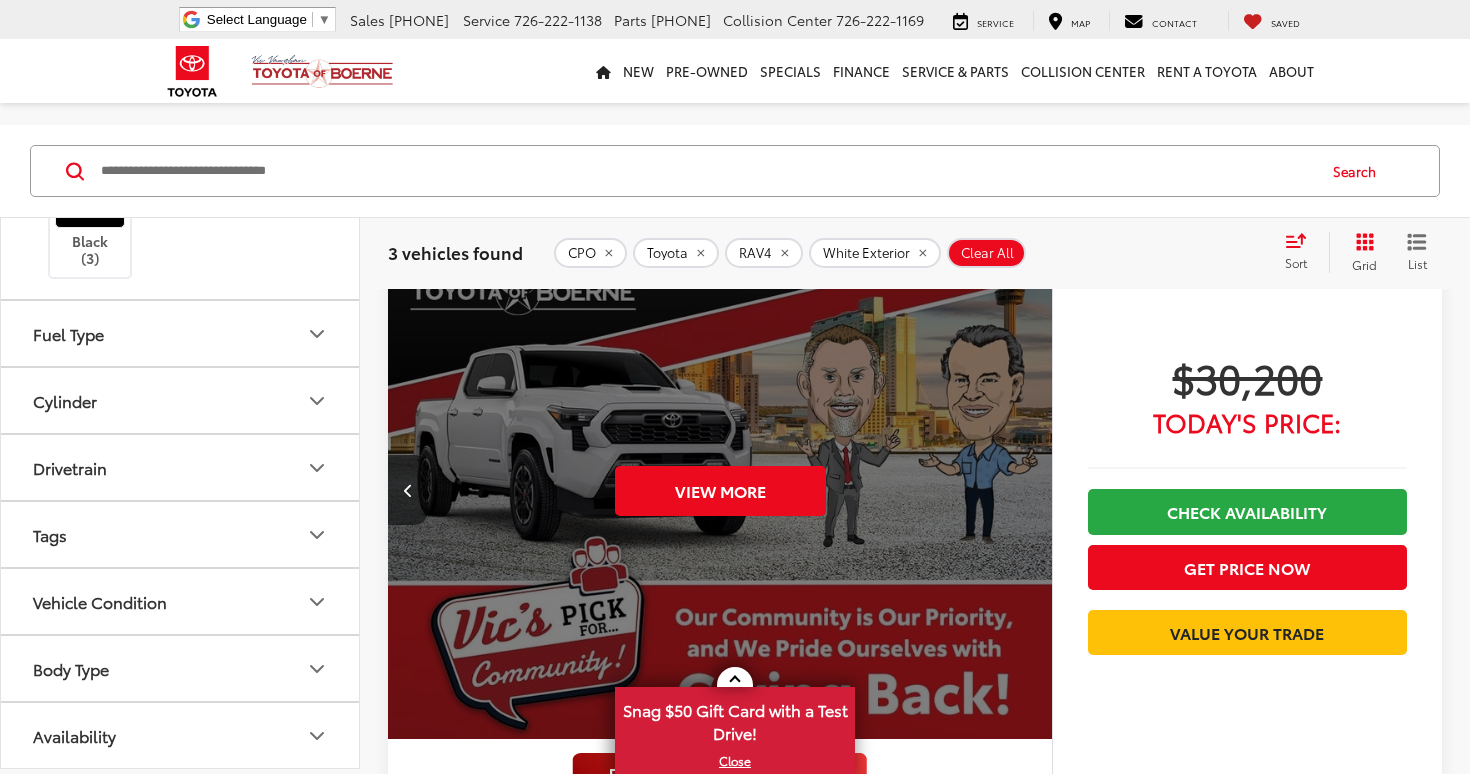 click on "View More" at bounding box center (720, 490) 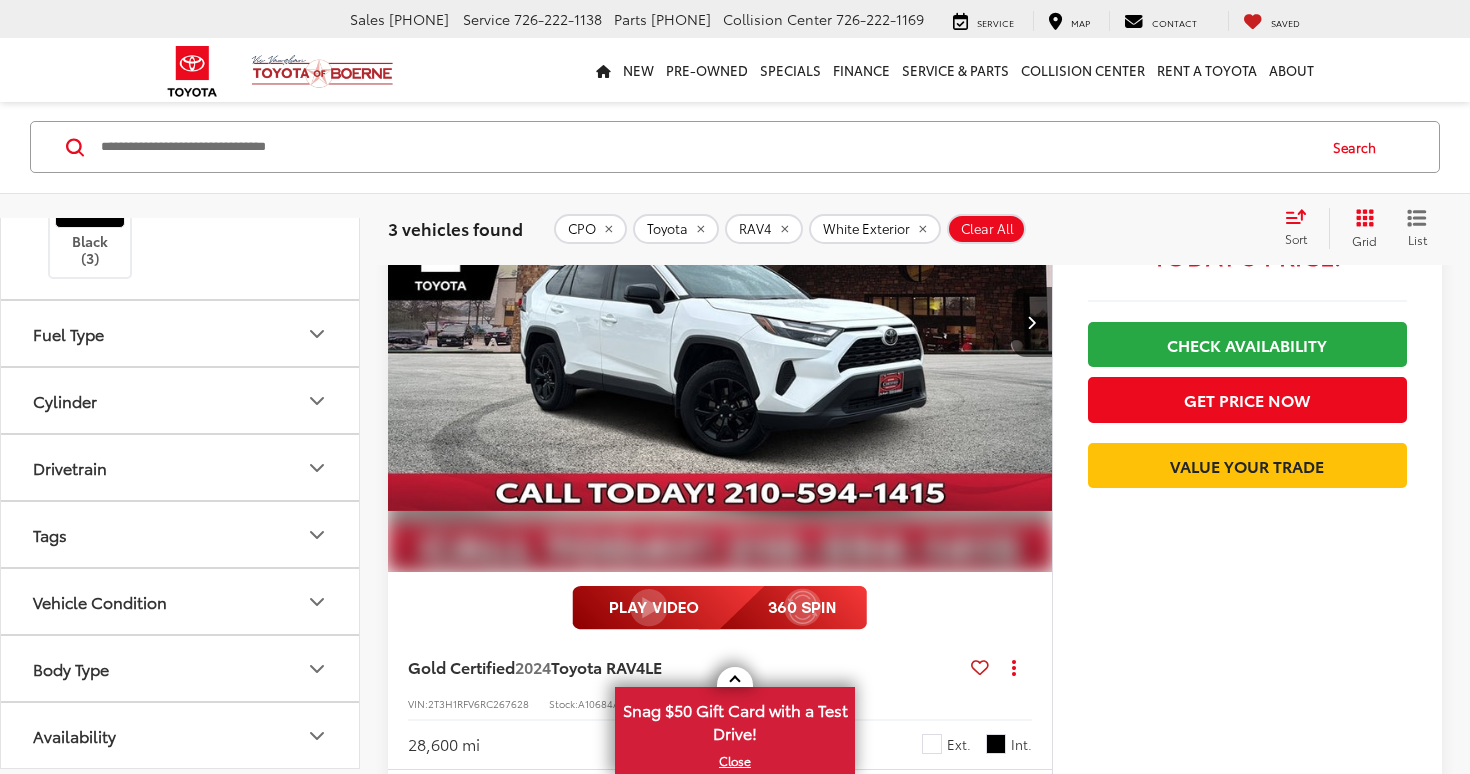 scroll, scrollTop: 1128, scrollLeft: 0, axis: vertical 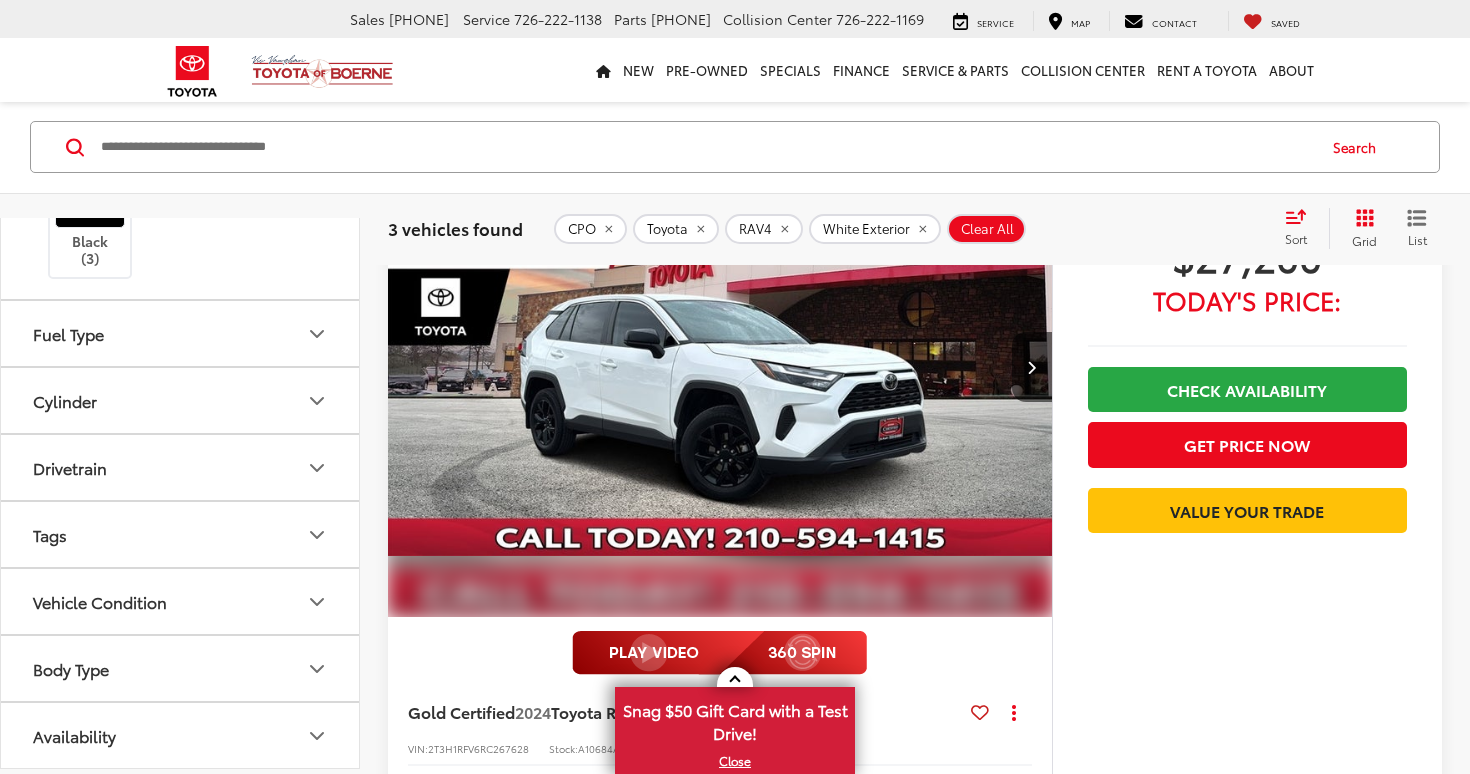 click at bounding box center (720, 368) 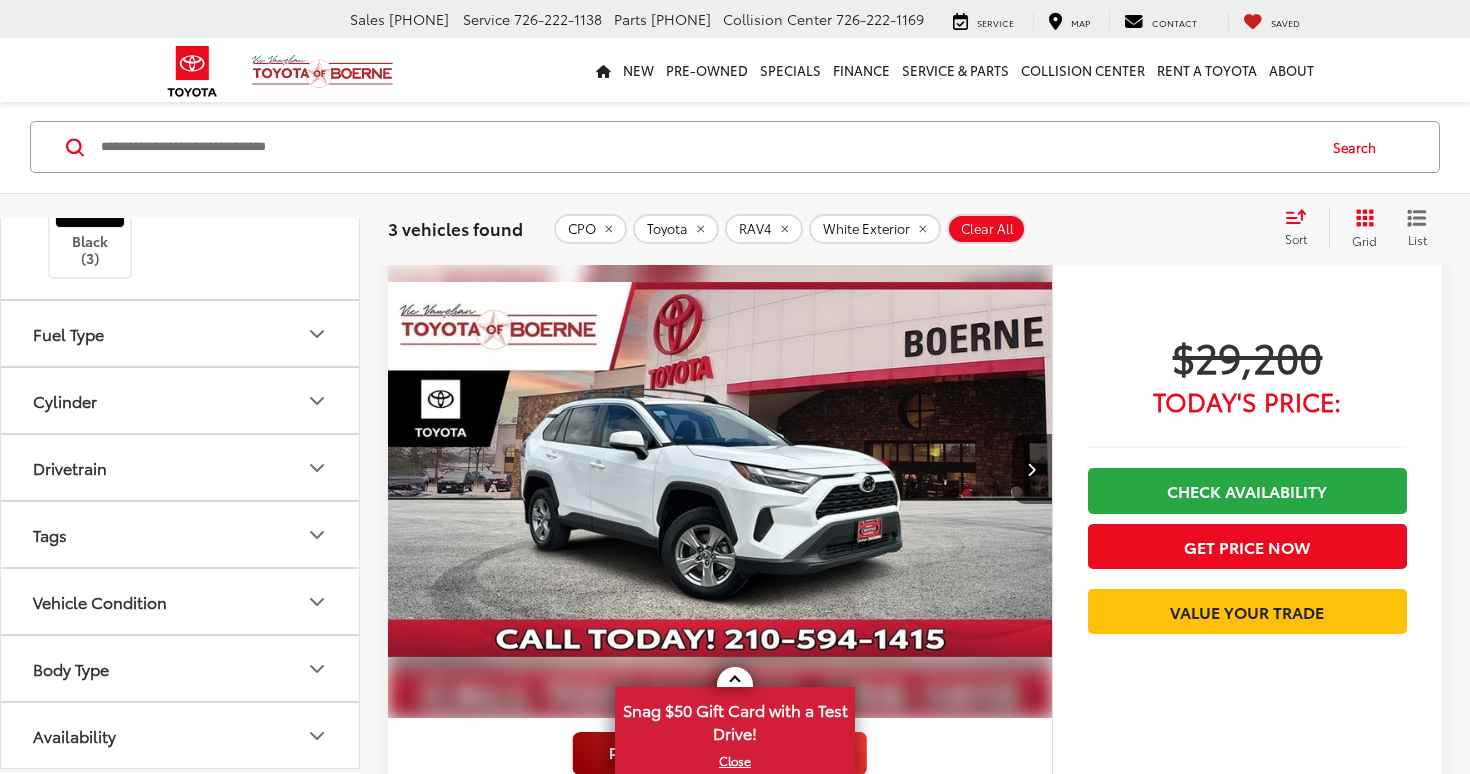 scroll, scrollTop: 1870, scrollLeft: 0, axis: vertical 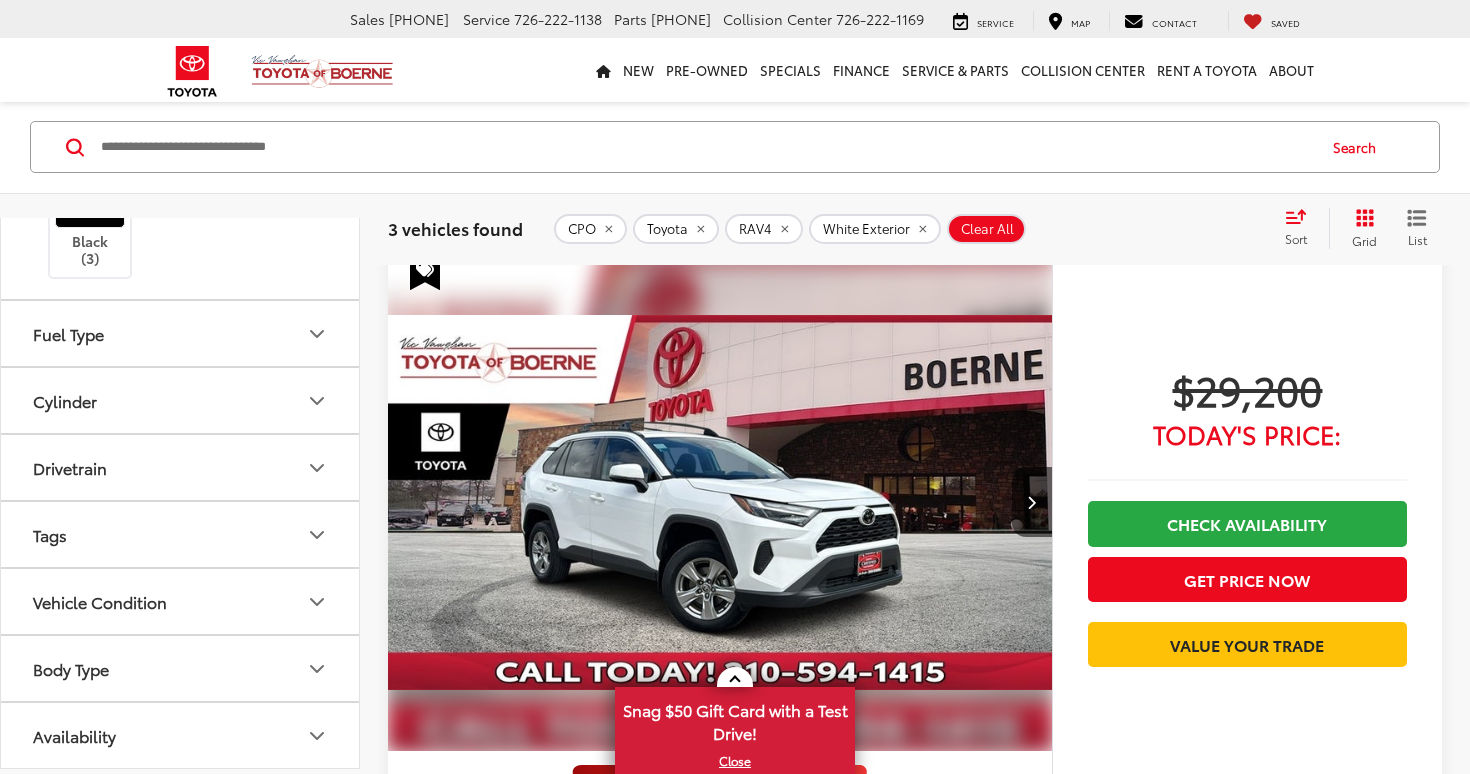 click at bounding box center [720, 502] 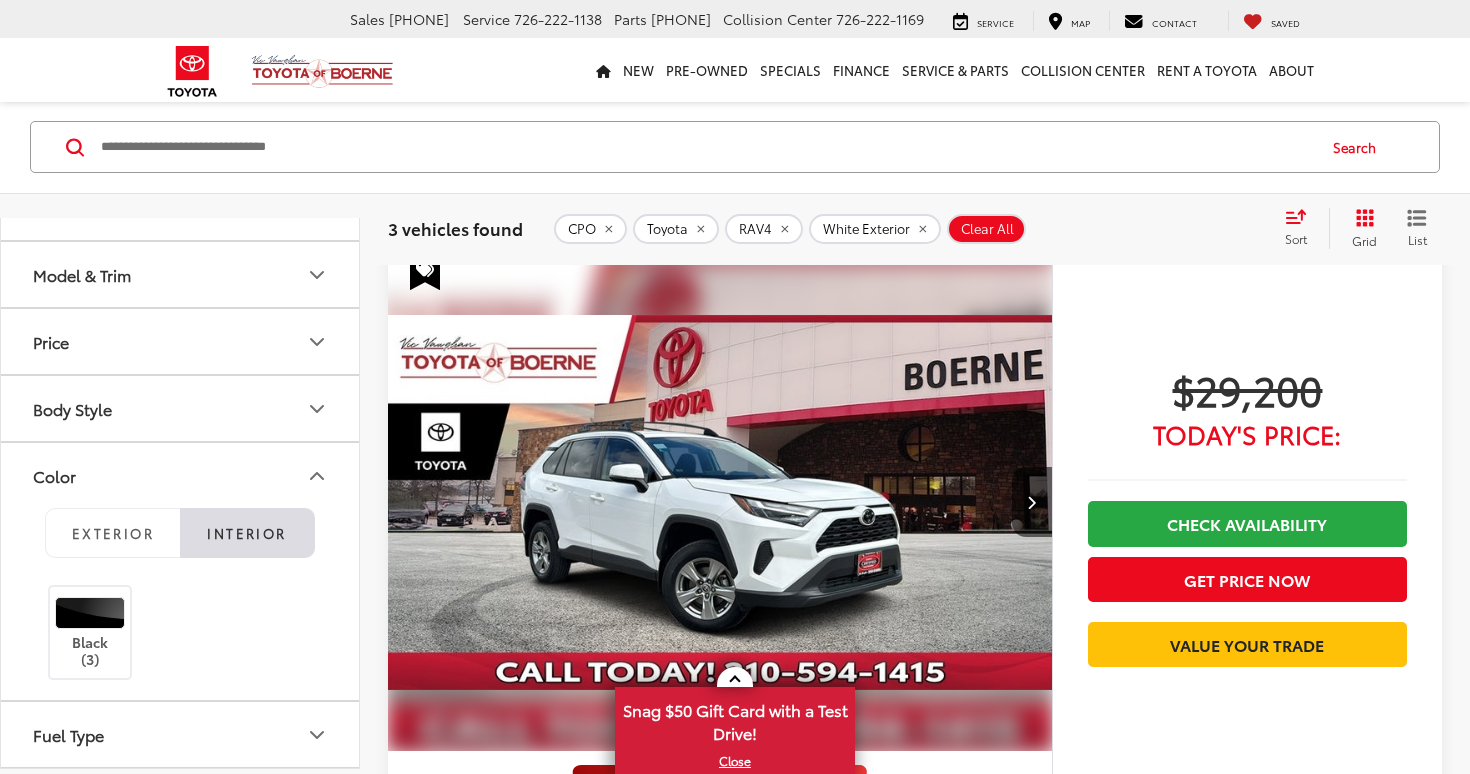 scroll, scrollTop: 40, scrollLeft: 0, axis: vertical 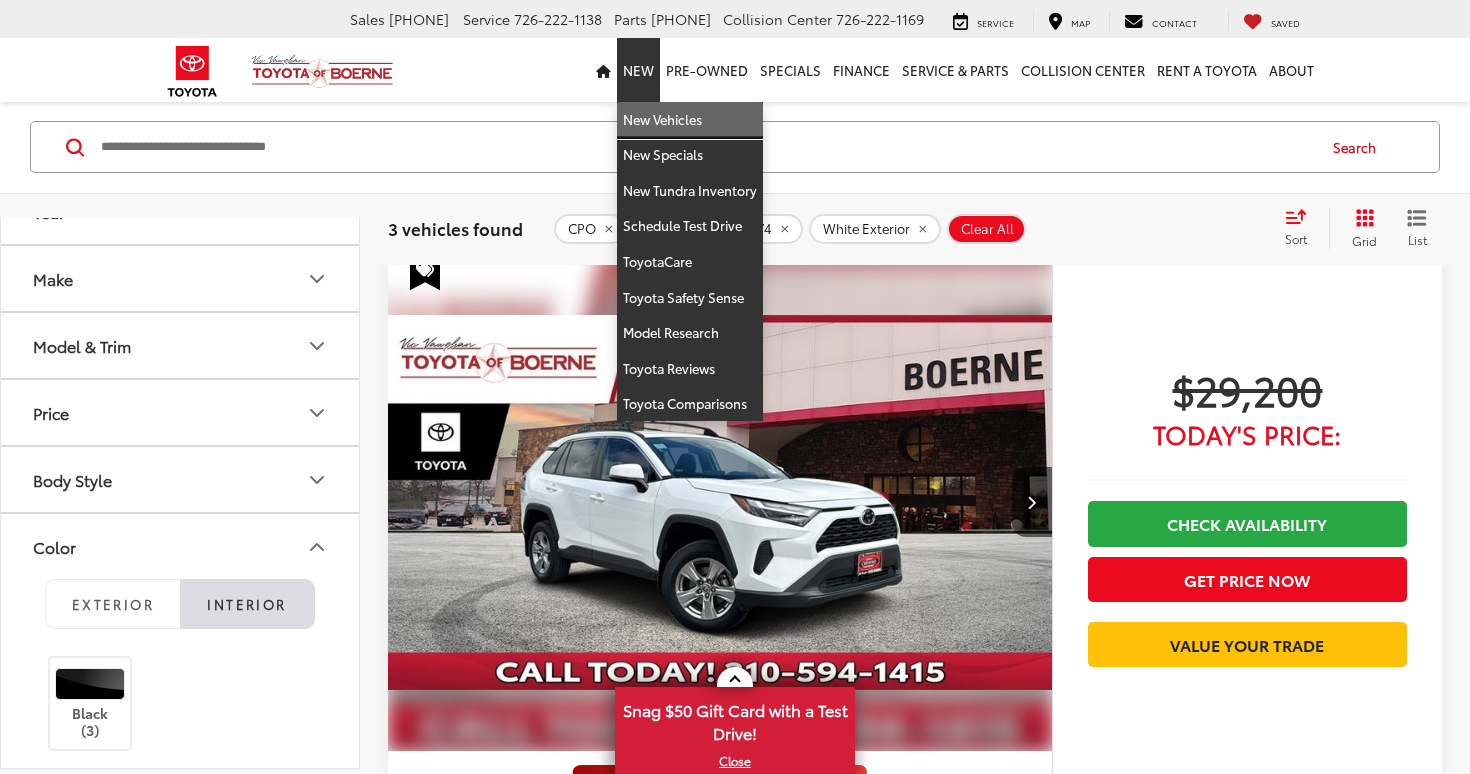 click on "New Vehicles" at bounding box center (690, 120) 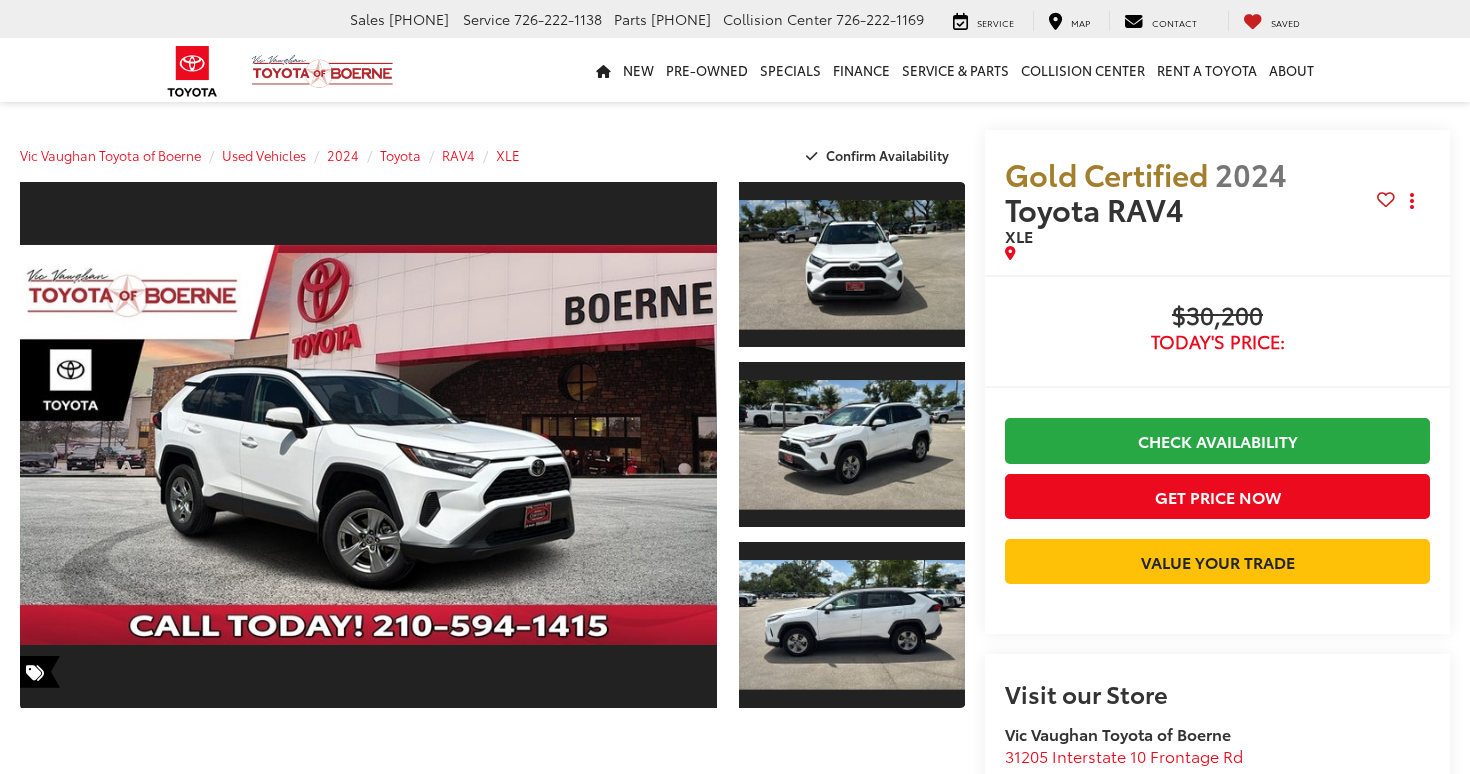 scroll, scrollTop: 0, scrollLeft: 0, axis: both 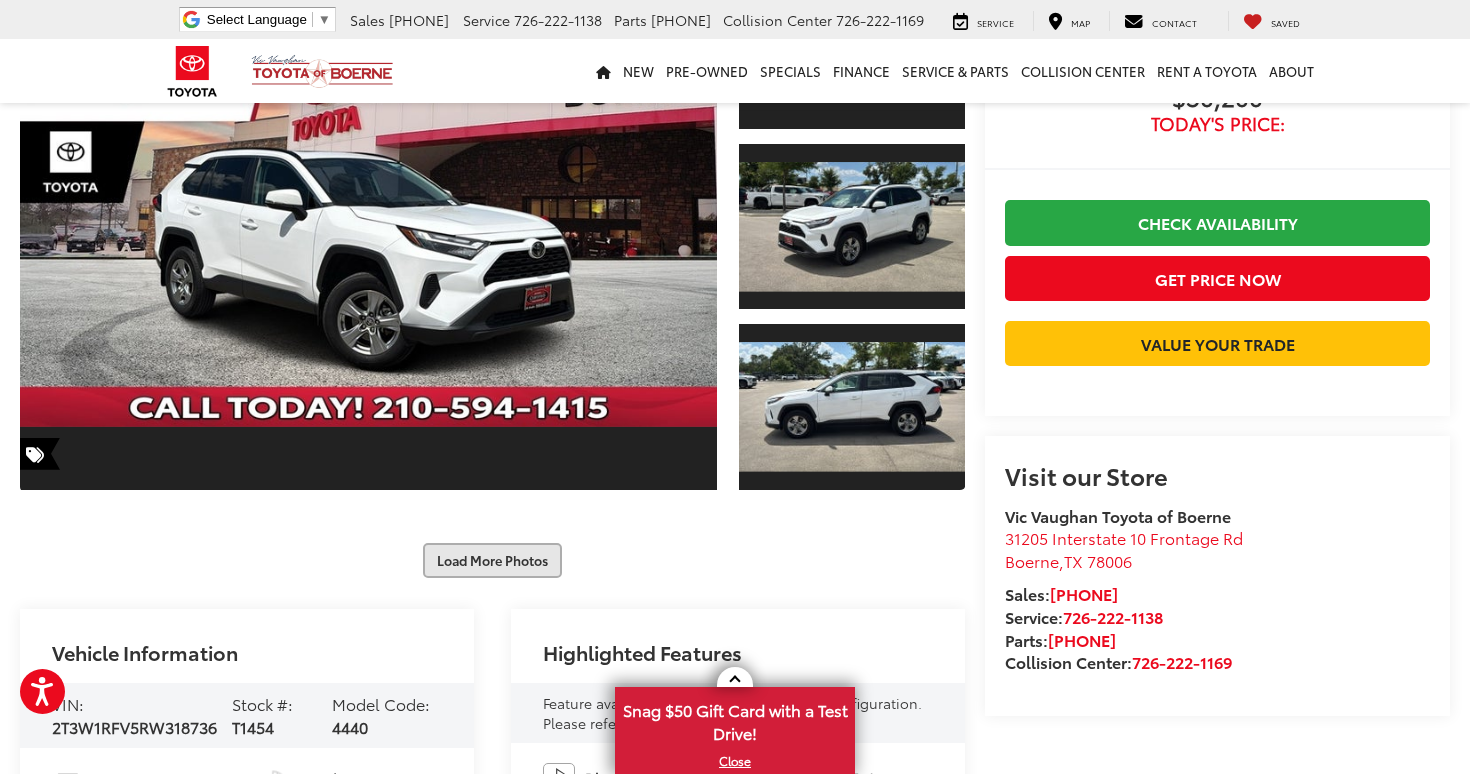 click on "Load More Photos" at bounding box center (492, 560) 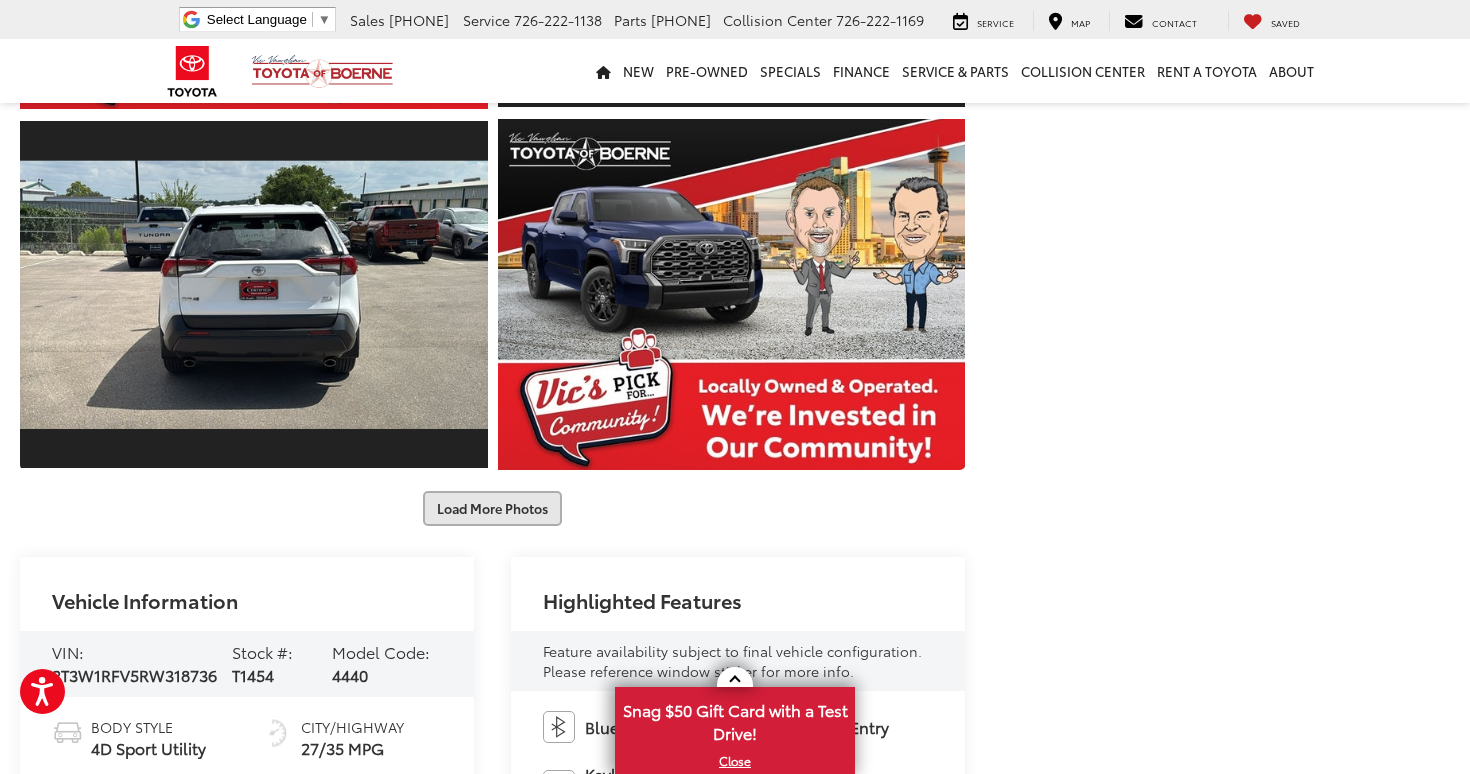 scroll, scrollTop: 985, scrollLeft: 0, axis: vertical 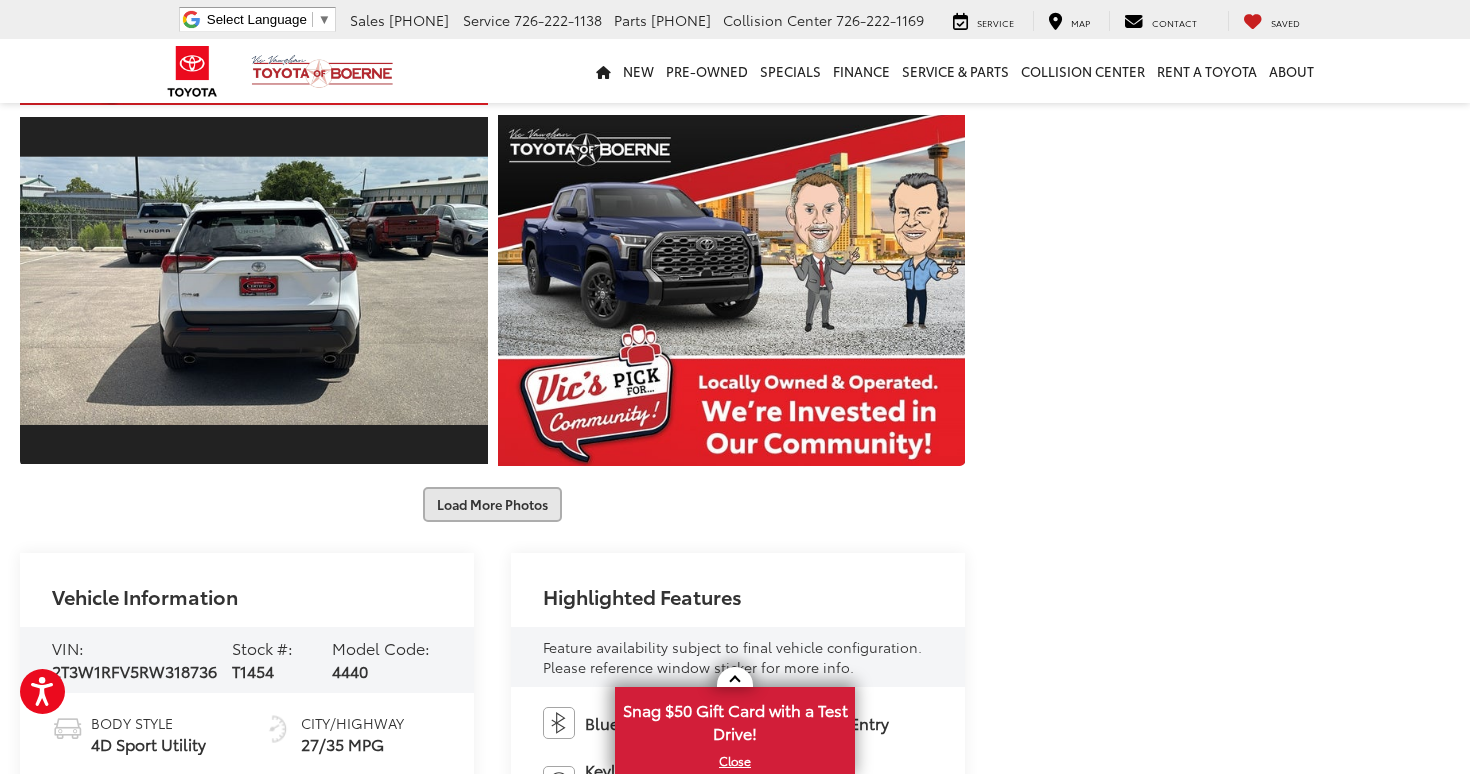 click on "Load More Photos" at bounding box center (492, 504) 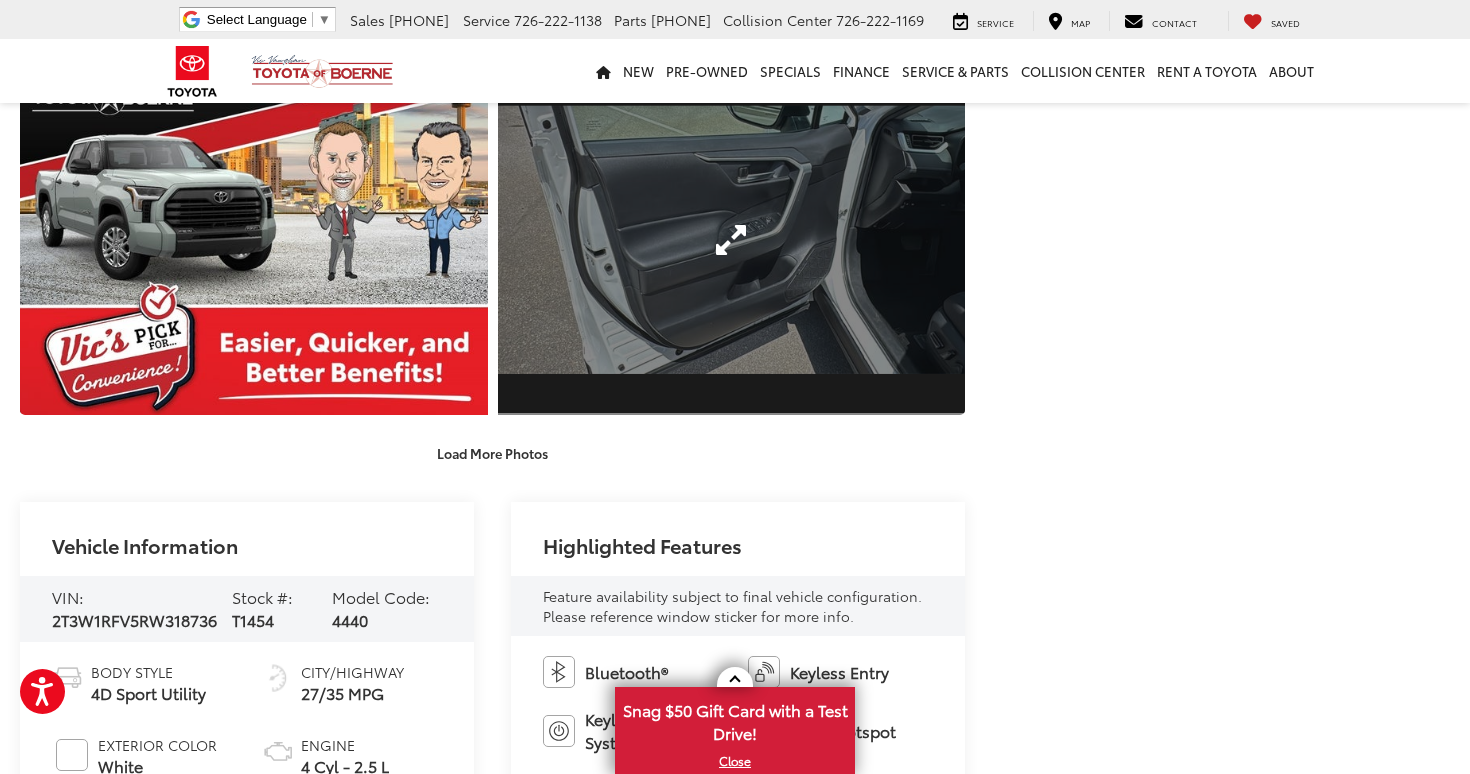 scroll, scrollTop: 1768, scrollLeft: 0, axis: vertical 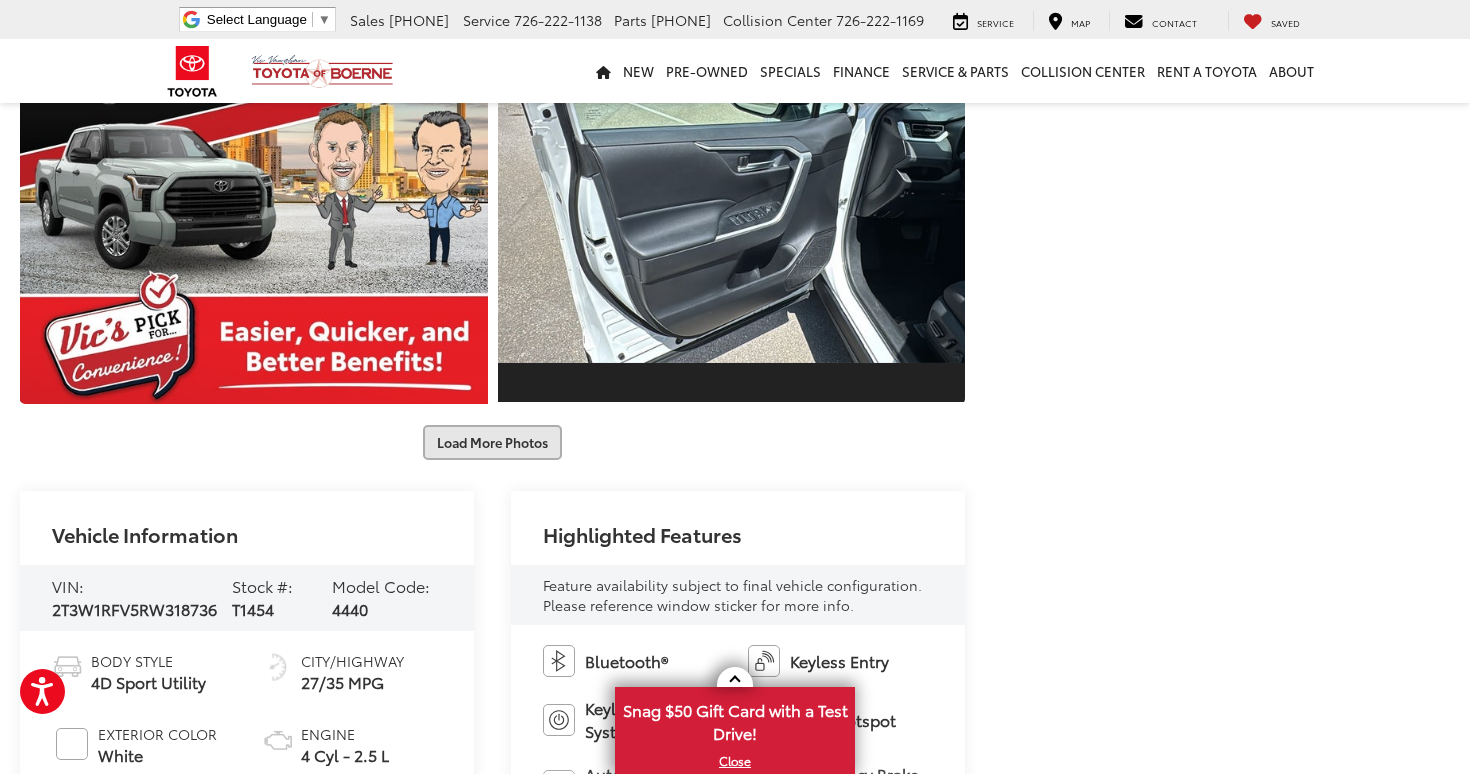 click on "Load More Photos" at bounding box center [492, 442] 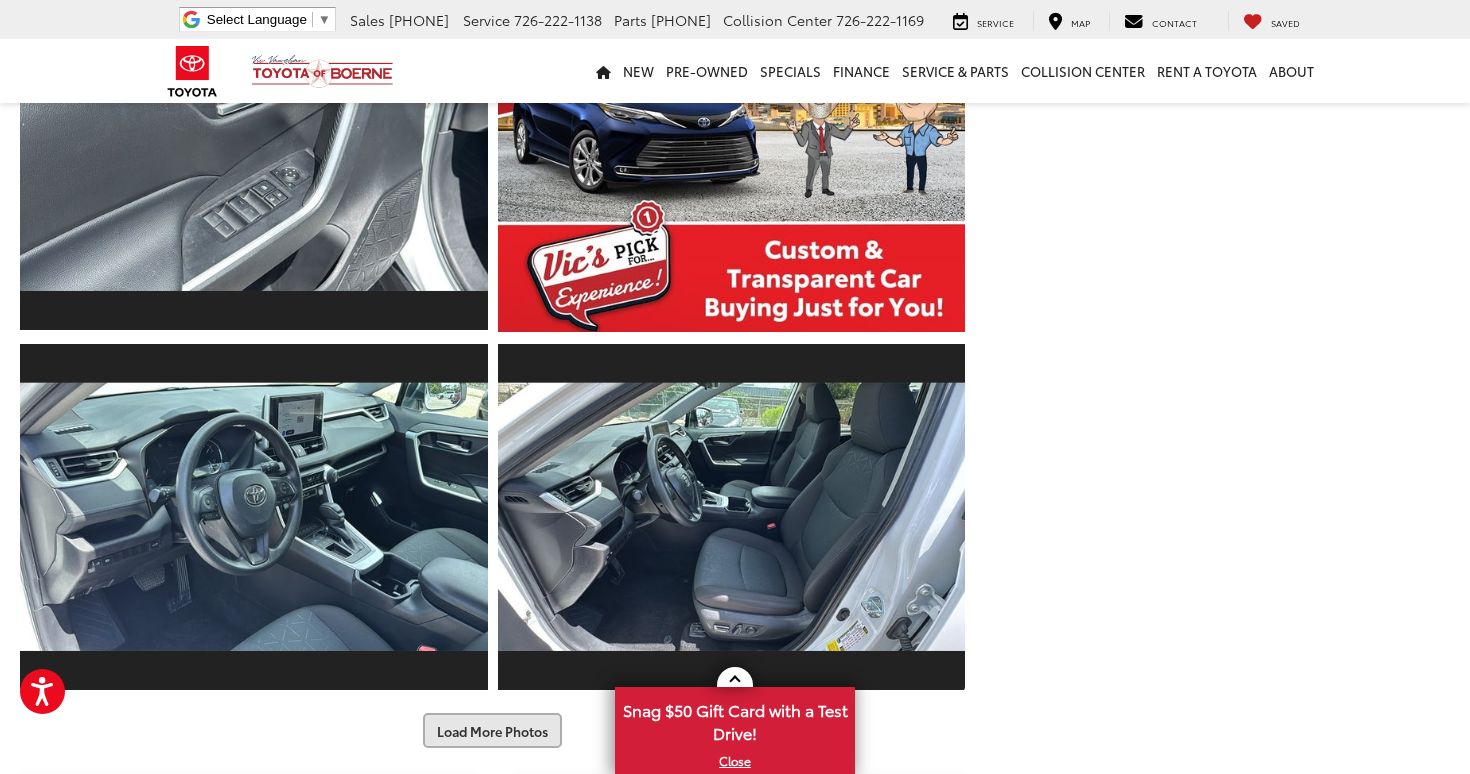 scroll, scrollTop: 2202, scrollLeft: 0, axis: vertical 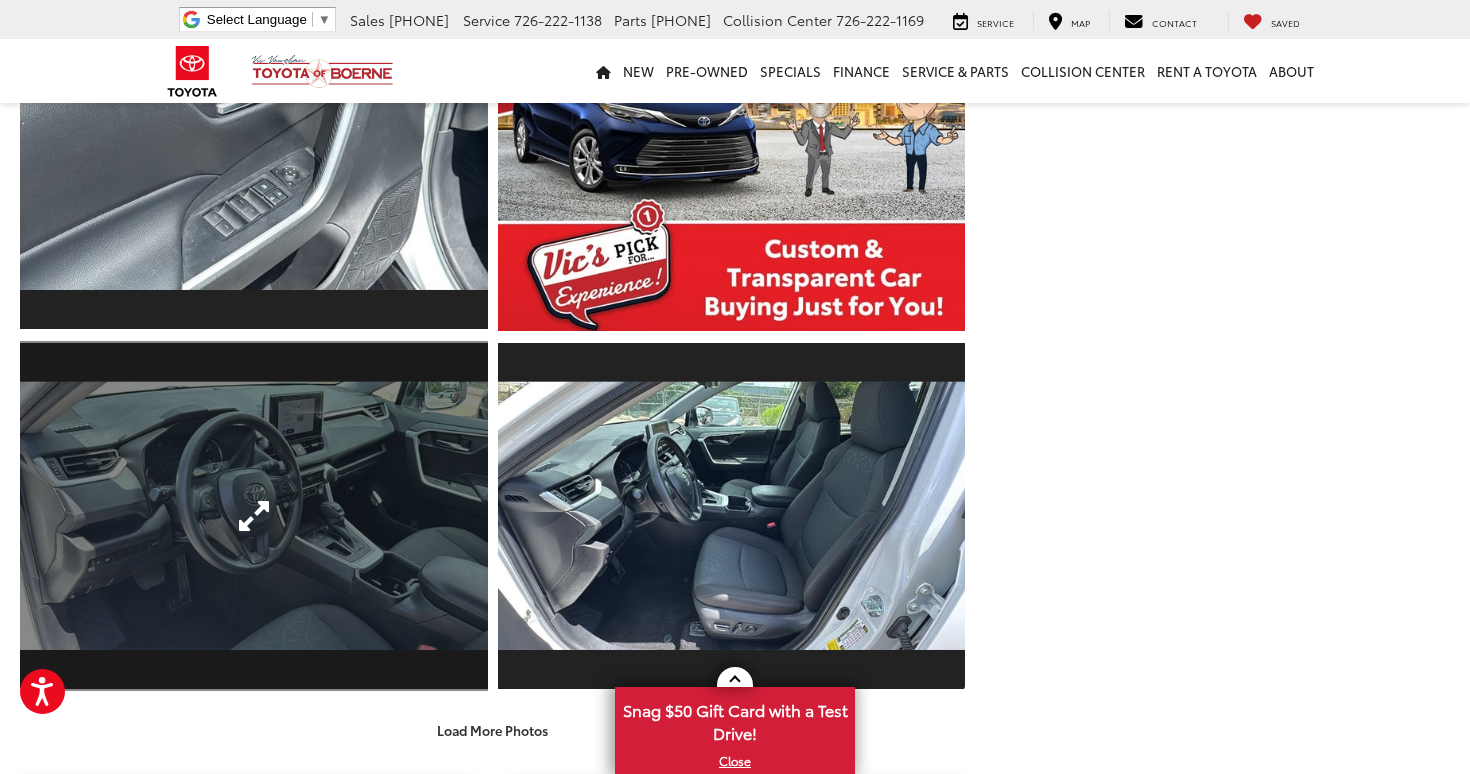 click at bounding box center (254, 516) 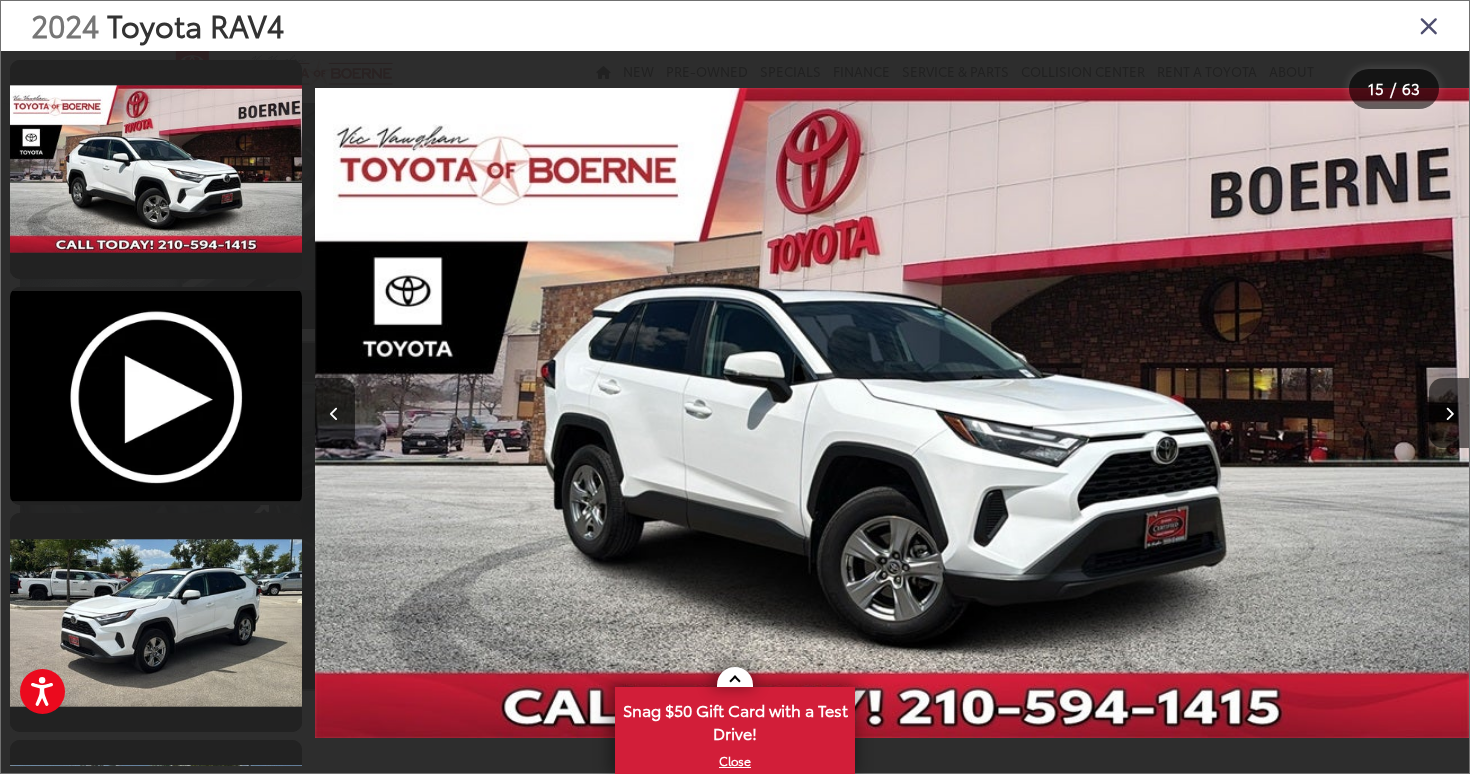 scroll, scrollTop: 2993, scrollLeft: 0, axis: vertical 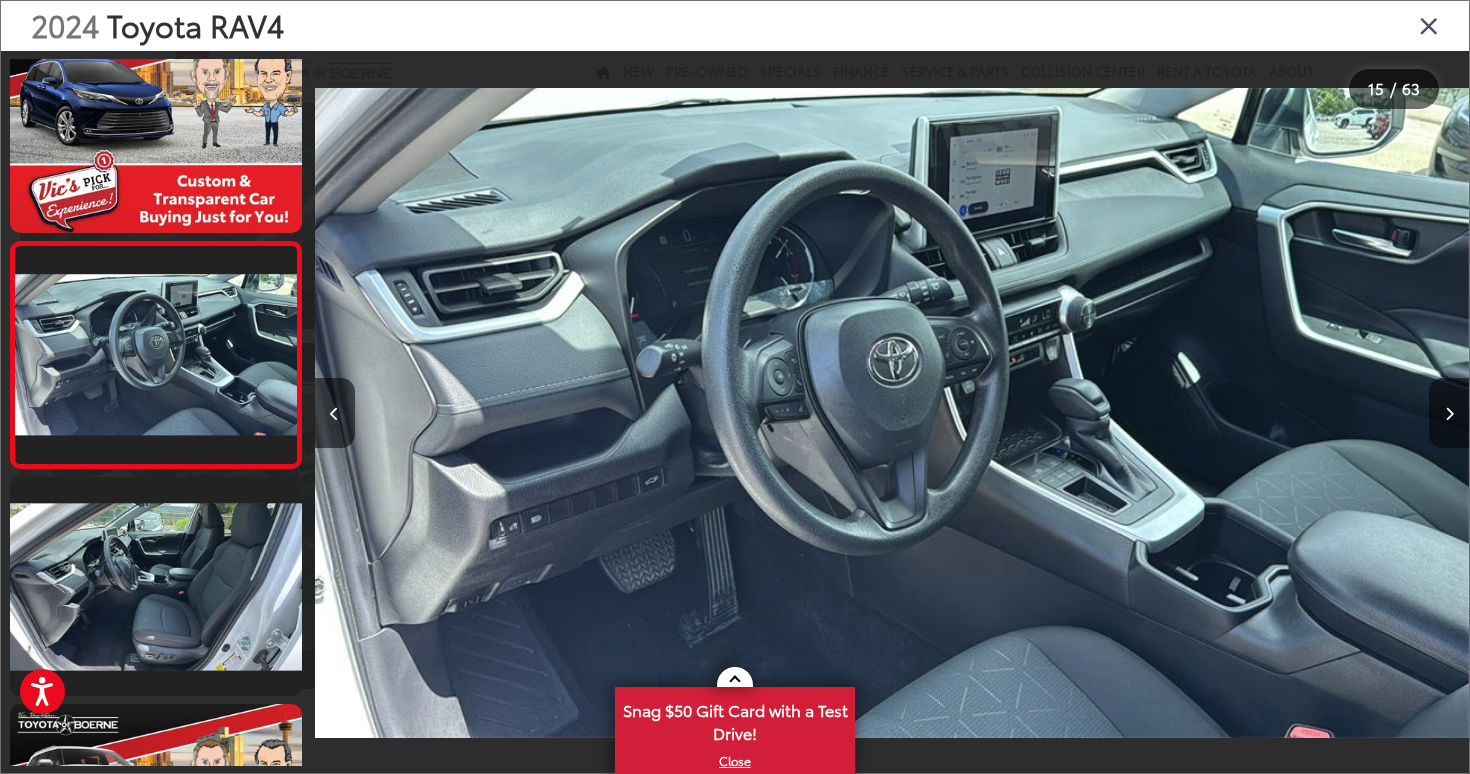 click at bounding box center (1449, 413) 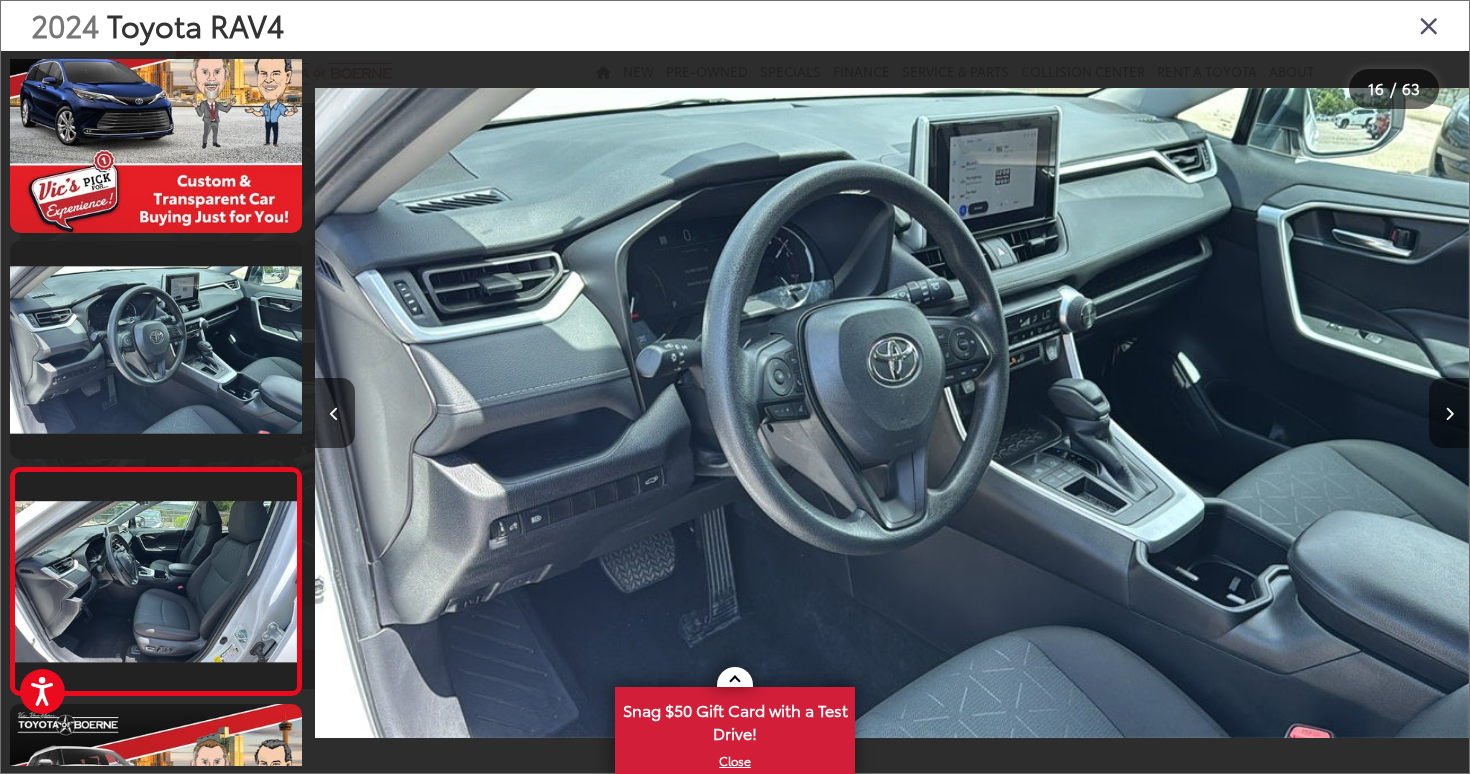 scroll, scrollTop: 0, scrollLeft: 17316, axis: horizontal 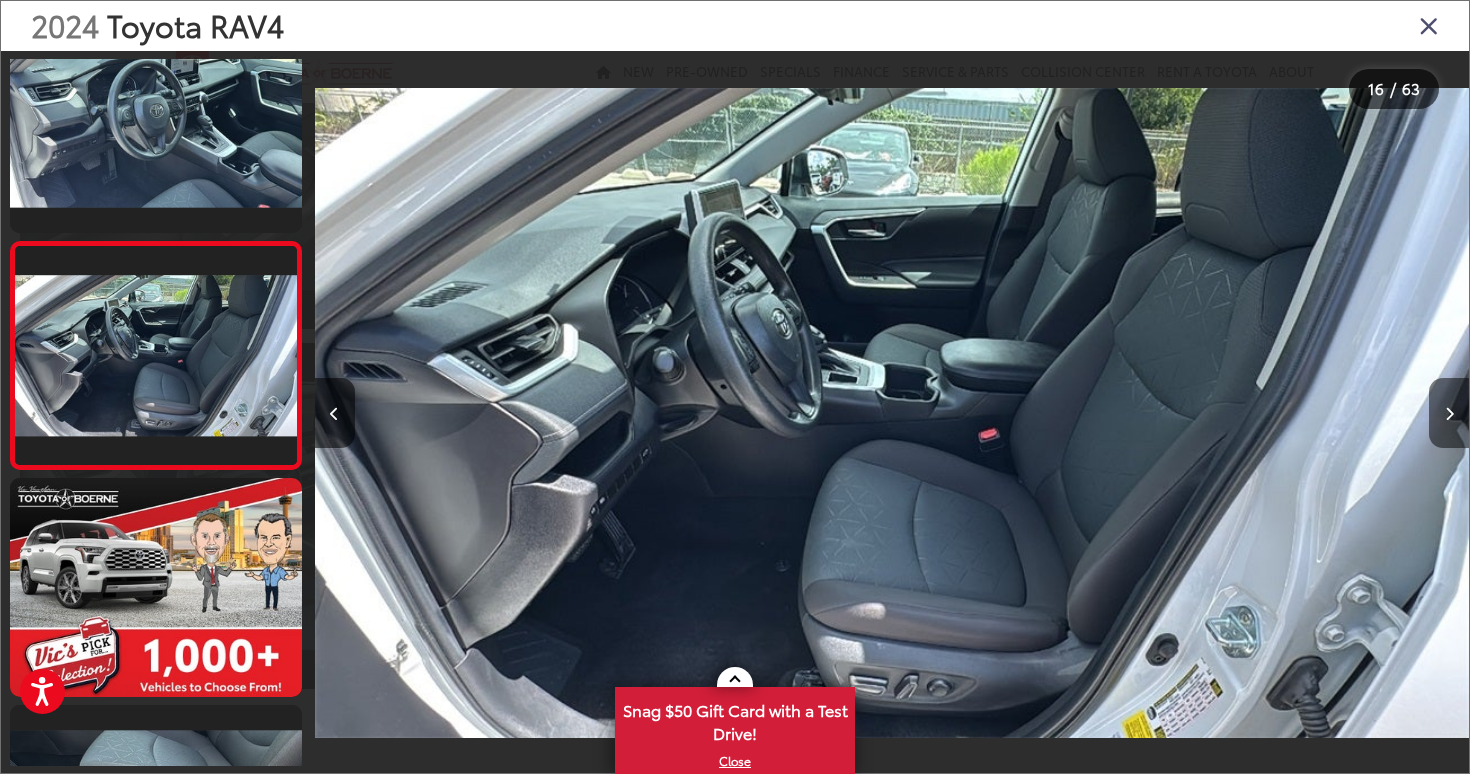 click at bounding box center (1449, 413) 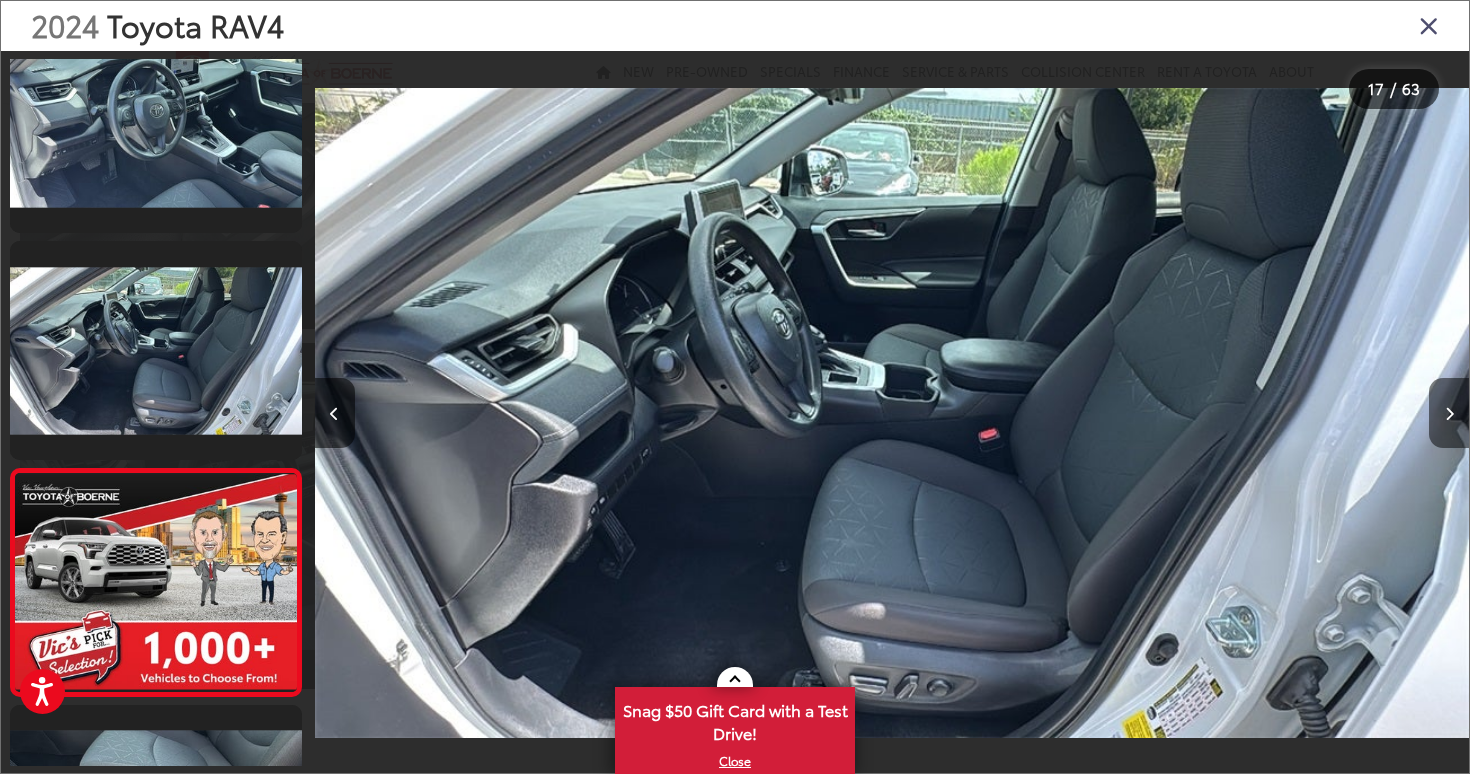 scroll, scrollTop: 0, scrollLeft: 18471, axis: horizontal 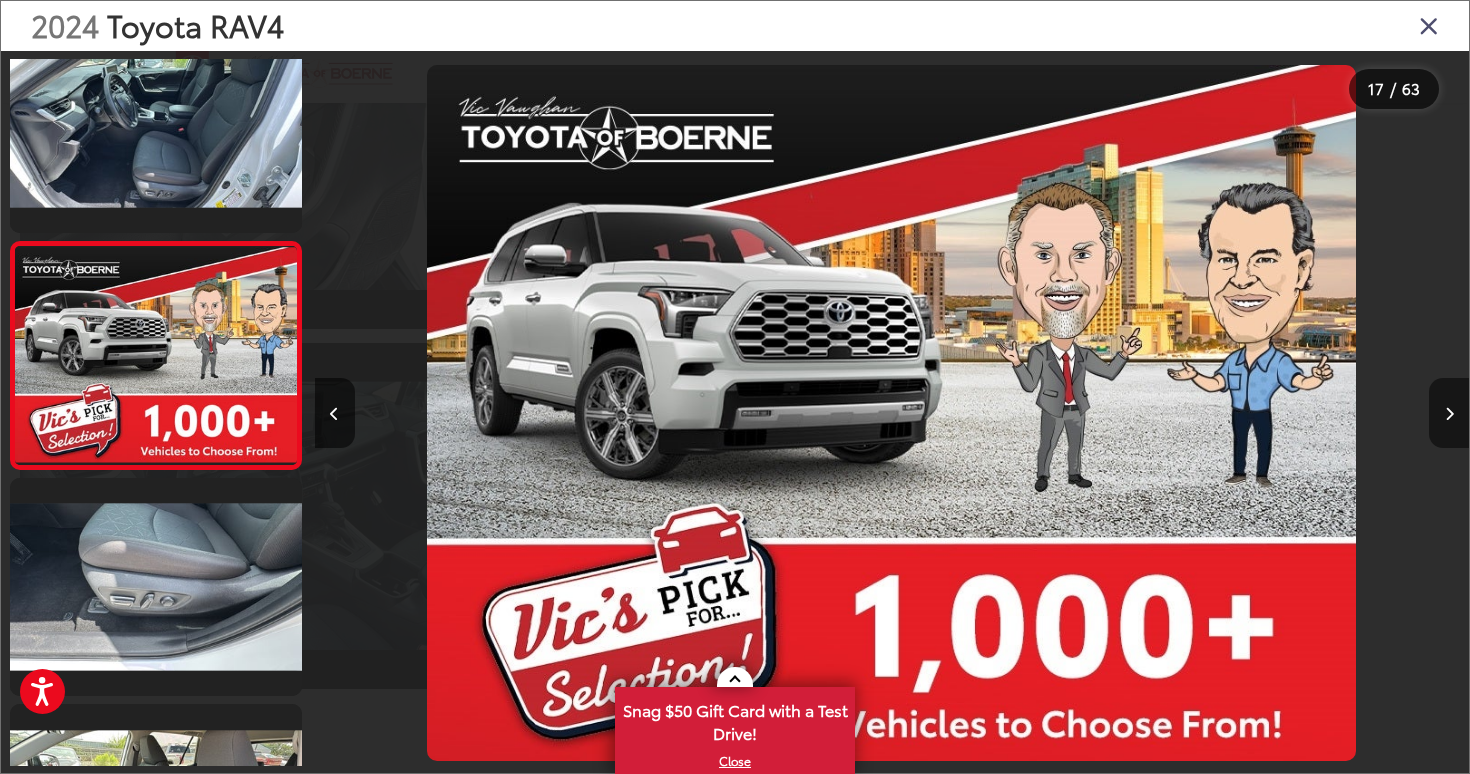 click at bounding box center (1449, 413) 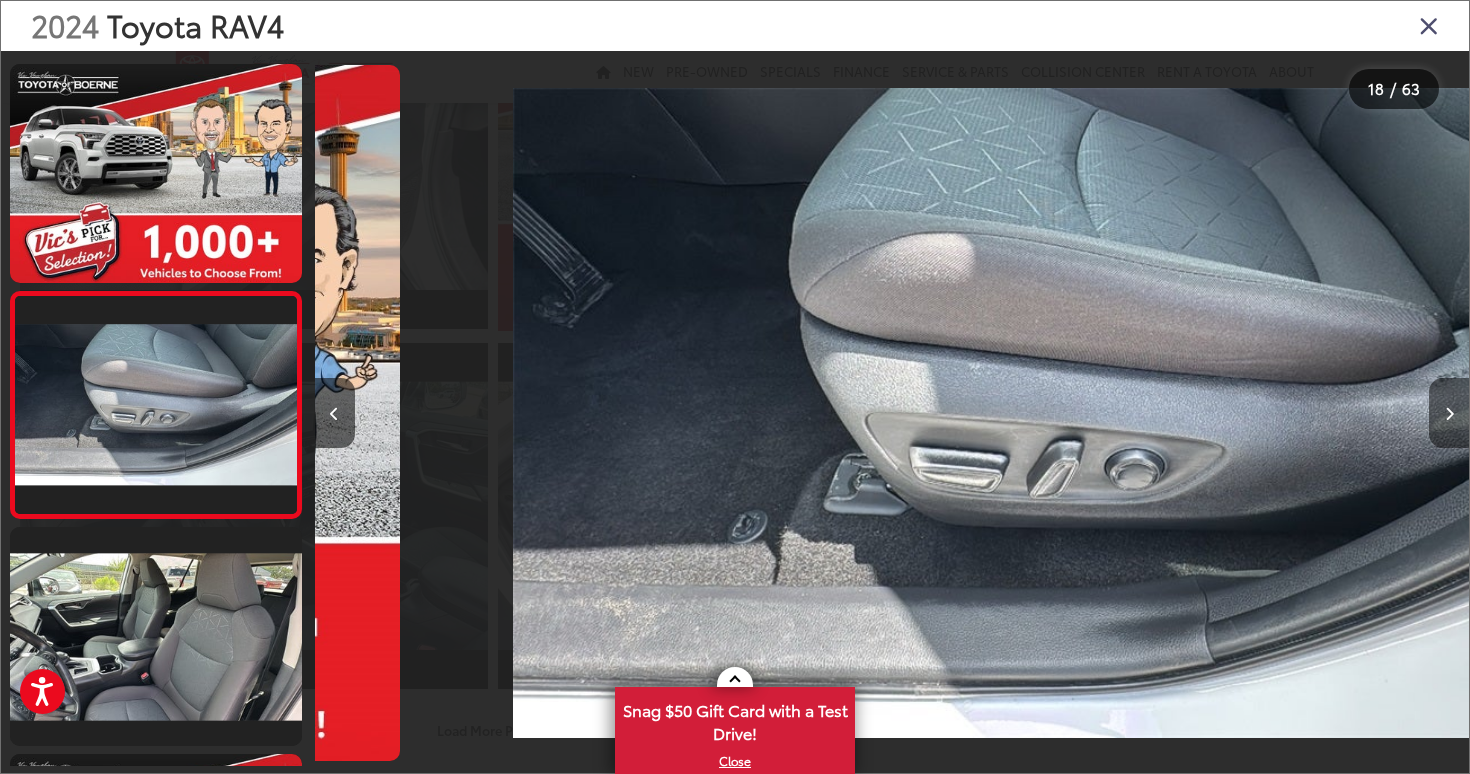 scroll, scrollTop: 0, scrollLeft: 19625, axis: horizontal 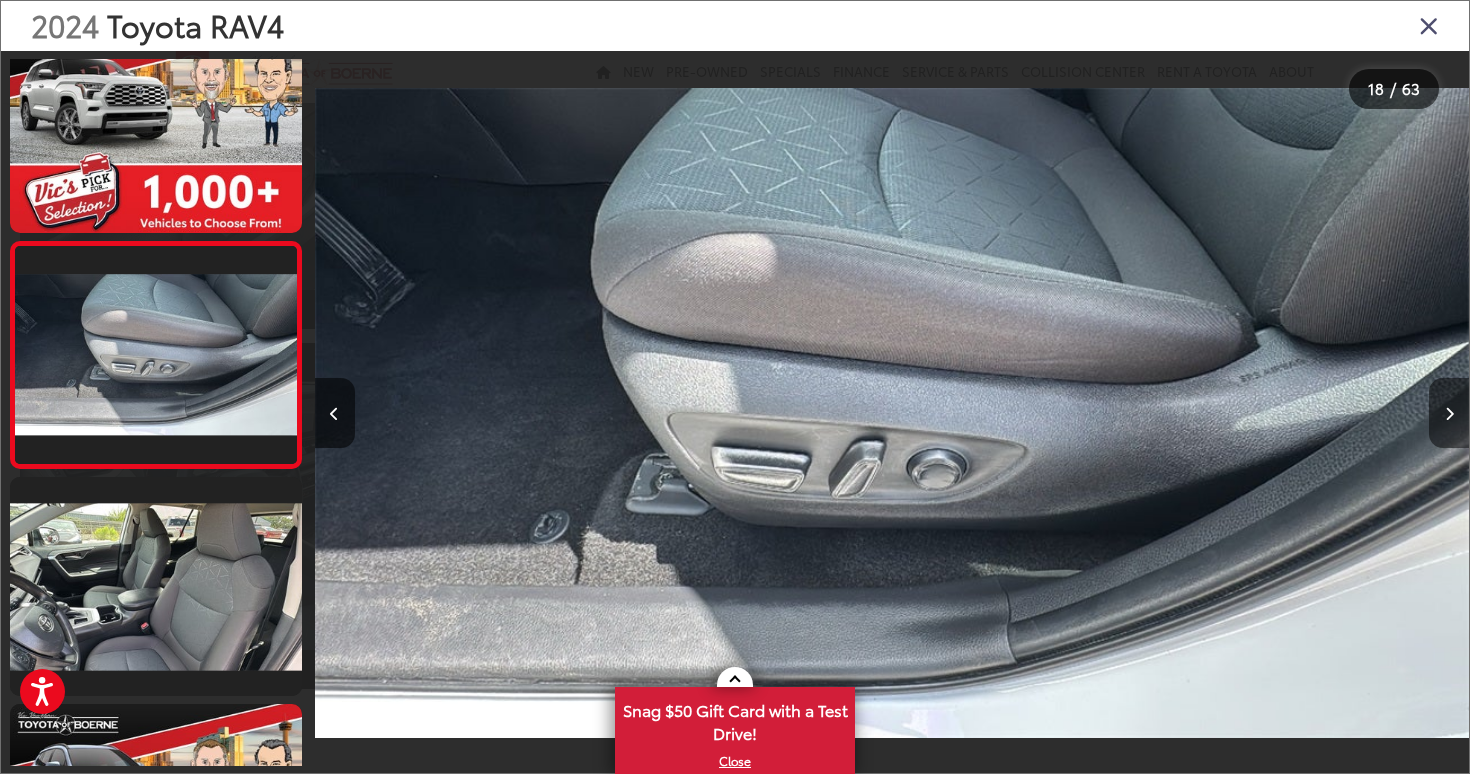 click at bounding box center [1449, 413] 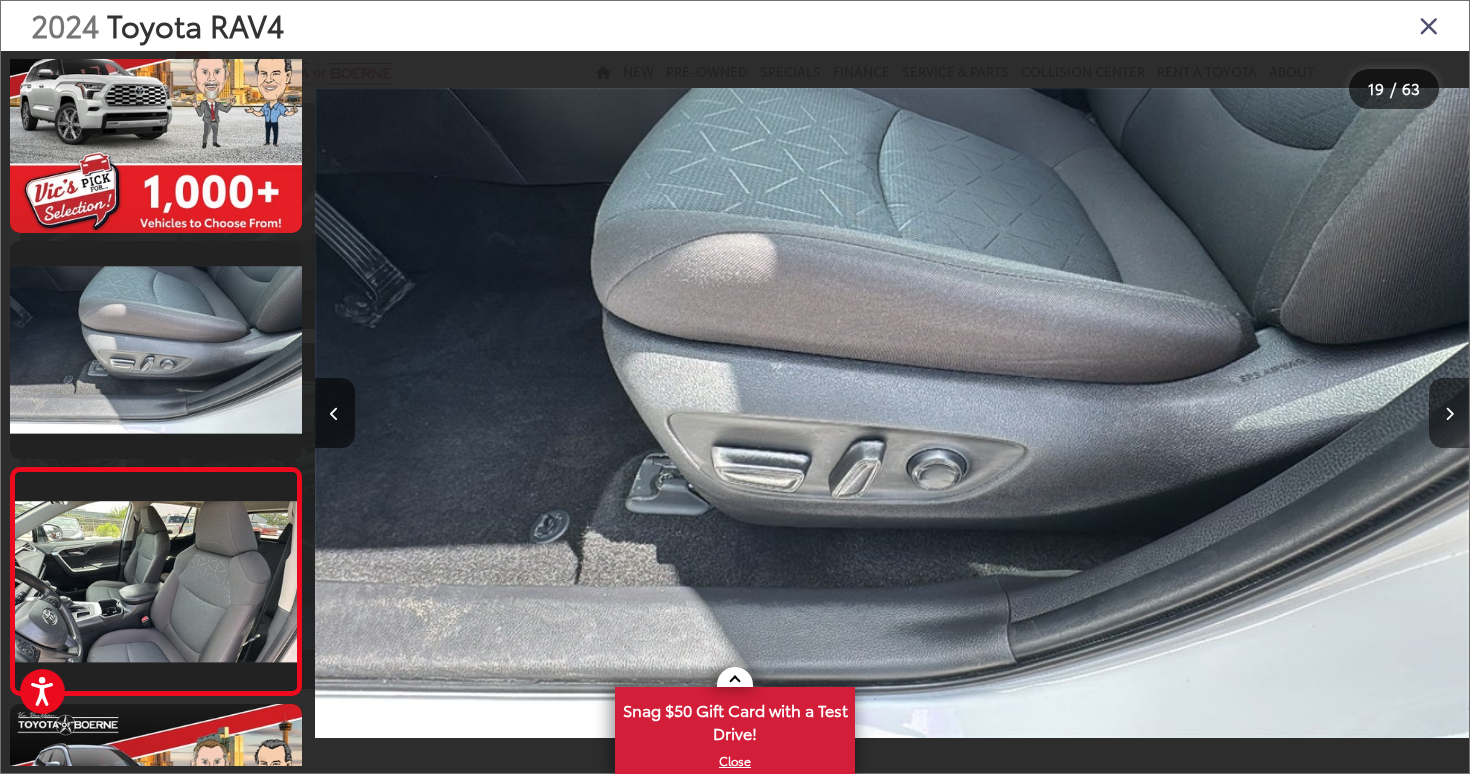 scroll, scrollTop: 0, scrollLeft: 20779, axis: horizontal 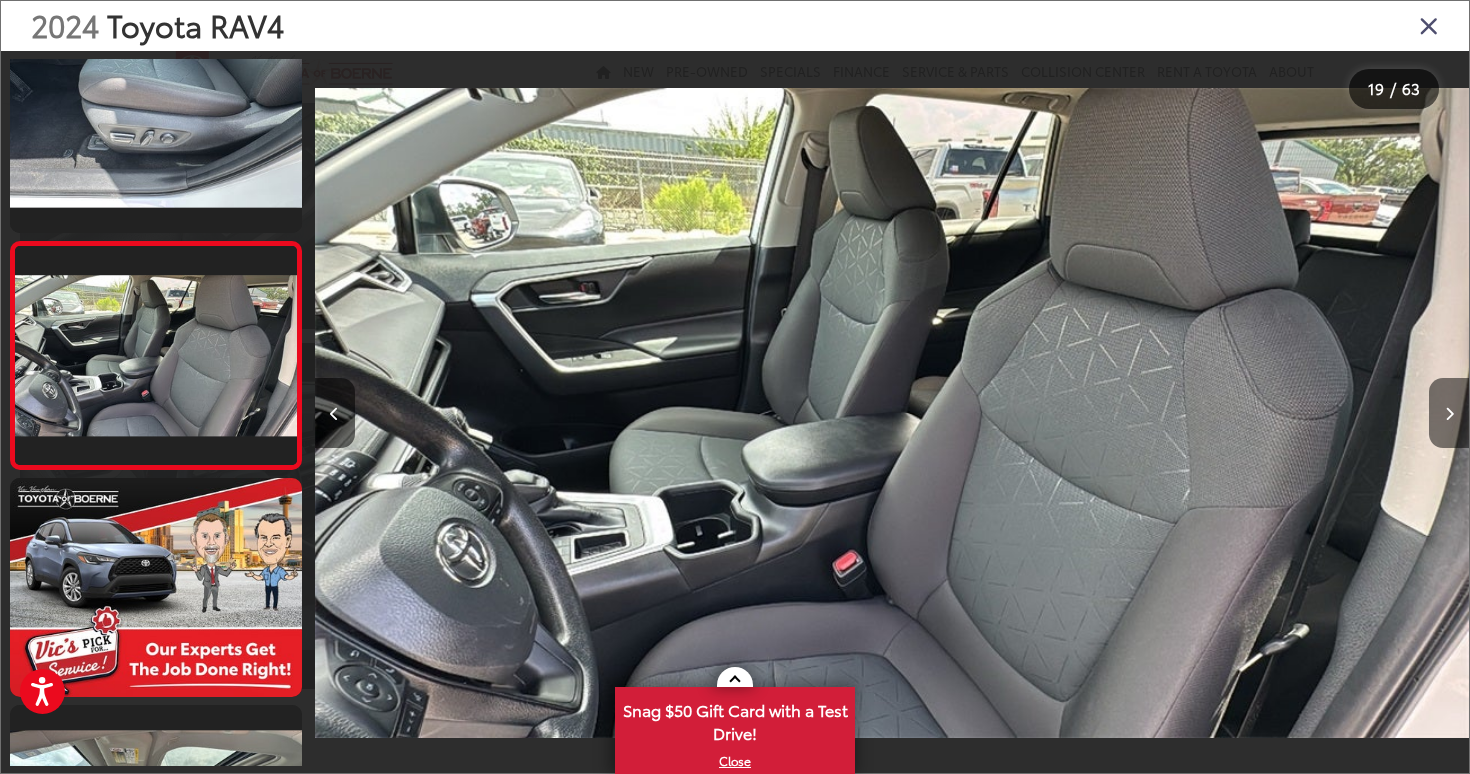 click at bounding box center [1449, 413] 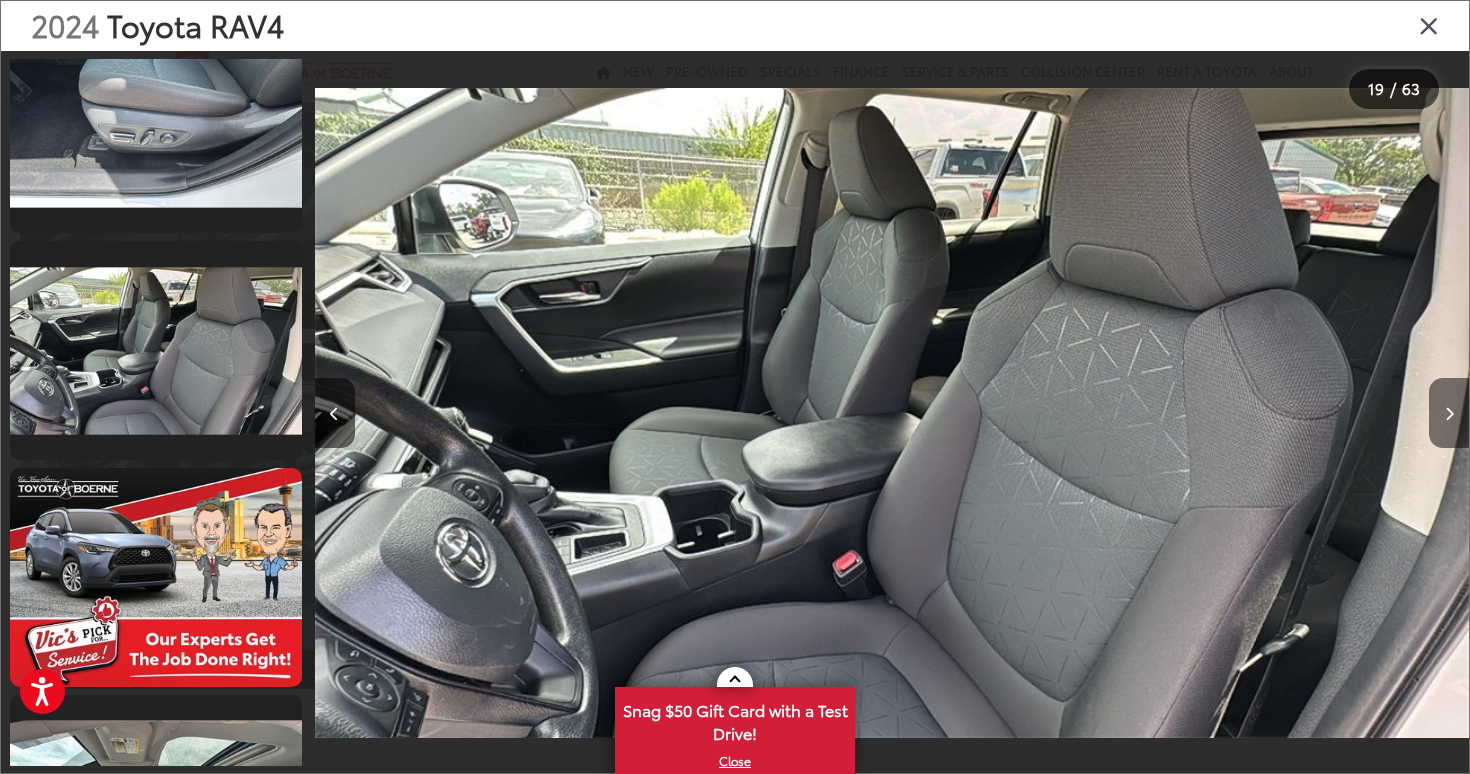 scroll, scrollTop: 0, scrollLeft: 21934, axis: horizontal 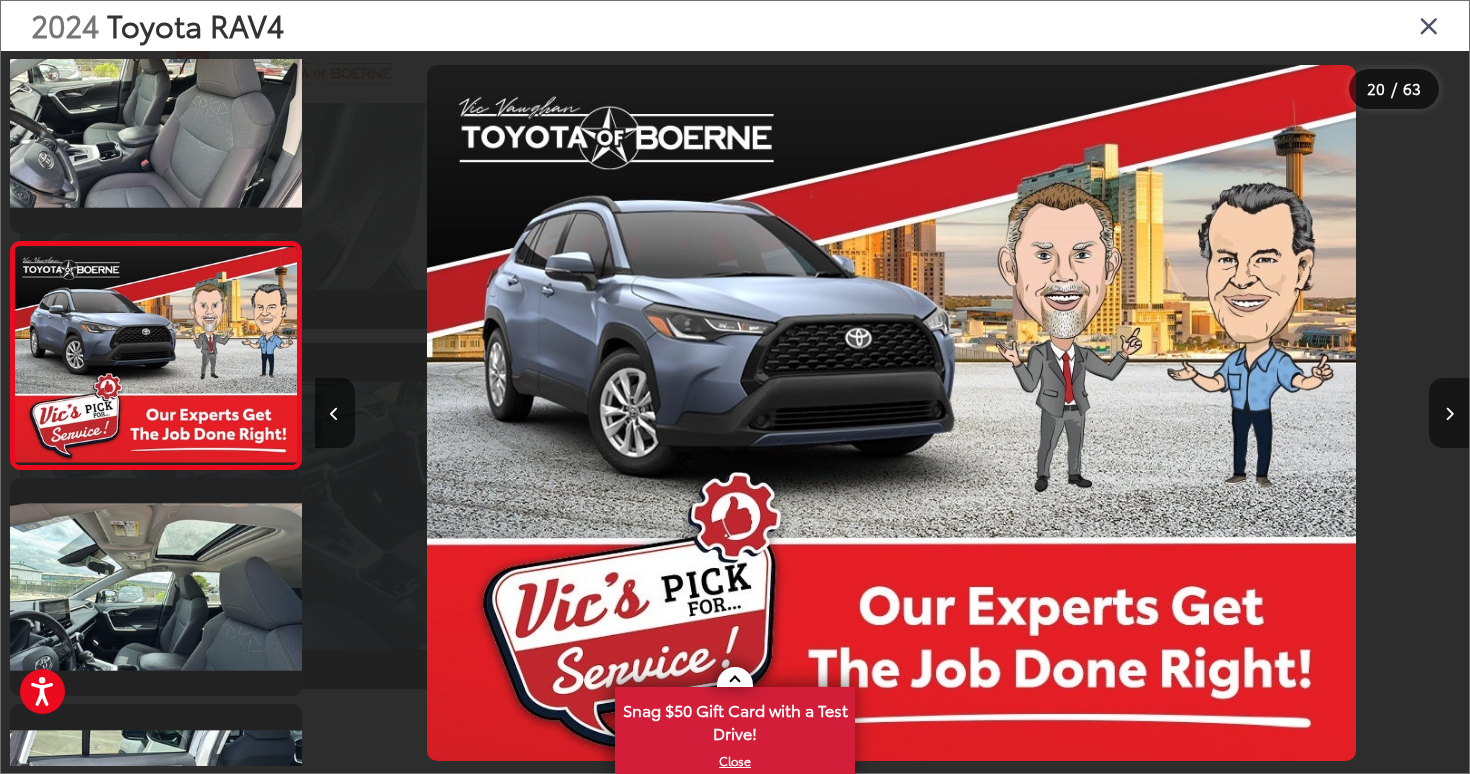 click at bounding box center [1449, 413] 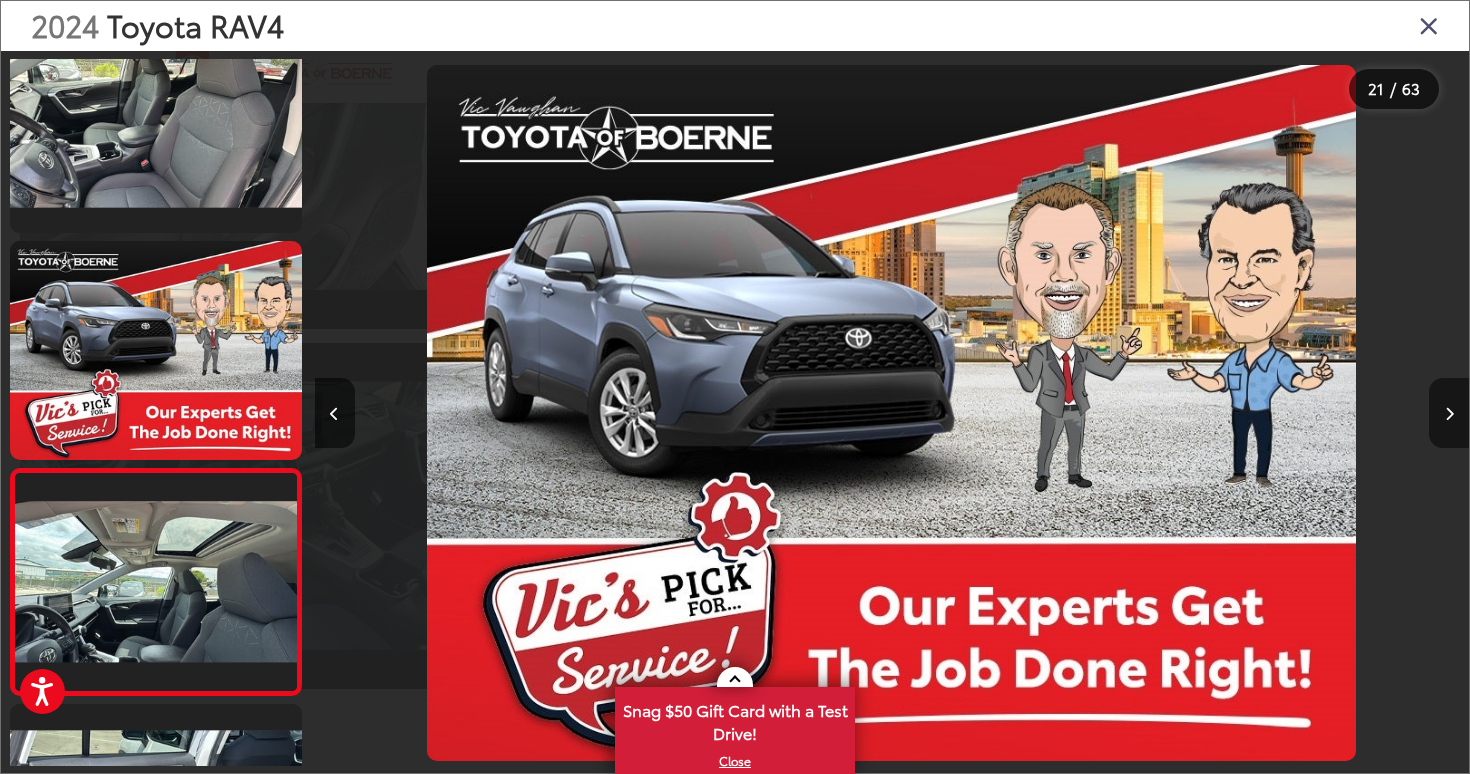 scroll, scrollTop: 0, scrollLeft: 23088, axis: horizontal 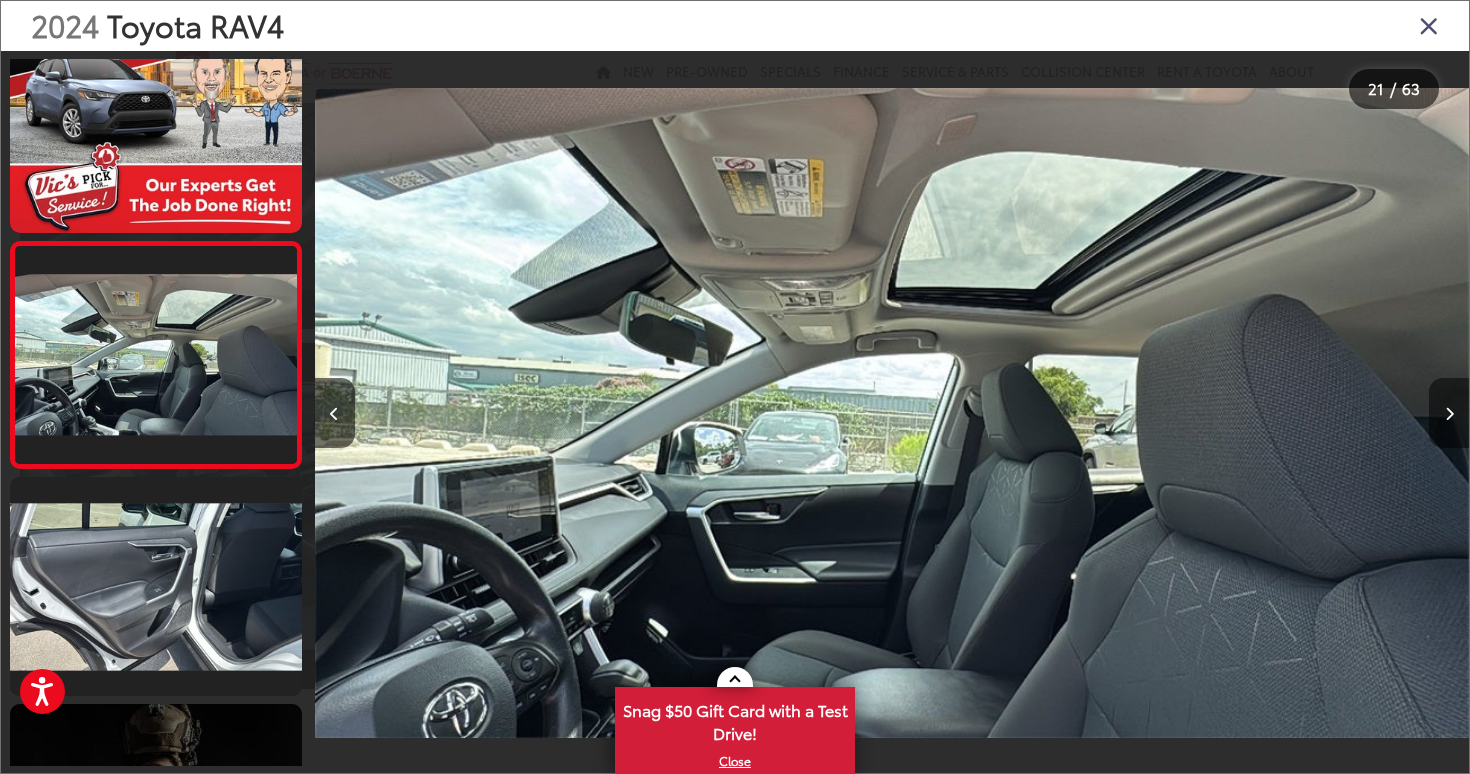 click at bounding box center [1449, 413] 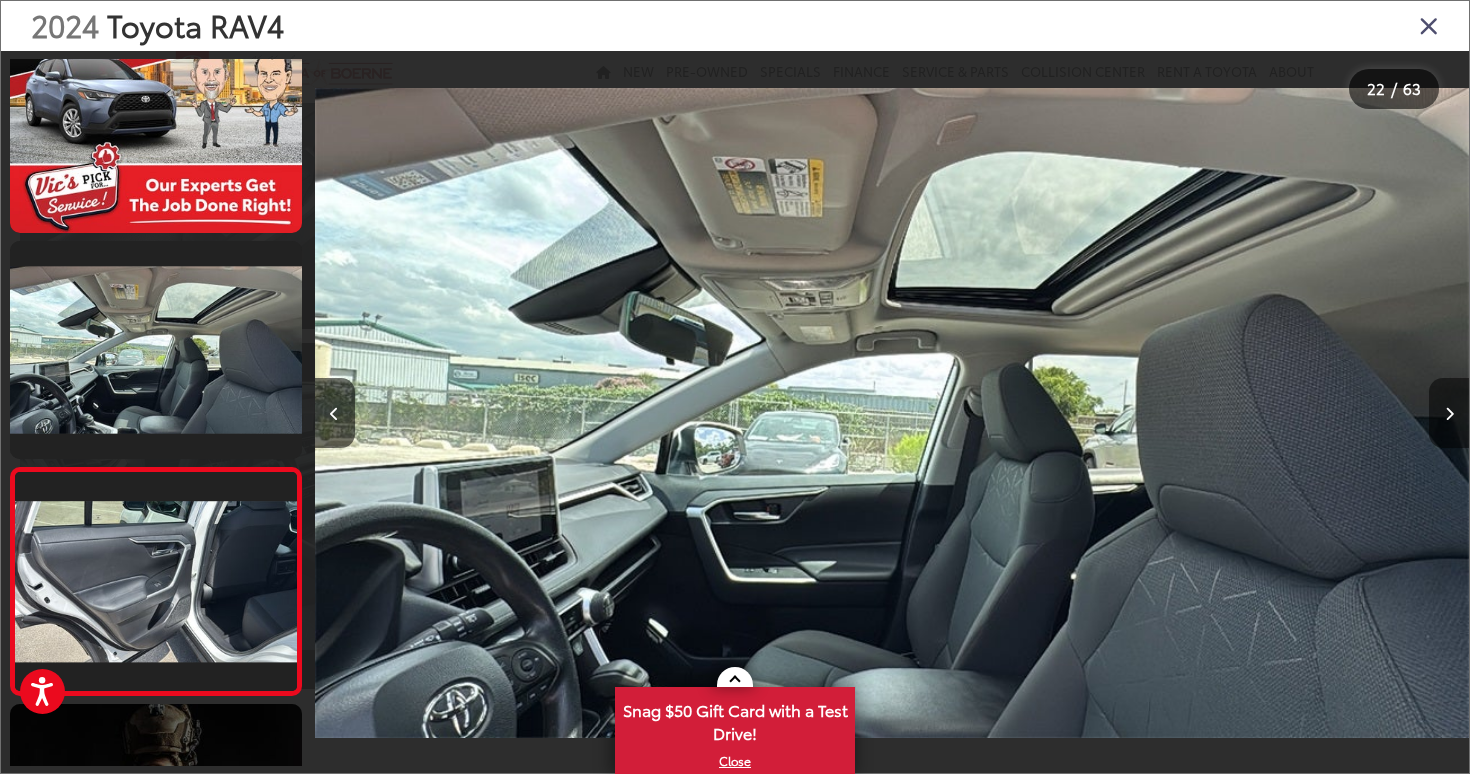 scroll, scrollTop: 0, scrollLeft: 24243, axis: horizontal 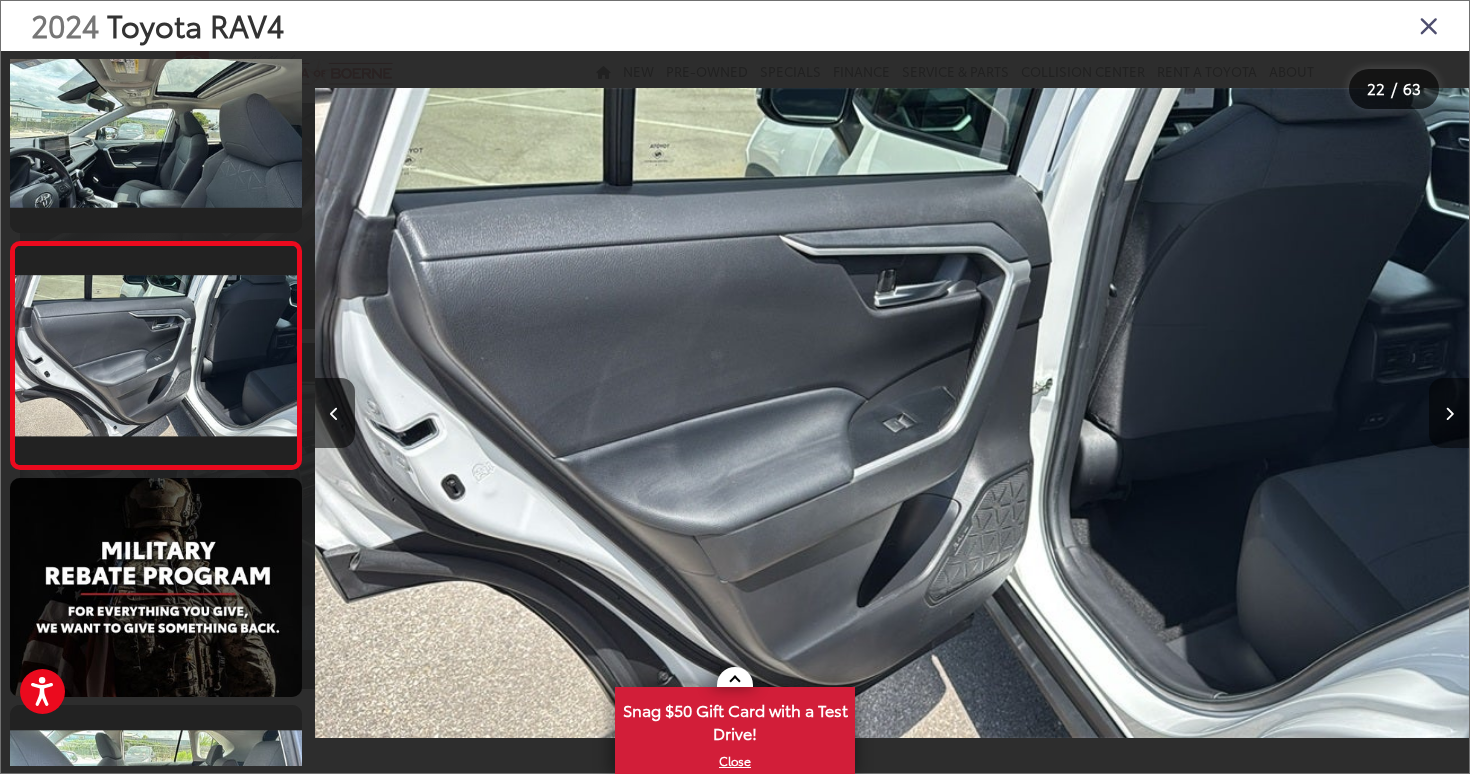 click at bounding box center (1449, 413) 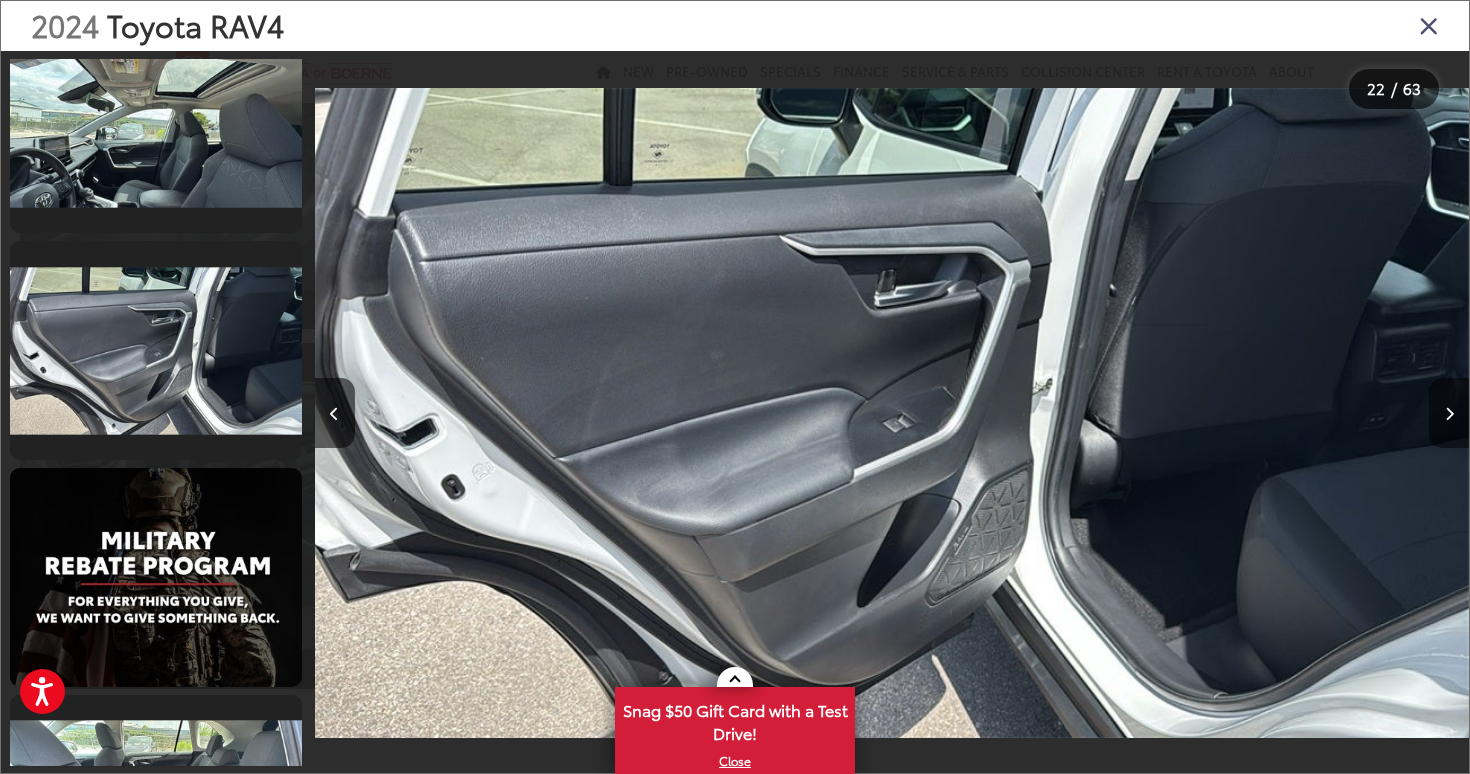 scroll, scrollTop: 0, scrollLeft: 25397, axis: horizontal 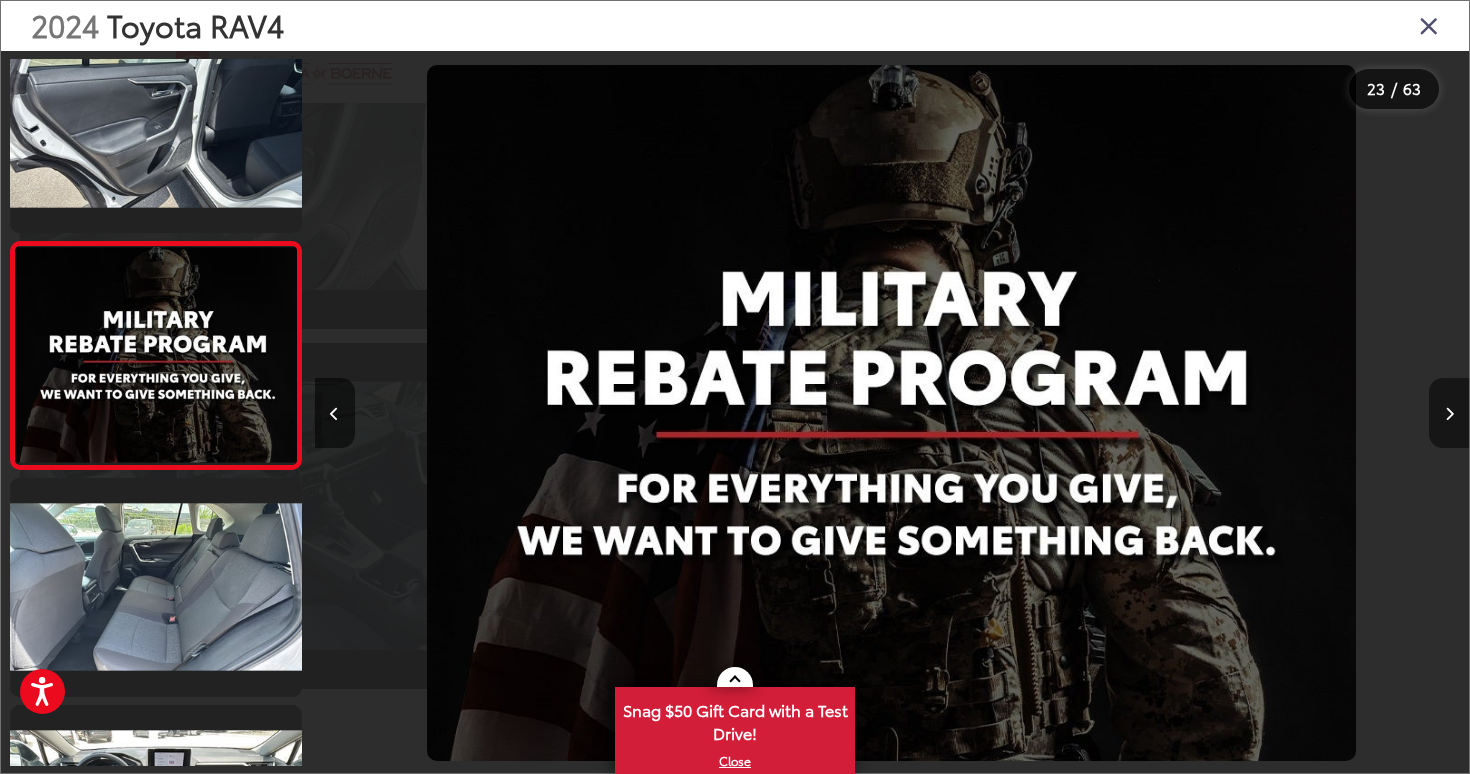 click at bounding box center [1449, 413] 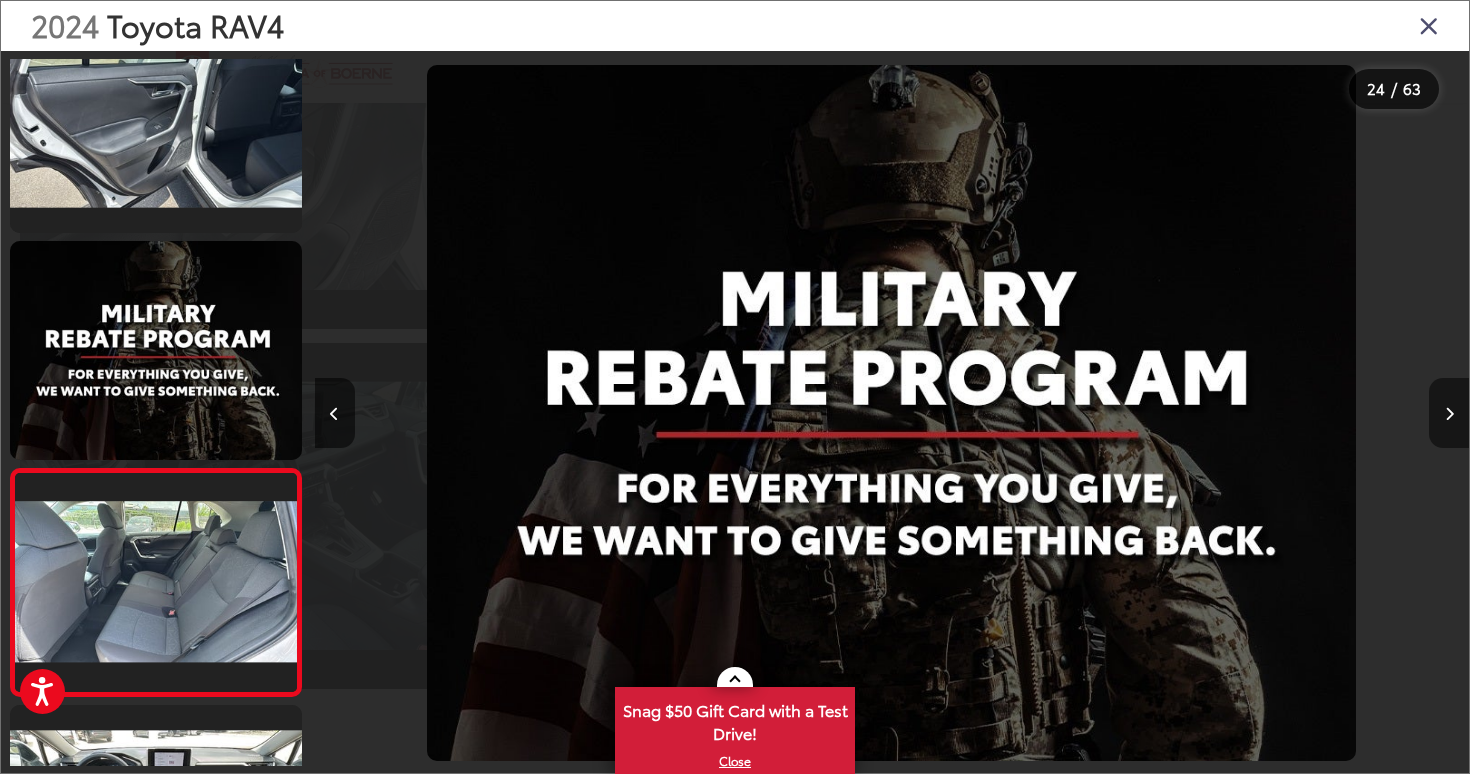 scroll, scrollTop: 0, scrollLeft: 26551, axis: horizontal 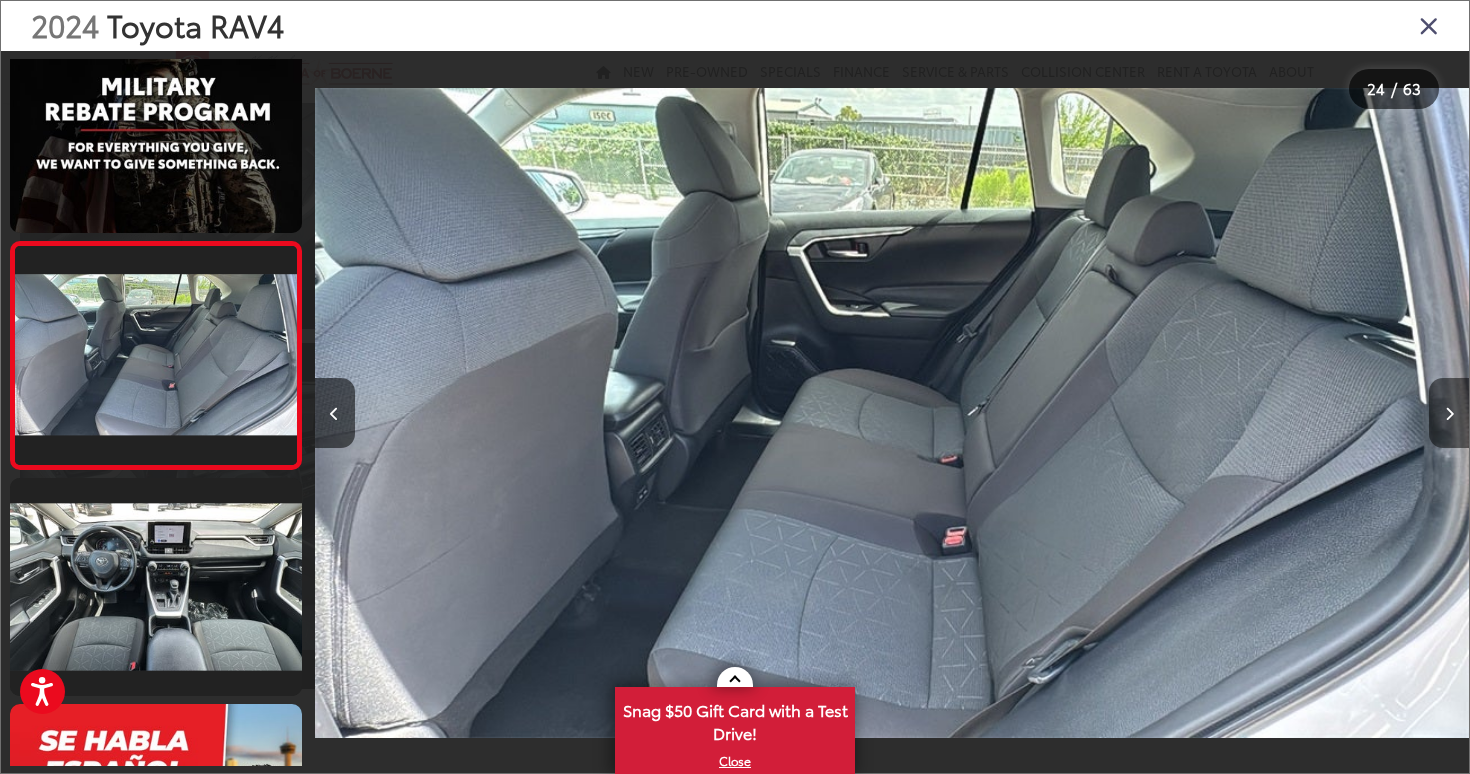 click at bounding box center (1449, 413) 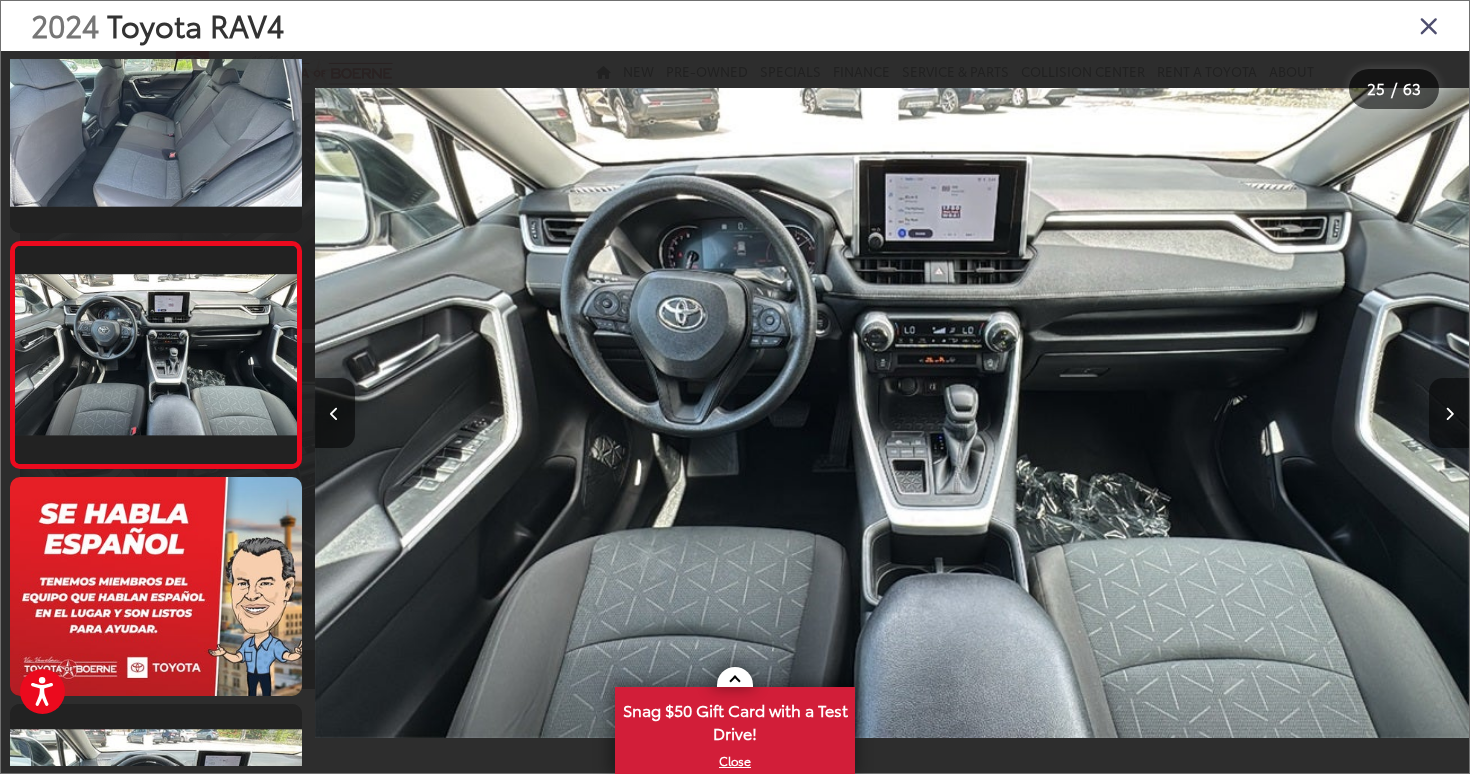 click at bounding box center [1449, 413] 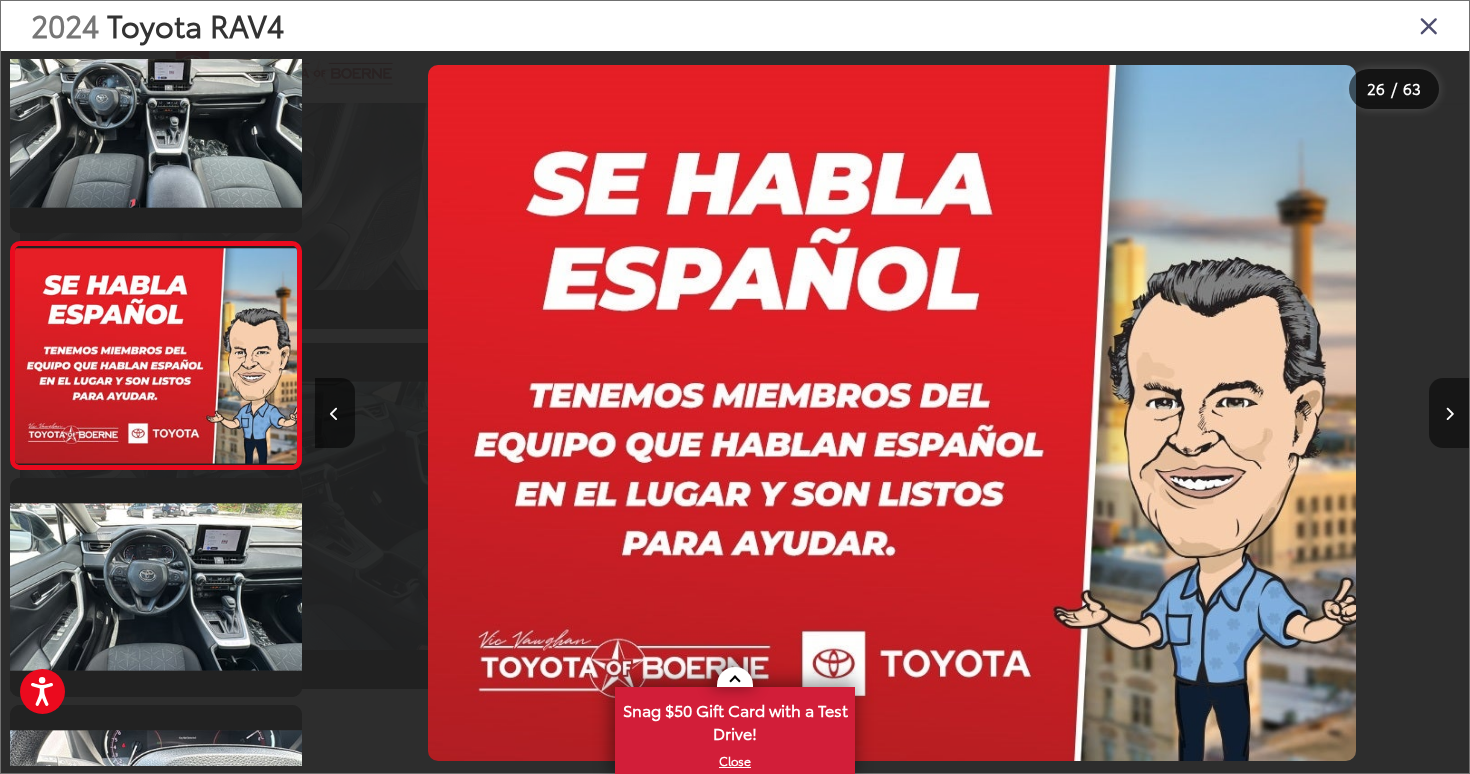 click at bounding box center [1449, 413] 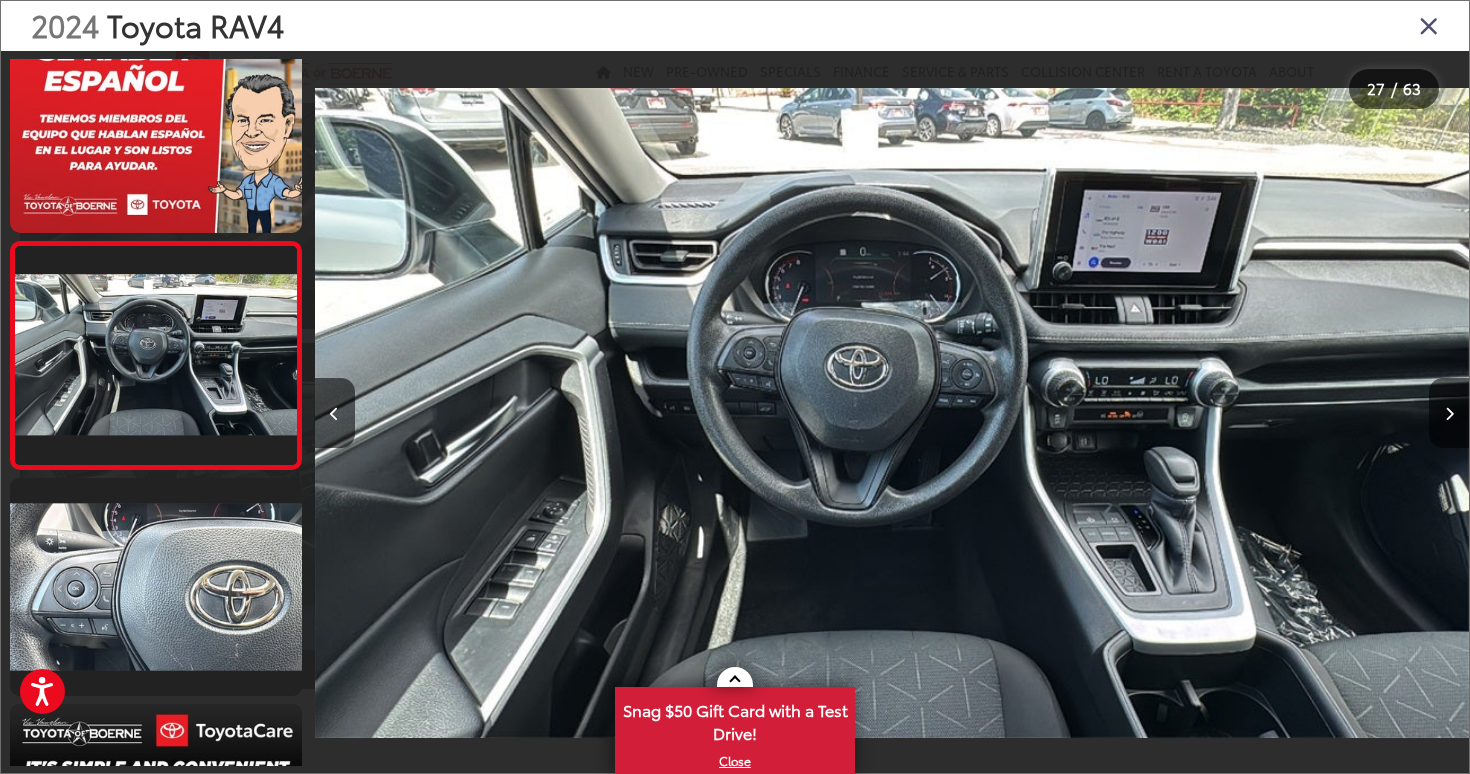 click at bounding box center [1429, 25] 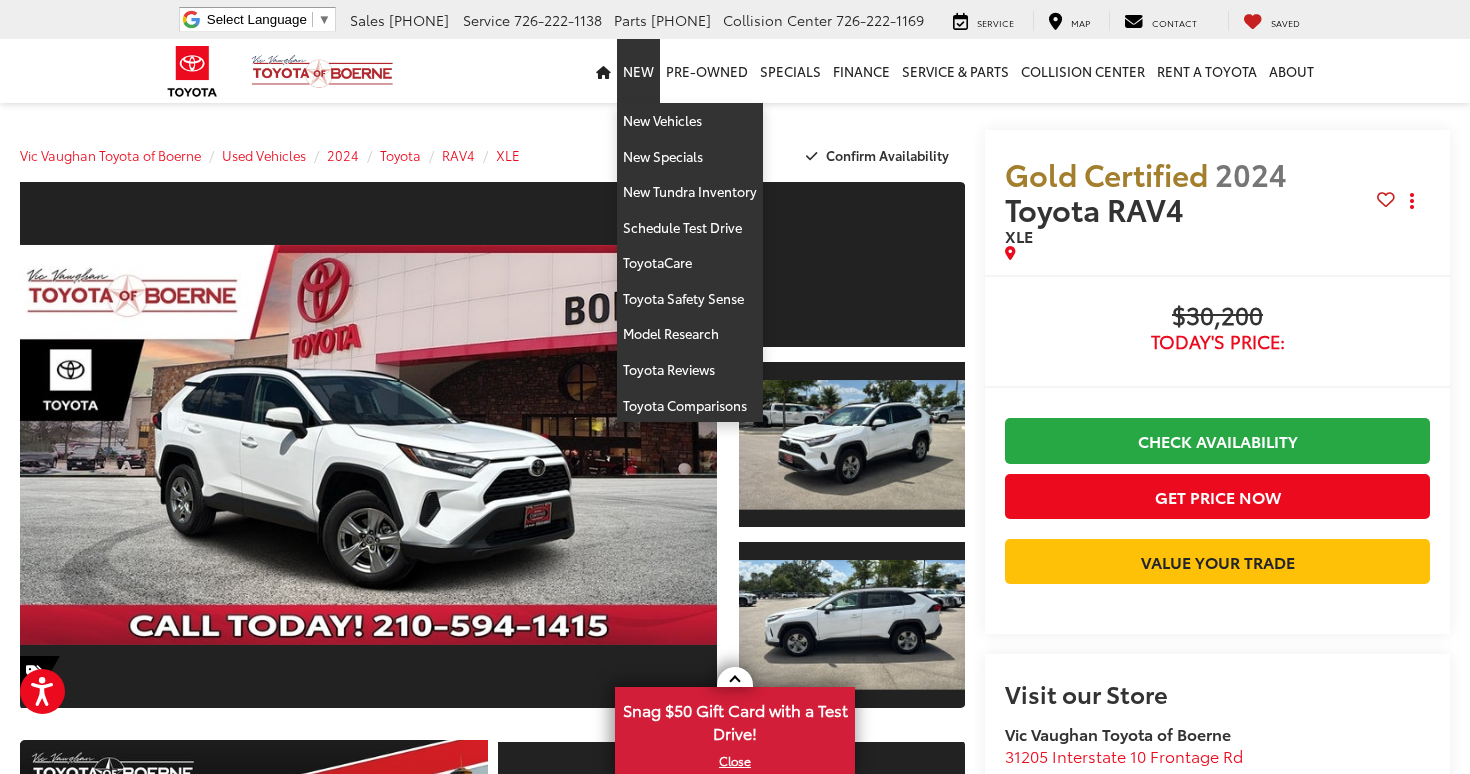 click on "New" at bounding box center [638, 71] 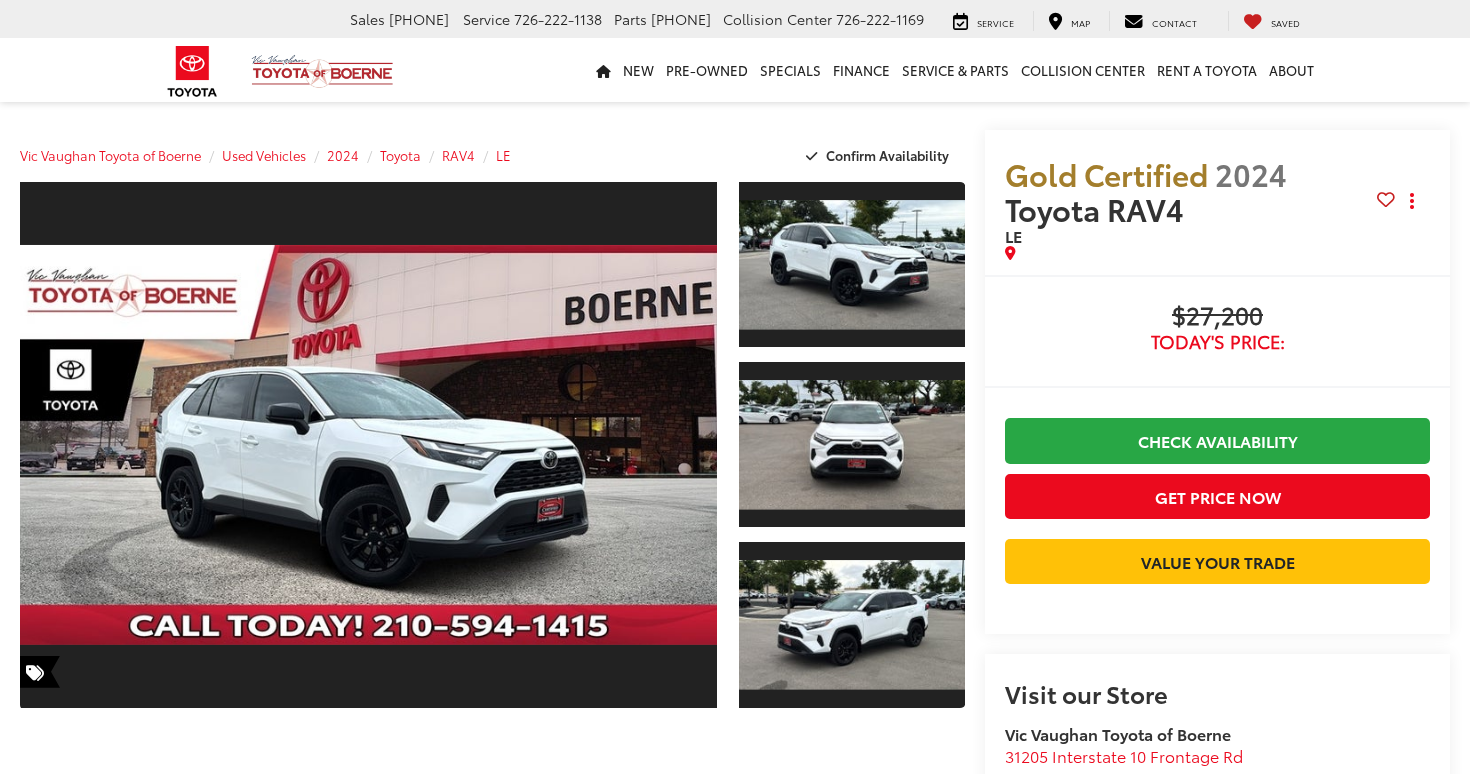 scroll, scrollTop: 0, scrollLeft: 0, axis: both 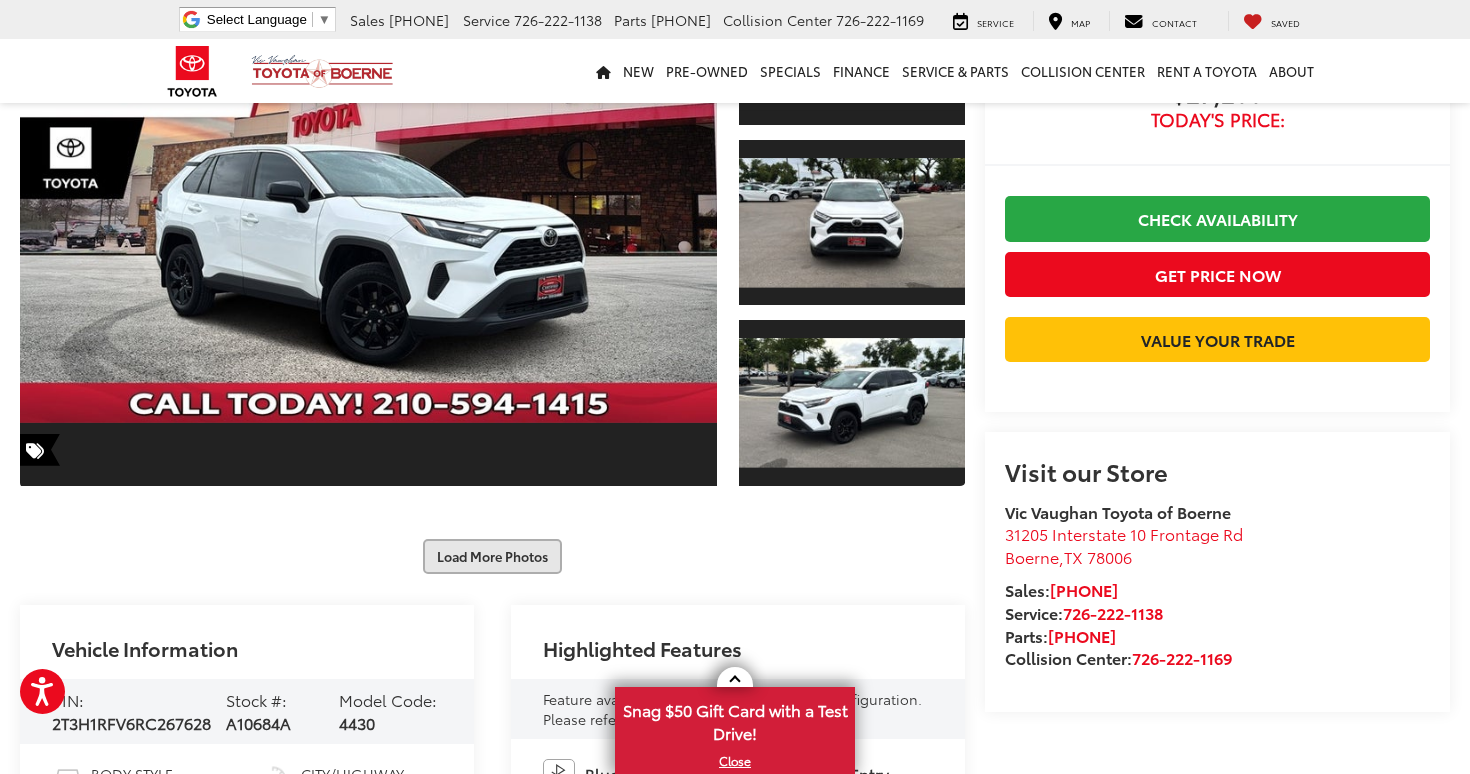 click on "Load More Photos" at bounding box center [492, 556] 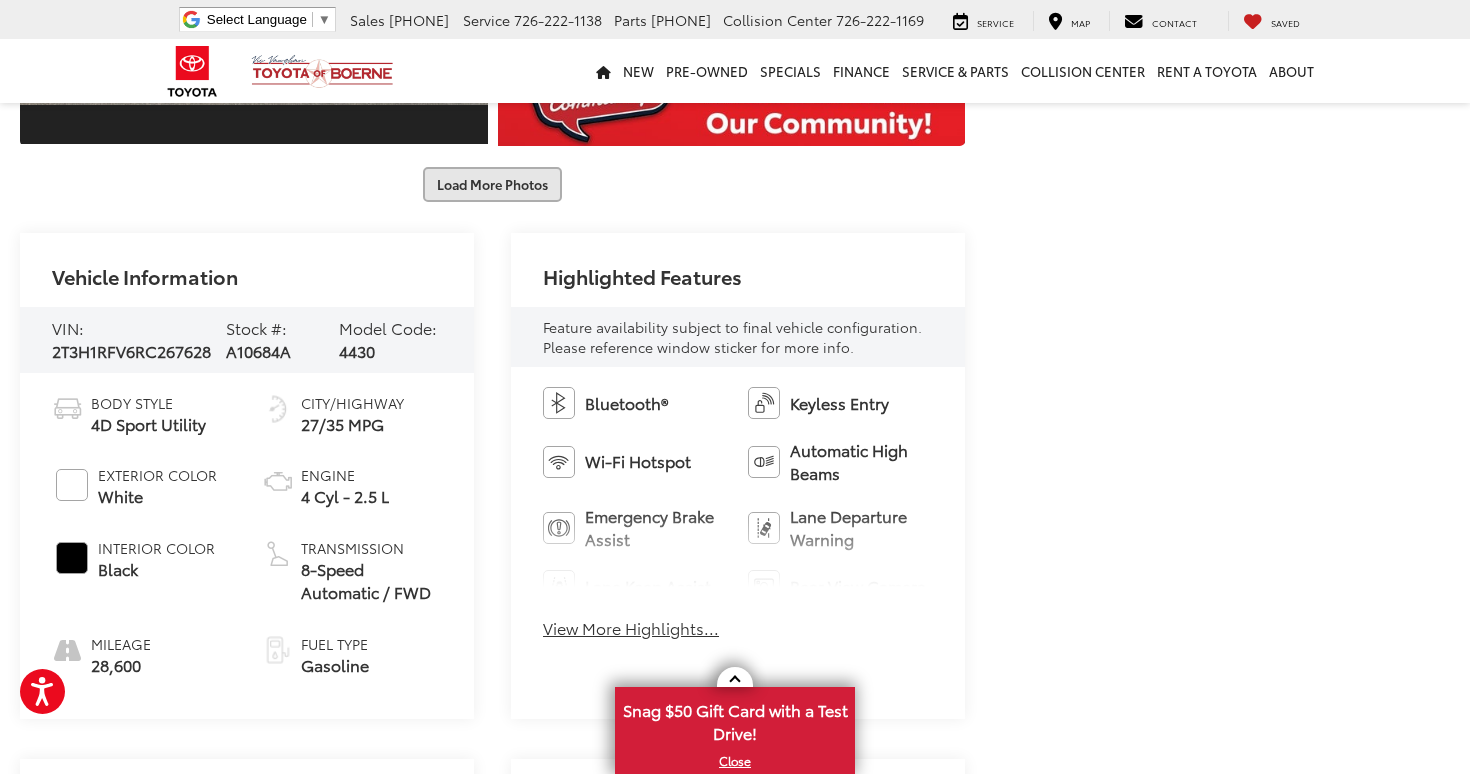 scroll, scrollTop: 1041, scrollLeft: 0, axis: vertical 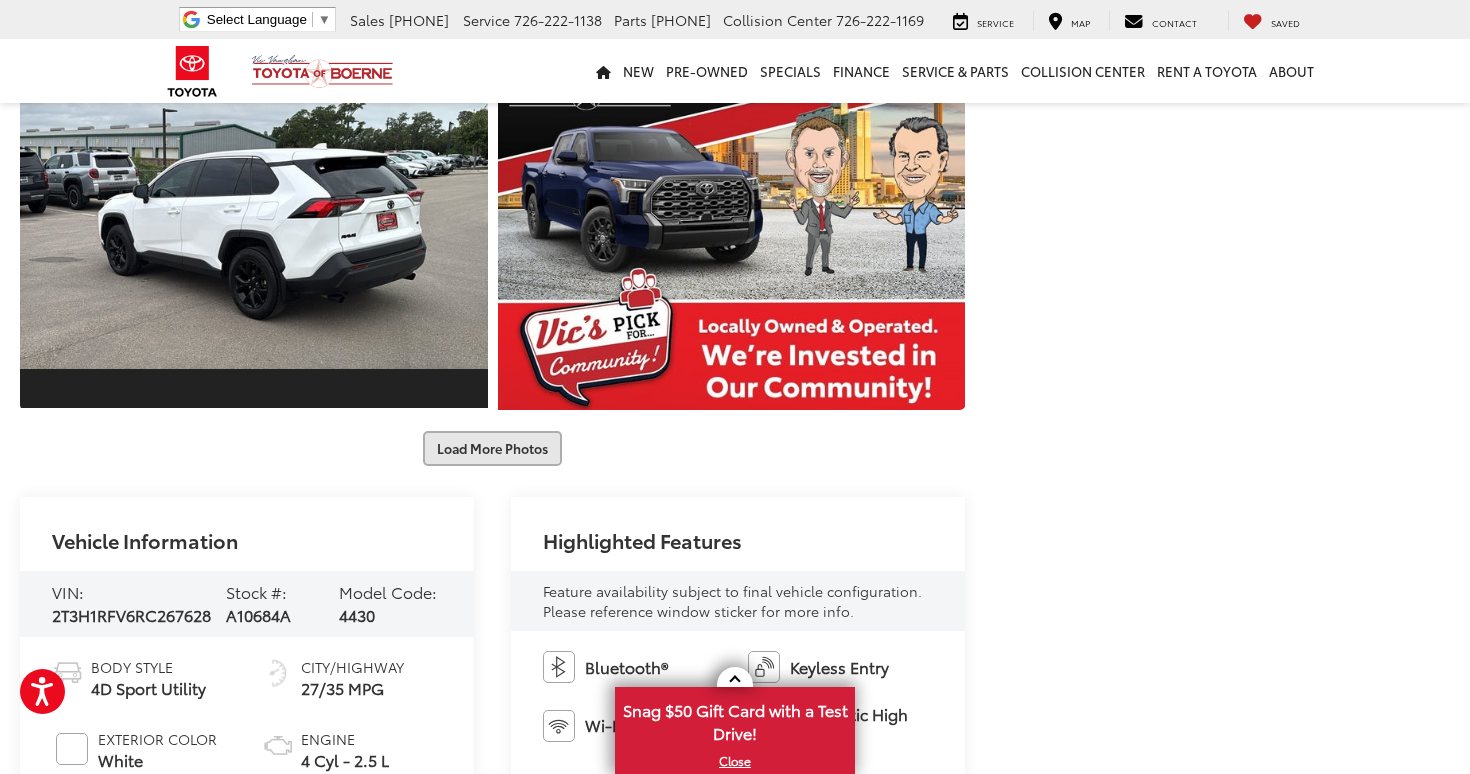 click on "Load More Photos" at bounding box center [492, 448] 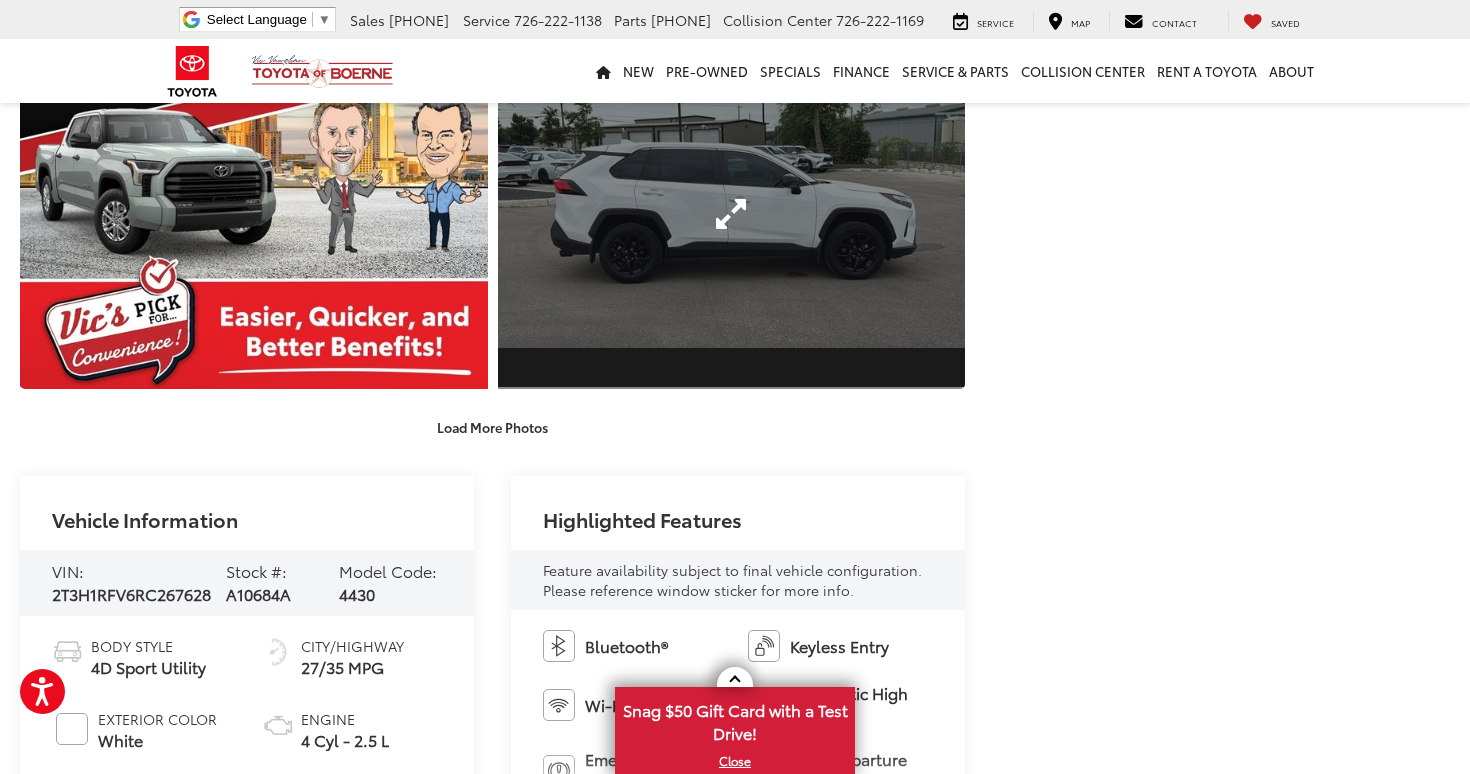 scroll, scrollTop: 1832, scrollLeft: 0, axis: vertical 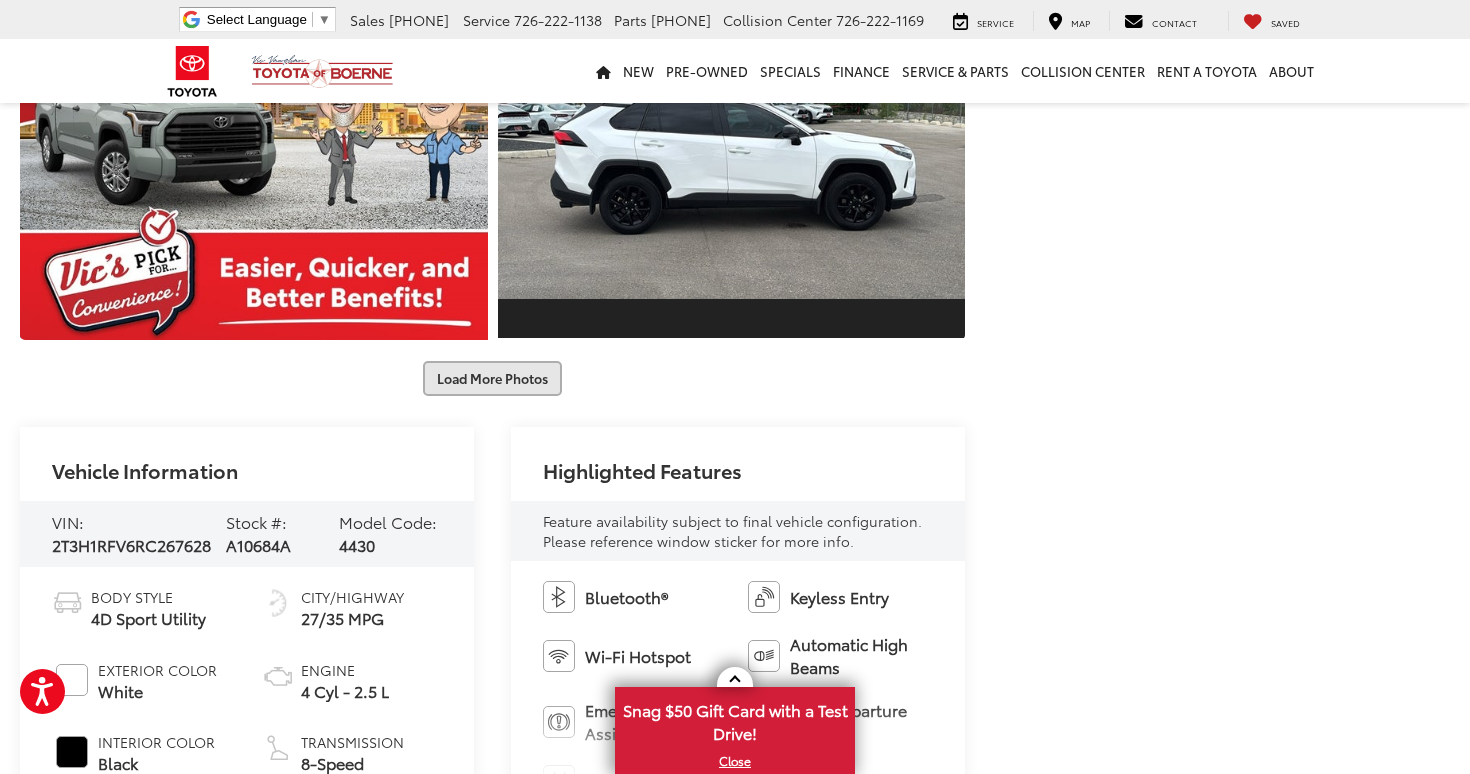 click on "Load More Photos" at bounding box center [492, 378] 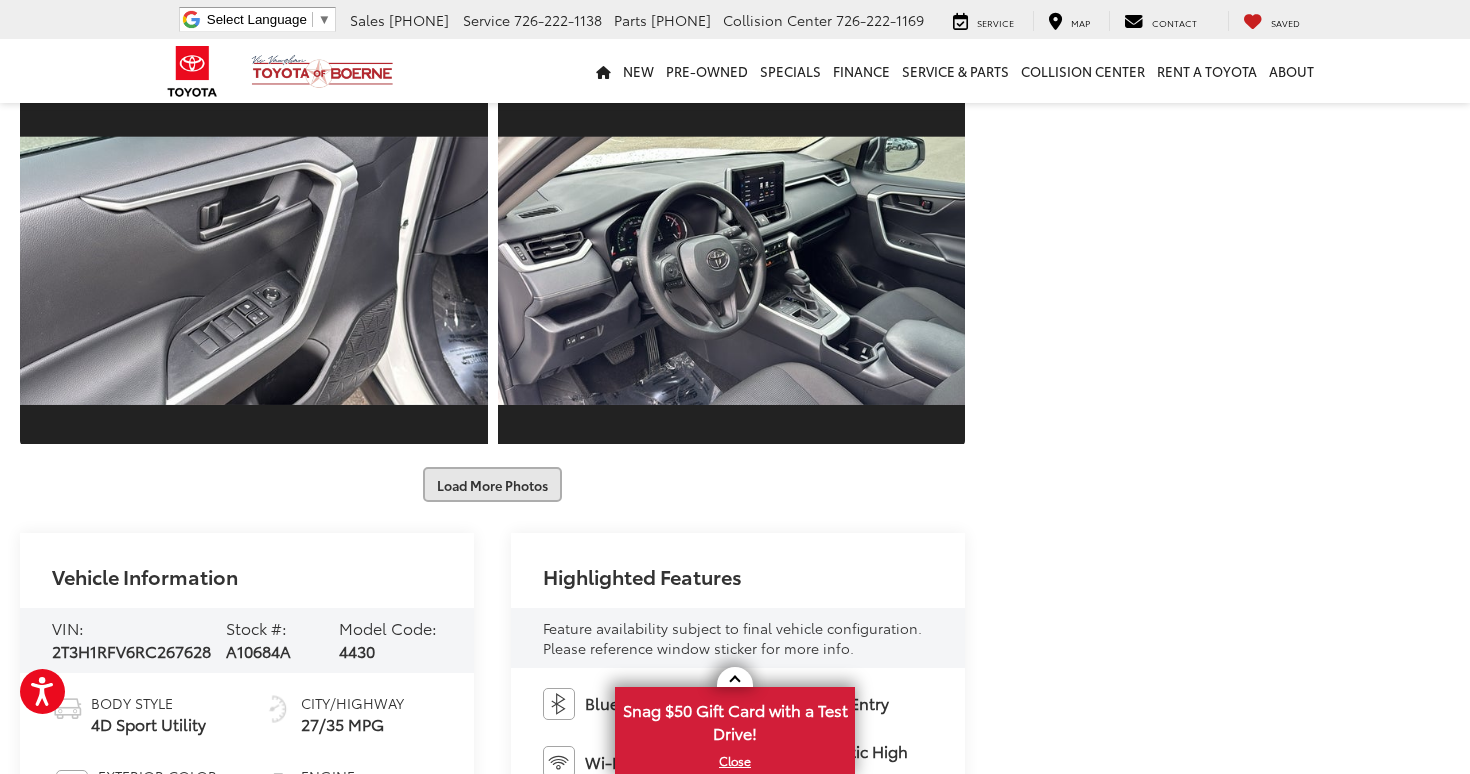 scroll, scrollTop: 2449, scrollLeft: 0, axis: vertical 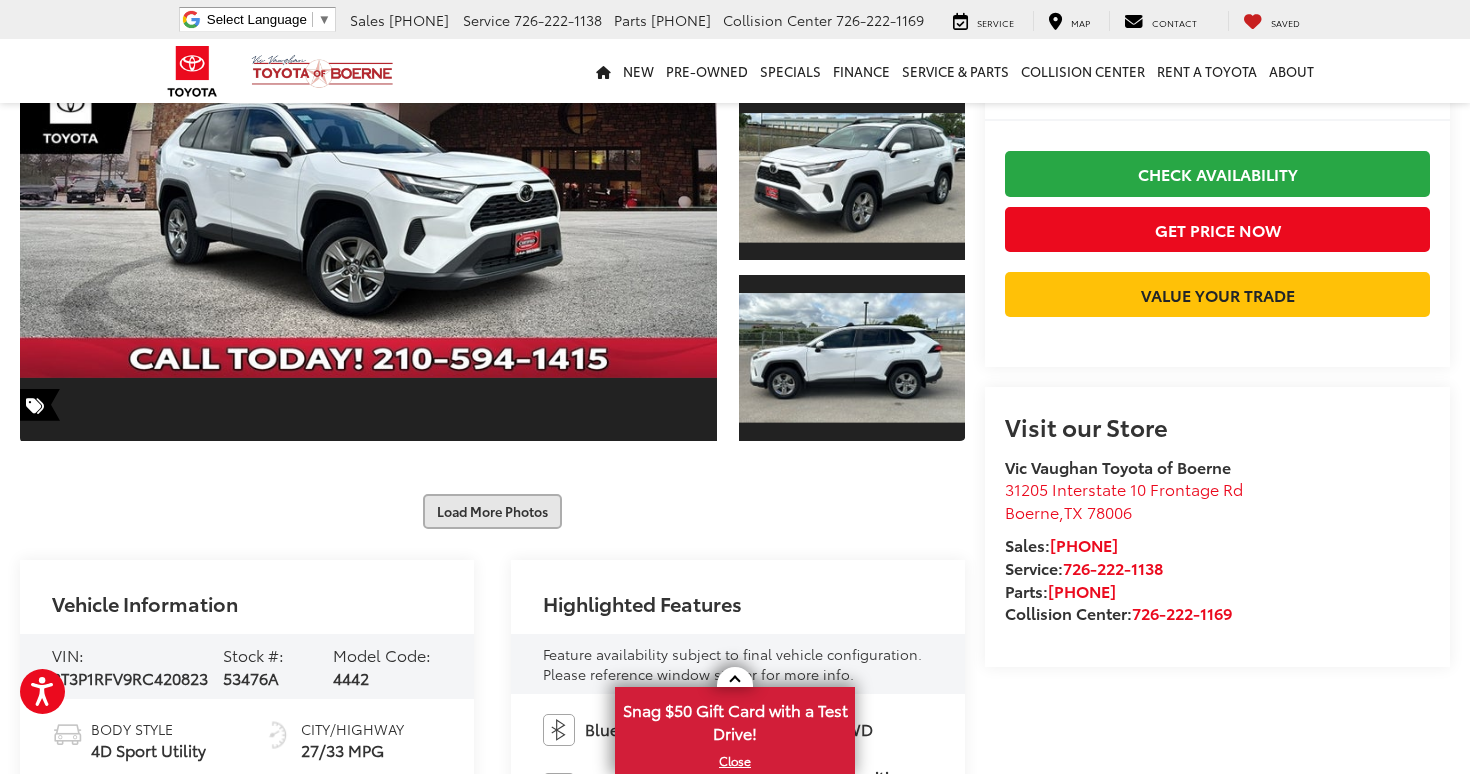 click on "Load More Photos" at bounding box center (492, 511) 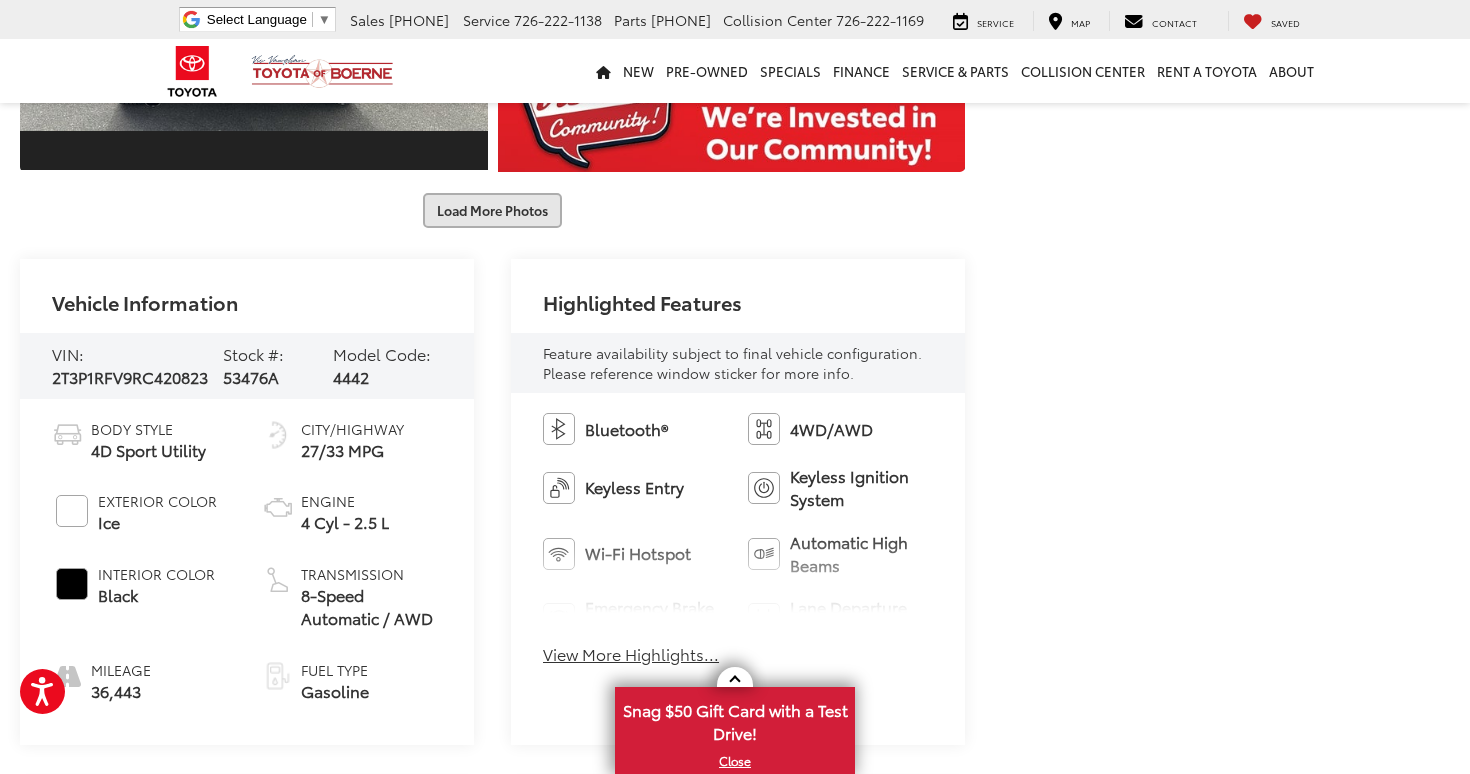 scroll, scrollTop: 1276, scrollLeft: 0, axis: vertical 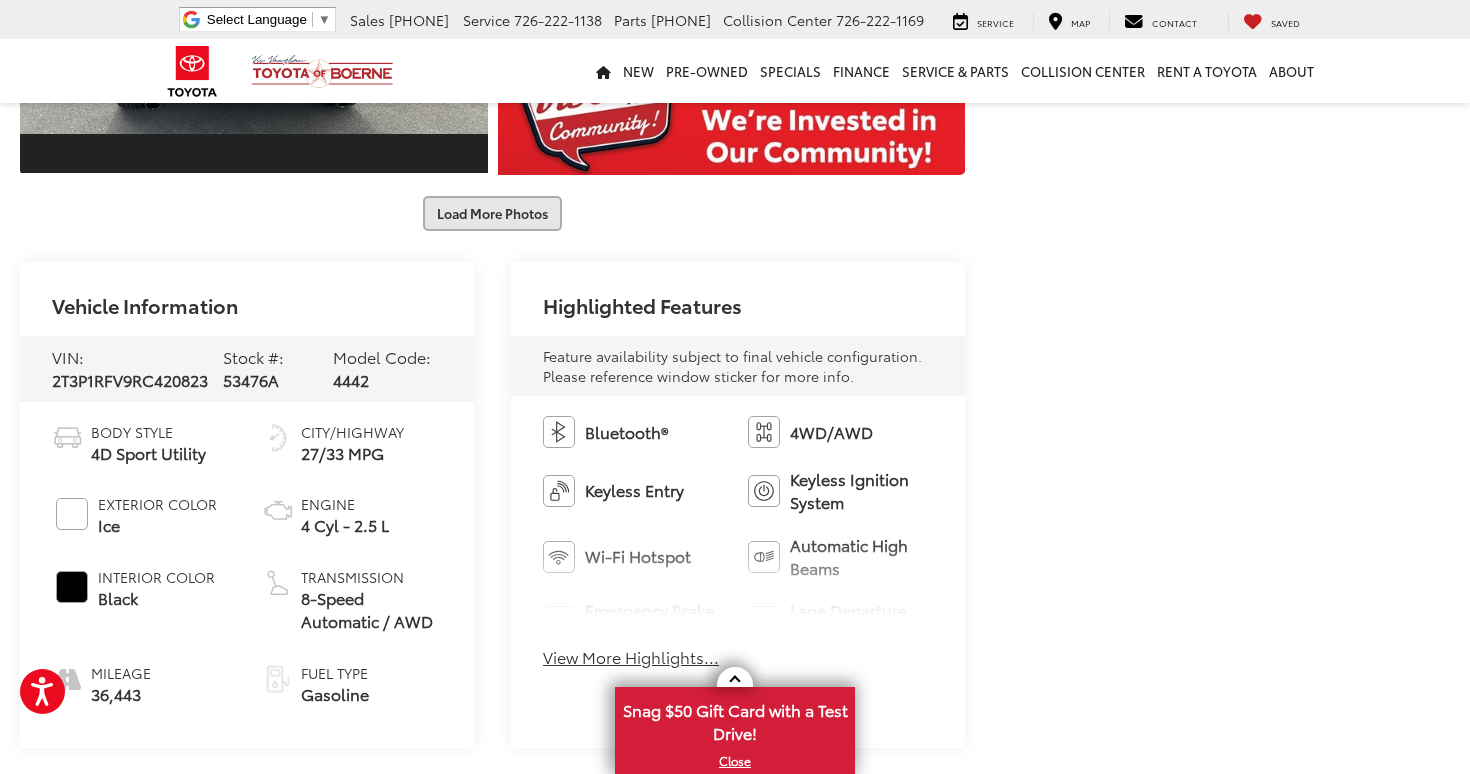 click on "Load More Photos" at bounding box center (492, 213) 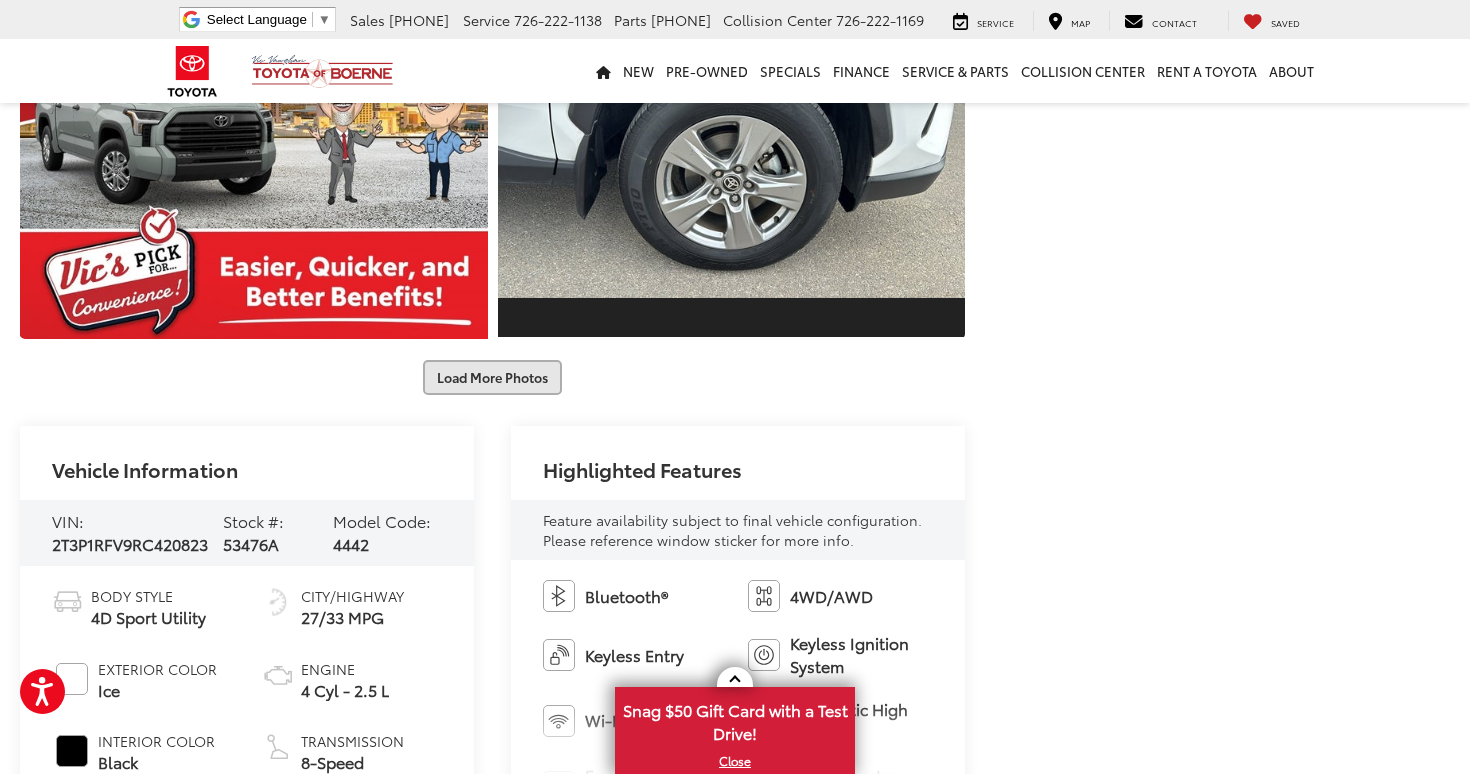 scroll, scrollTop: 1888, scrollLeft: 0, axis: vertical 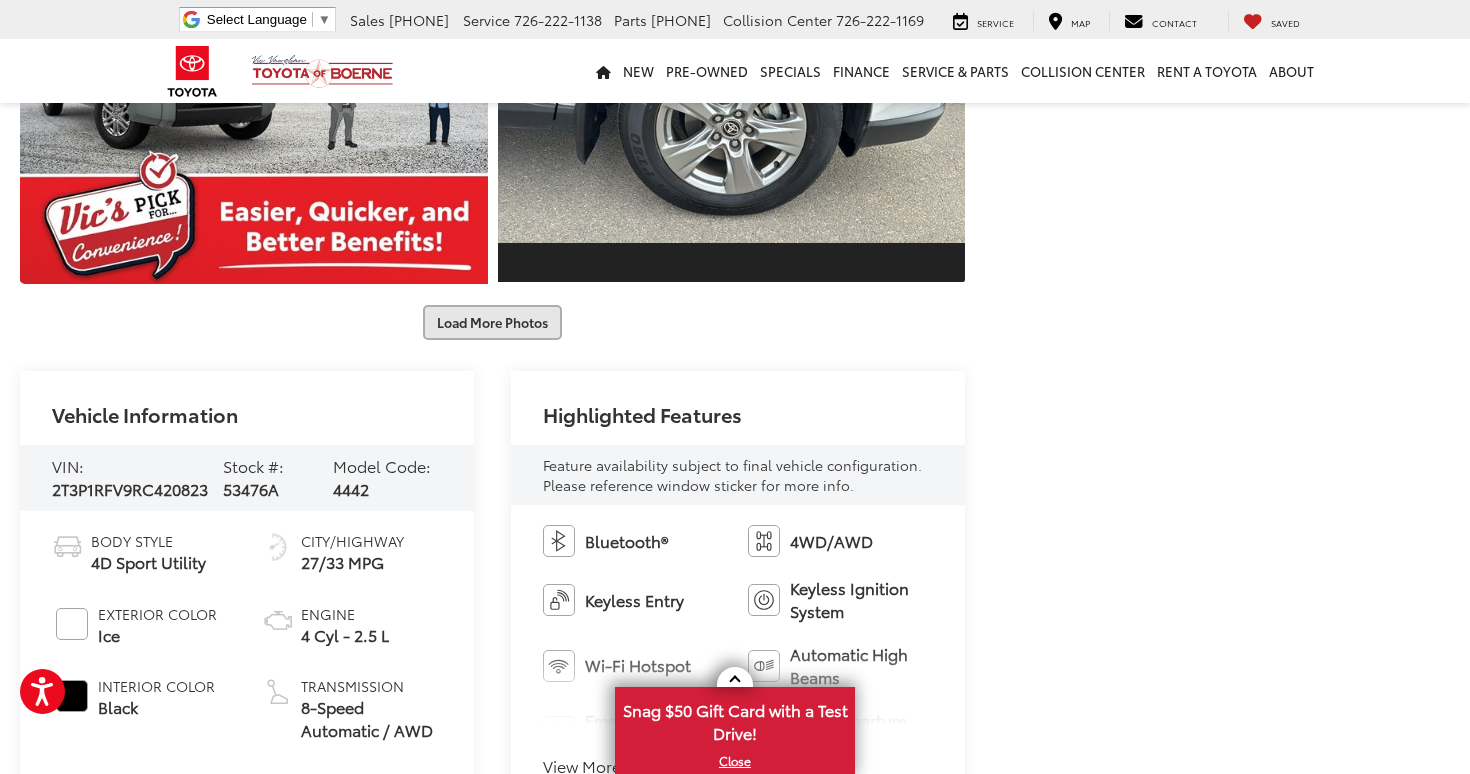click on "Load More Photos" at bounding box center (492, 322) 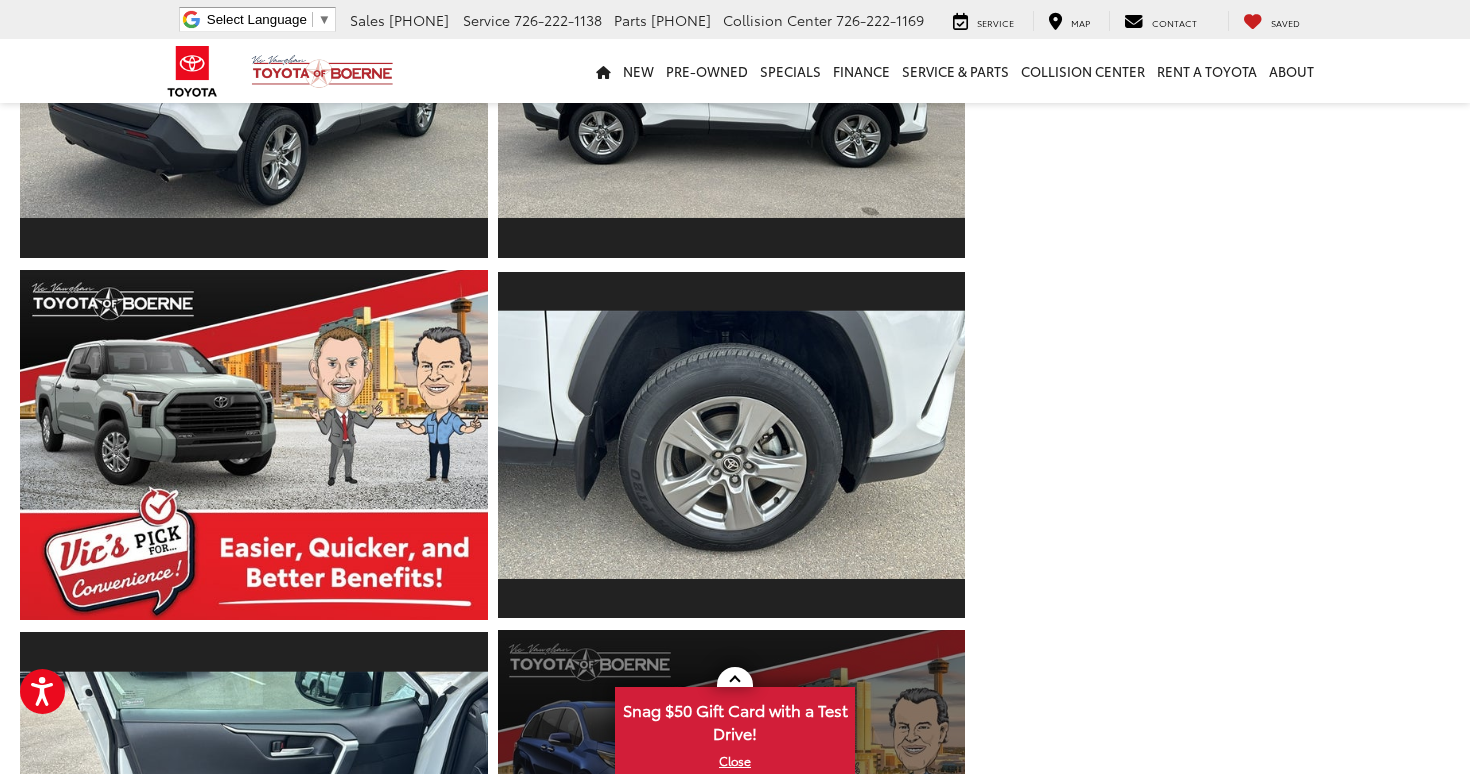 scroll, scrollTop: 1261, scrollLeft: 0, axis: vertical 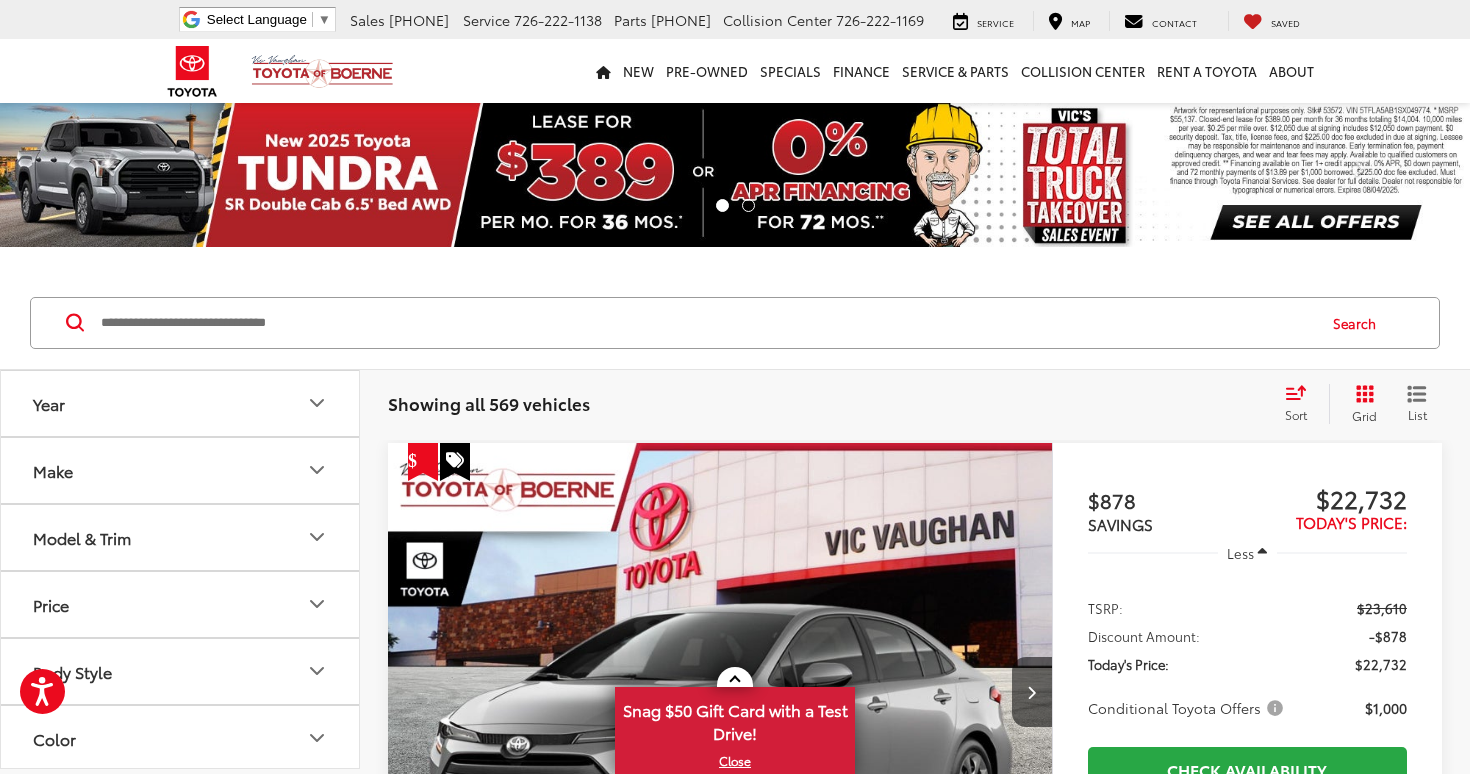 click 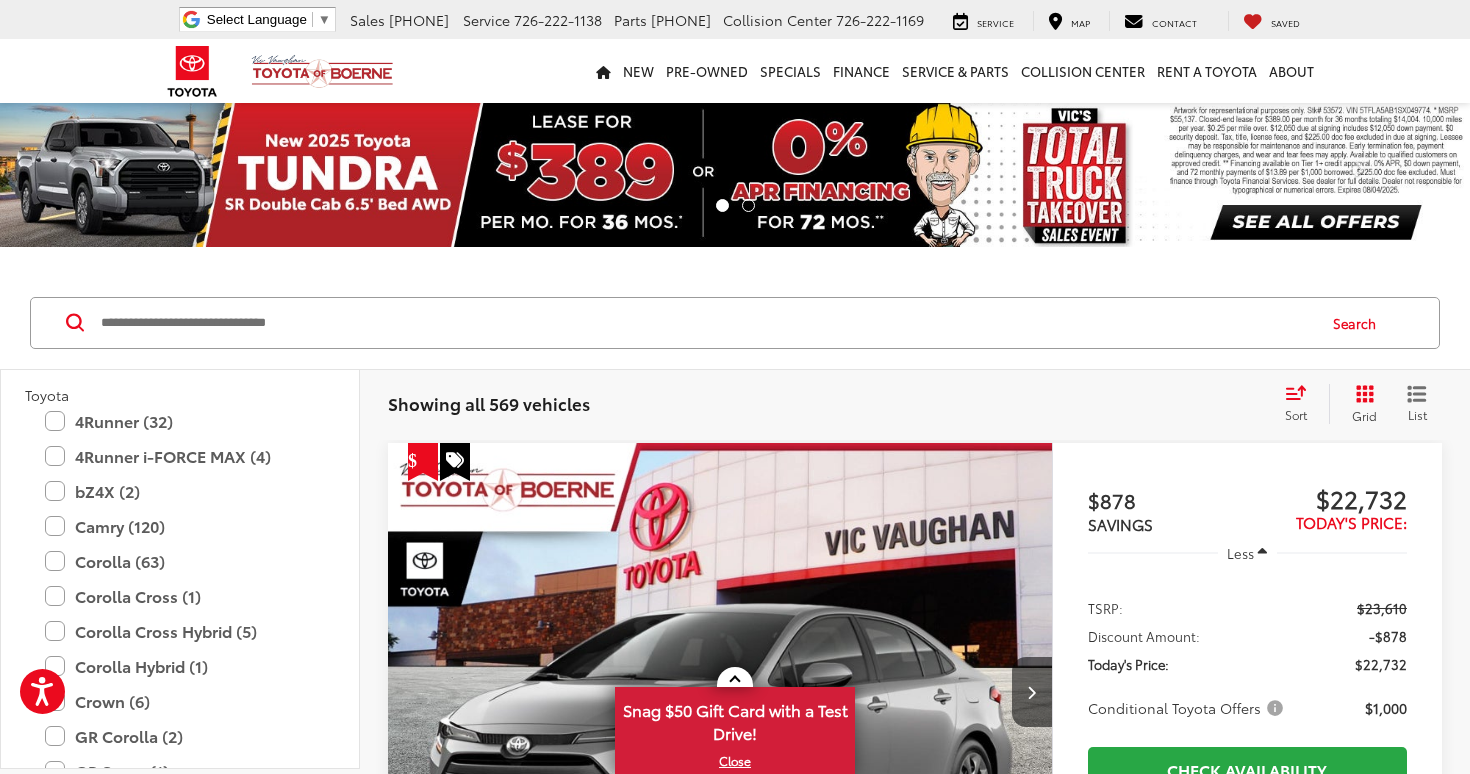 scroll, scrollTop: 184, scrollLeft: 0, axis: vertical 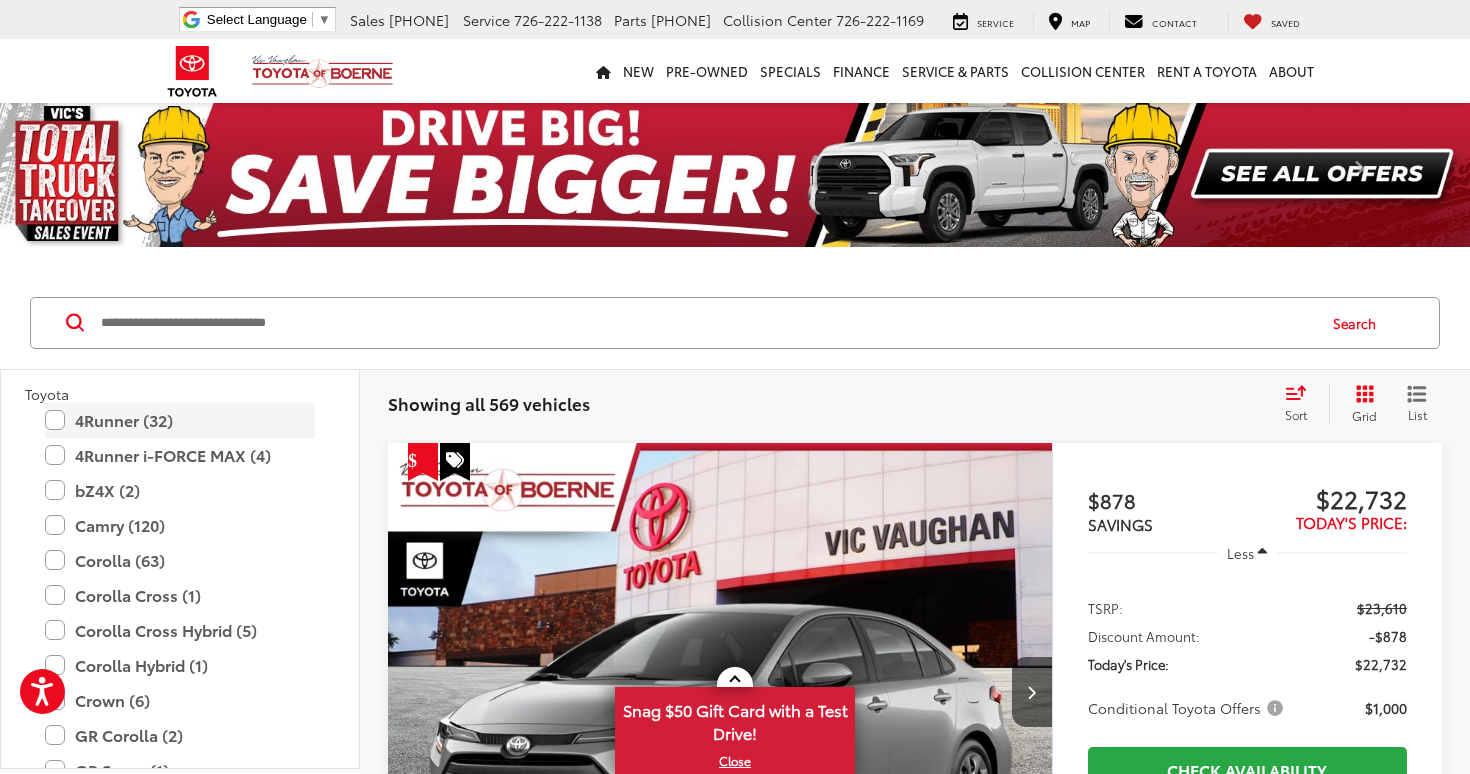 click on "4Runner (32)" at bounding box center [180, 420] 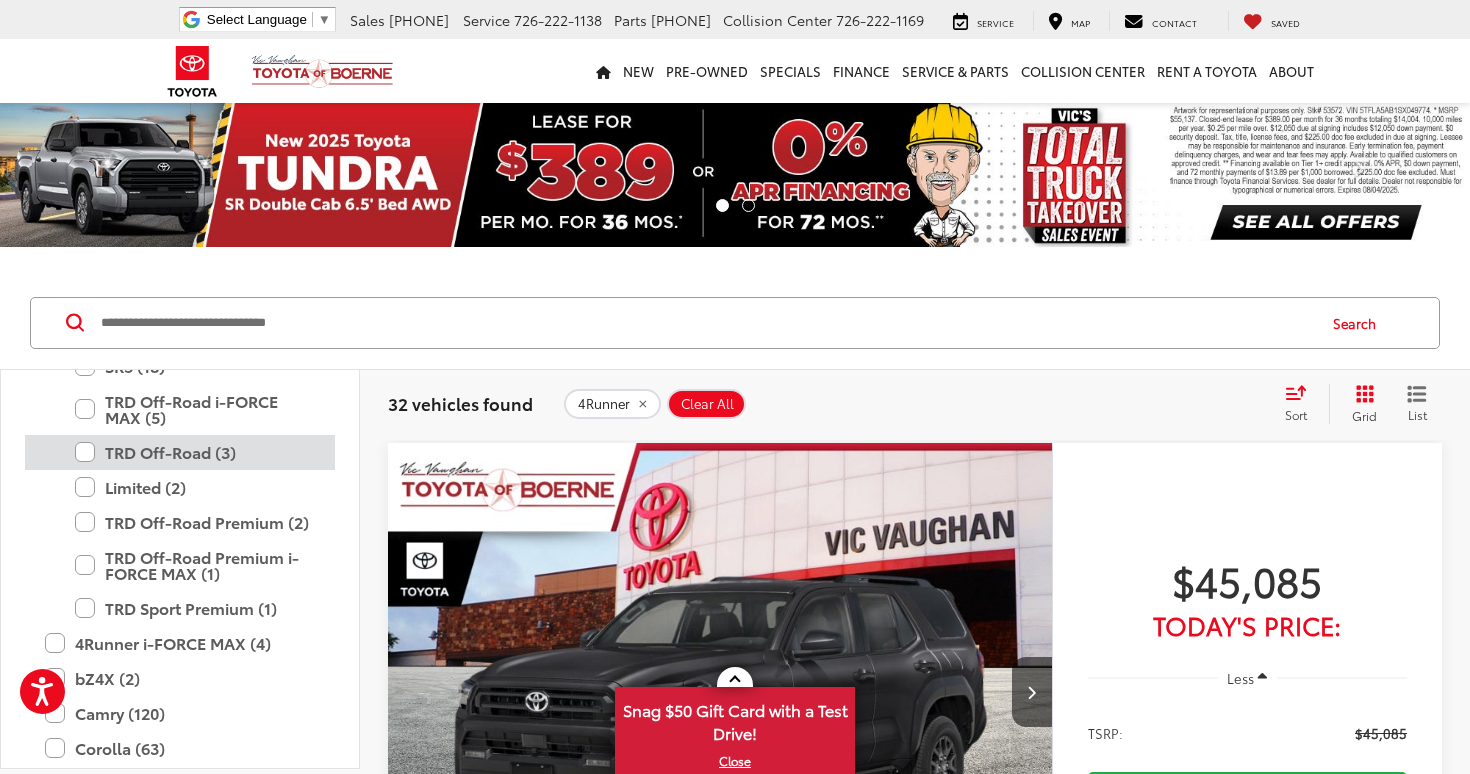 scroll, scrollTop: 339, scrollLeft: 0, axis: vertical 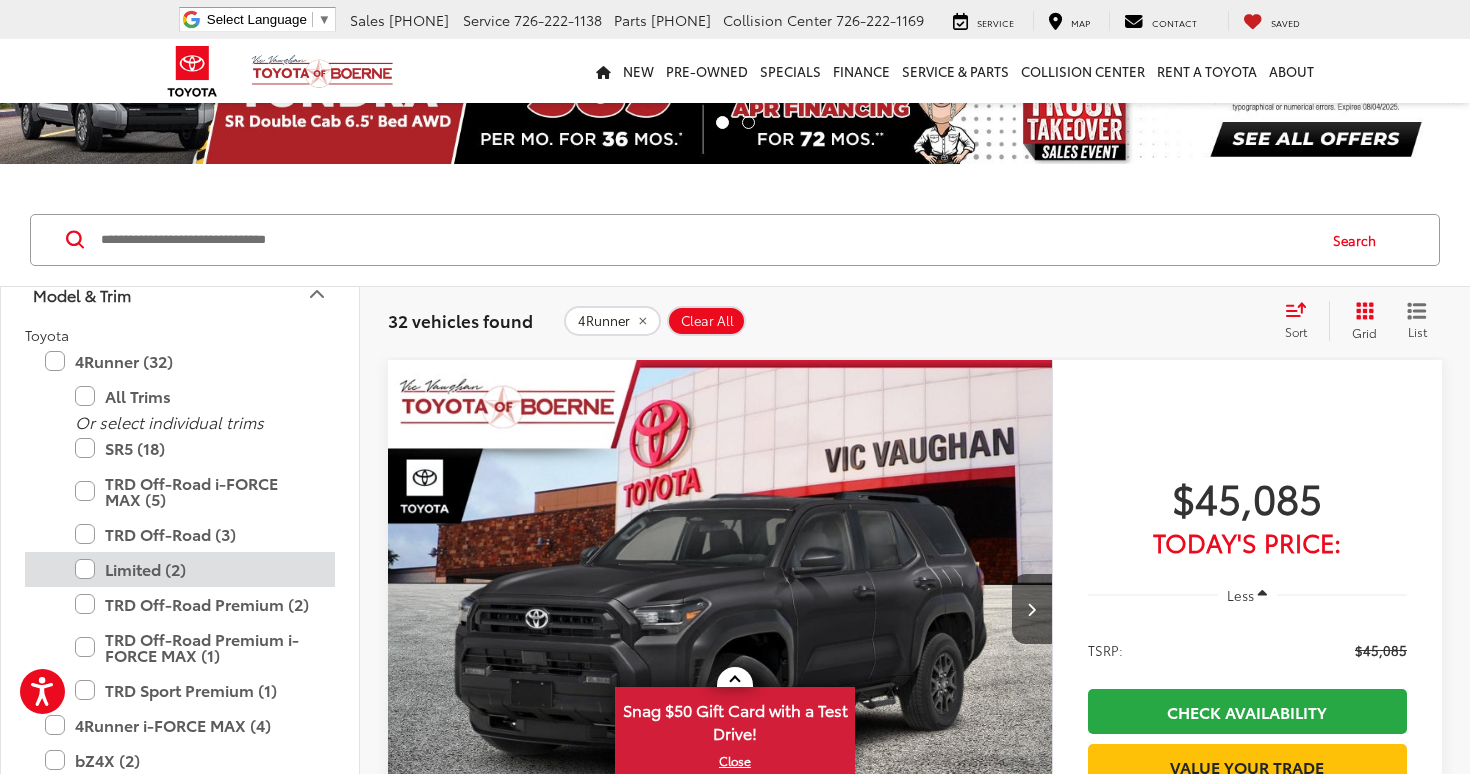 click on "Limited (2)" at bounding box center [195, 569] 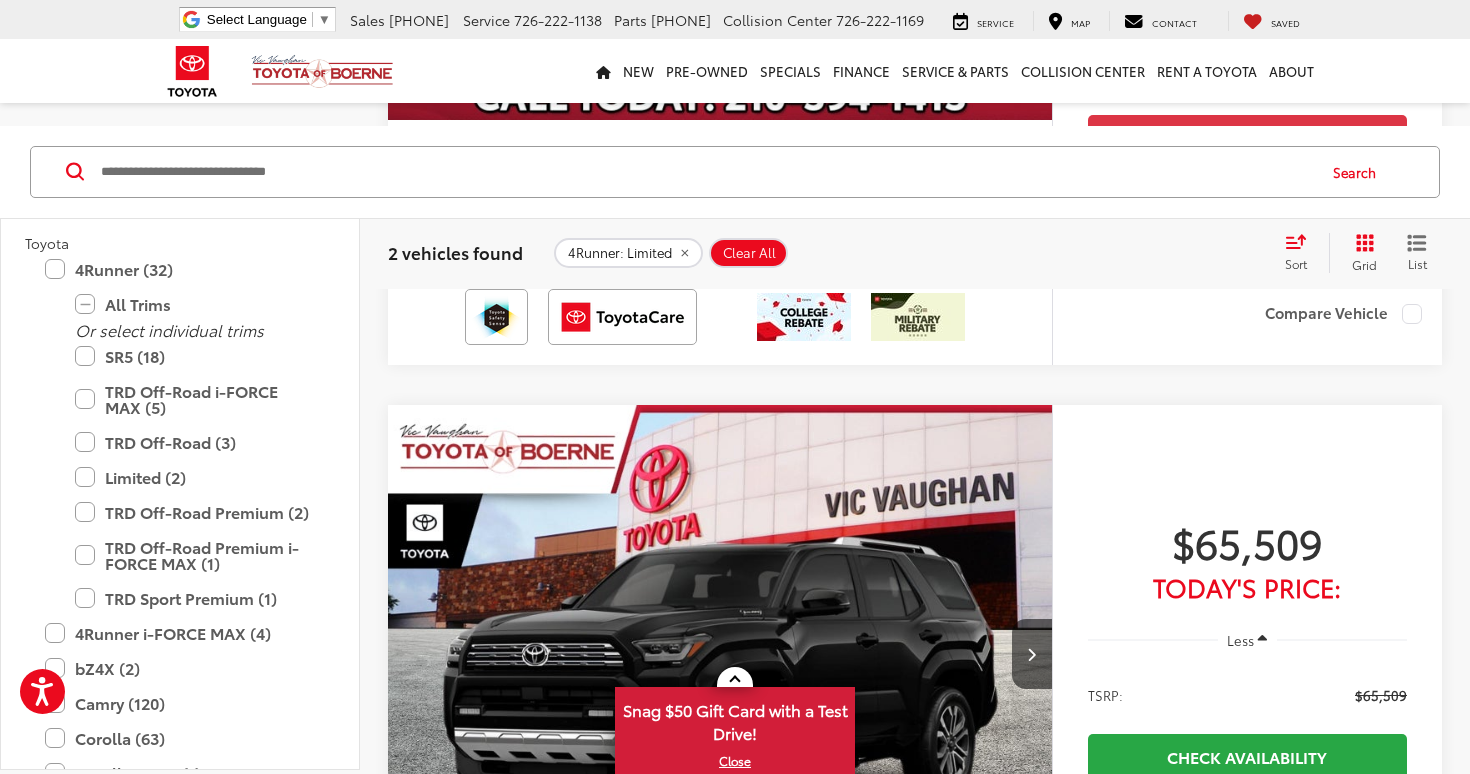 scroll, scrollTop: 817, scrollLeft: 0, axis: vertical 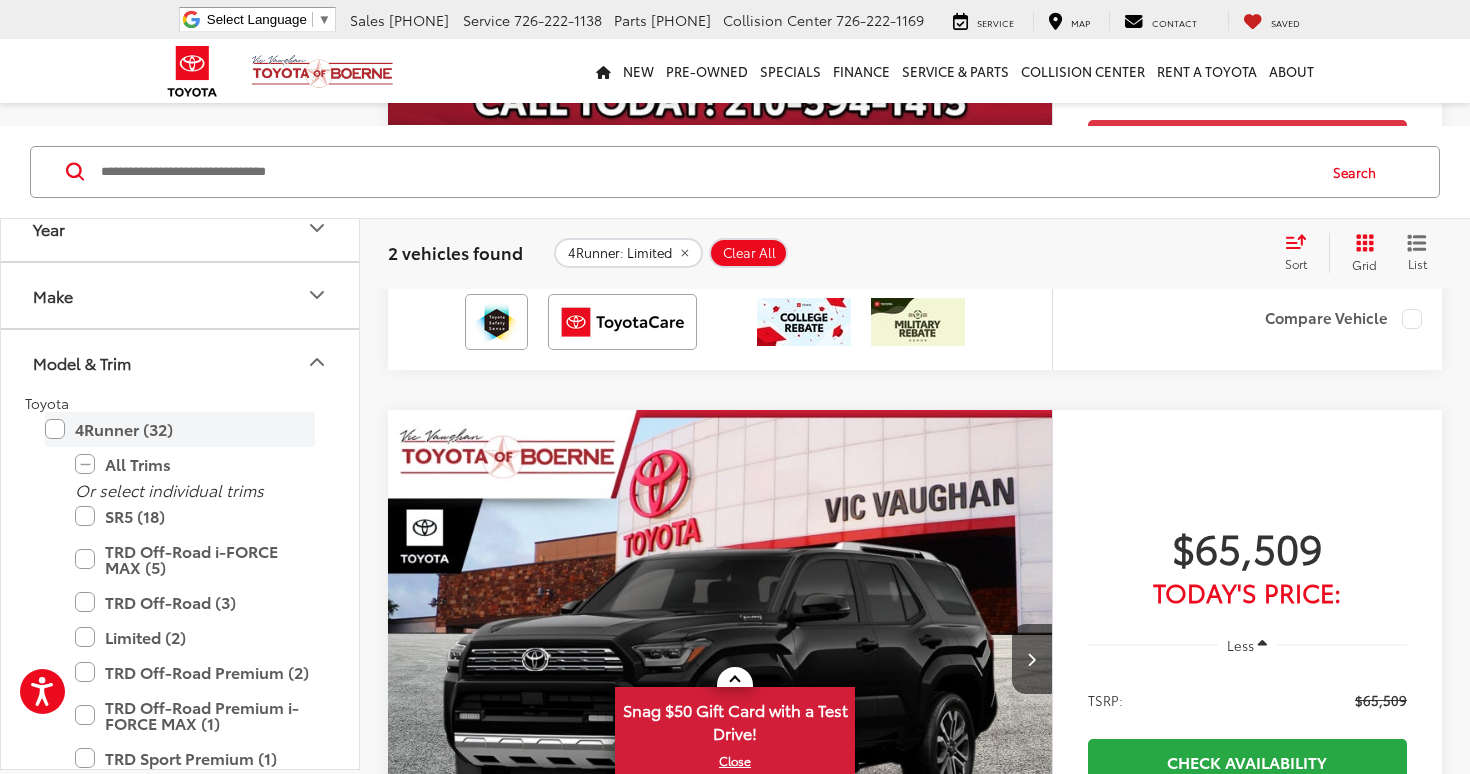 click on "4Runner (32)" at bounding box center [180, 428] 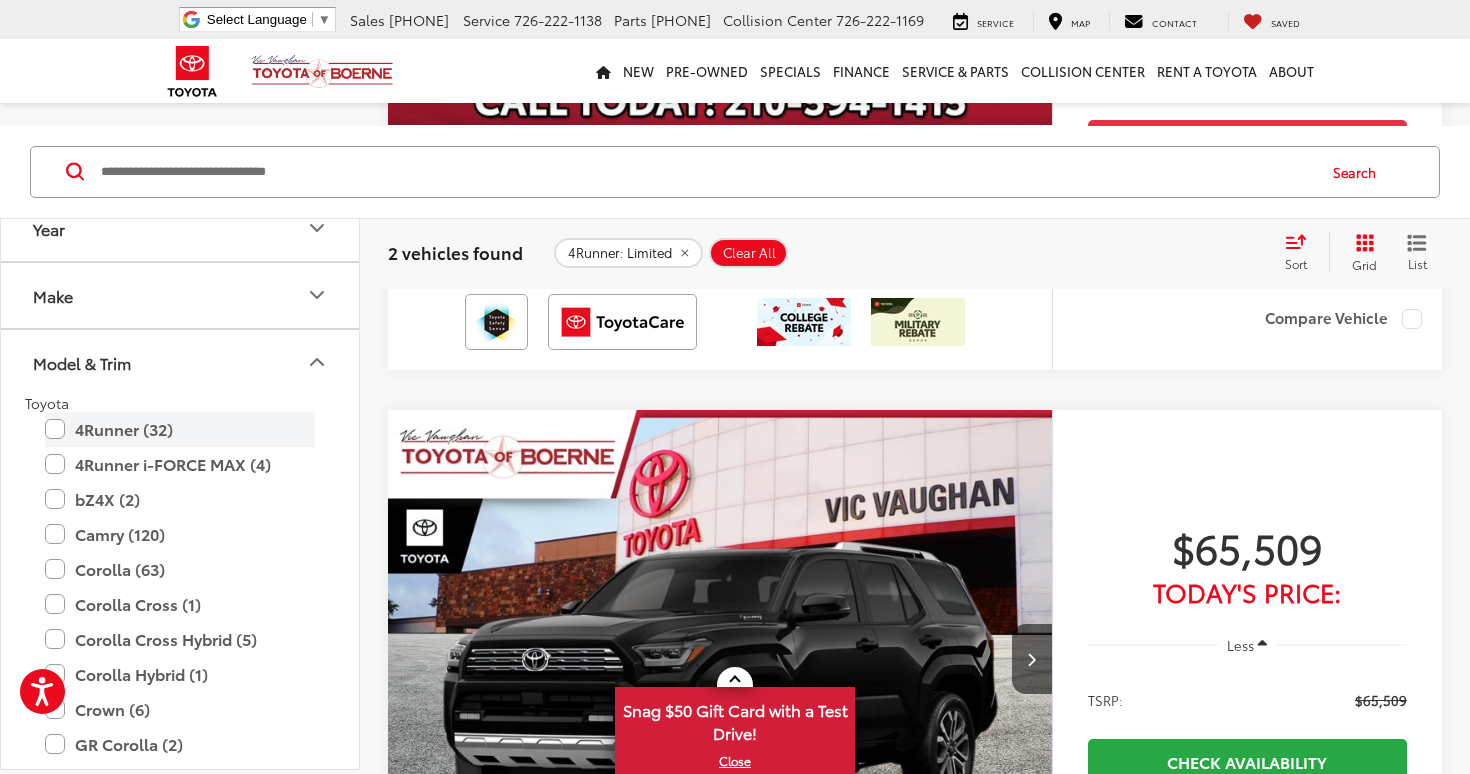 scroll, scrollTop: 151, scrollLeft: 0, axis: vertical 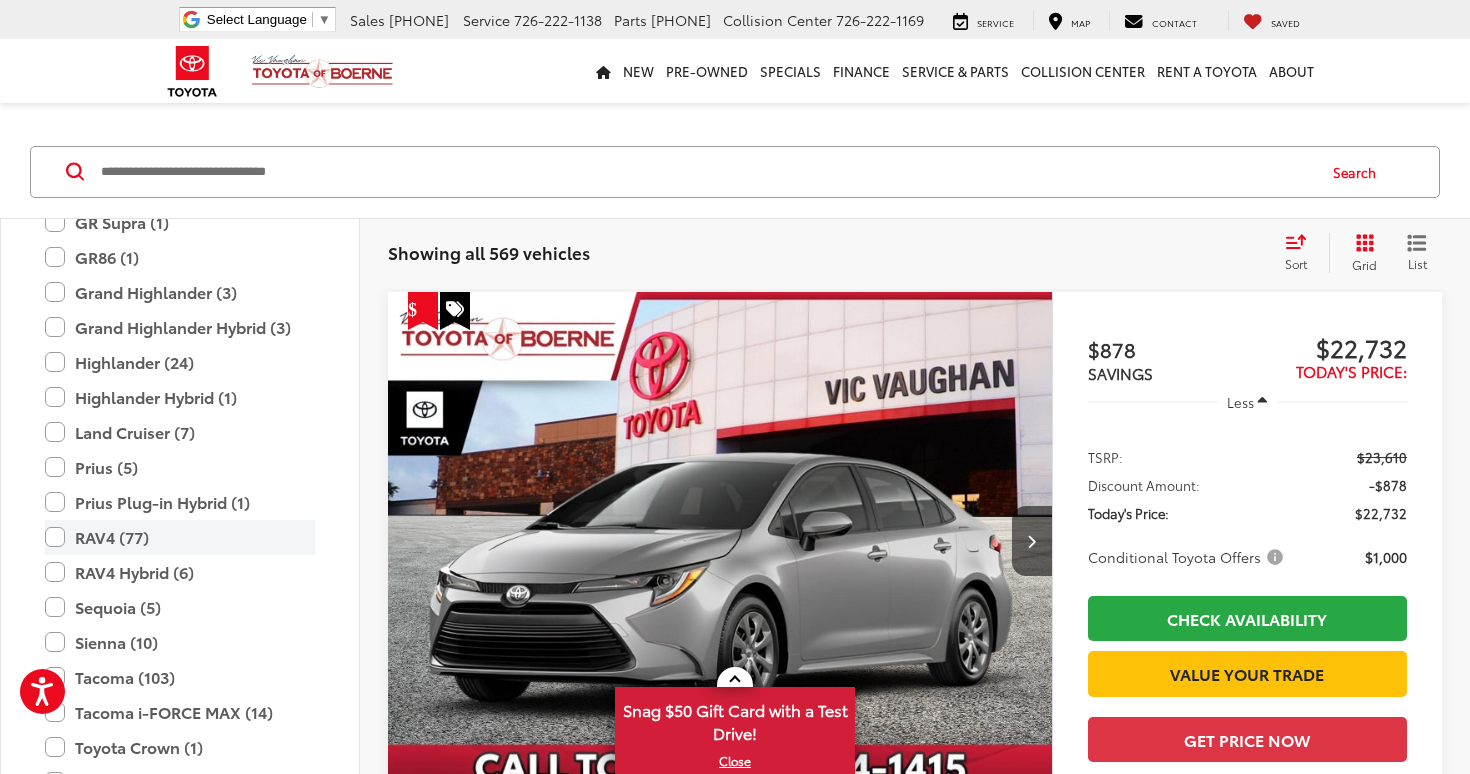 click on "RAV4 (77)" at bounding box center (180, 537) 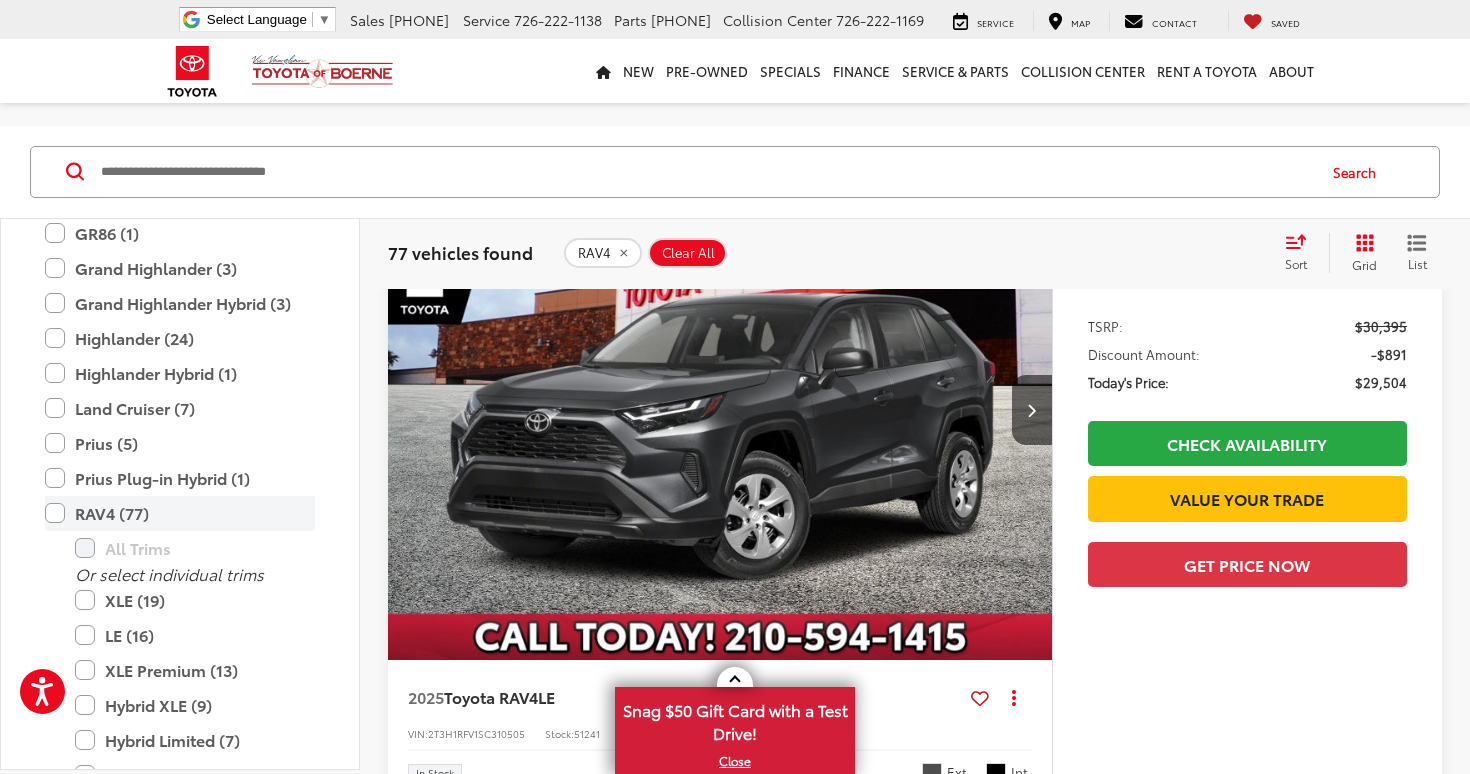 scroll, scrollTop: 281, scrollLeft: 0, axis: vertical 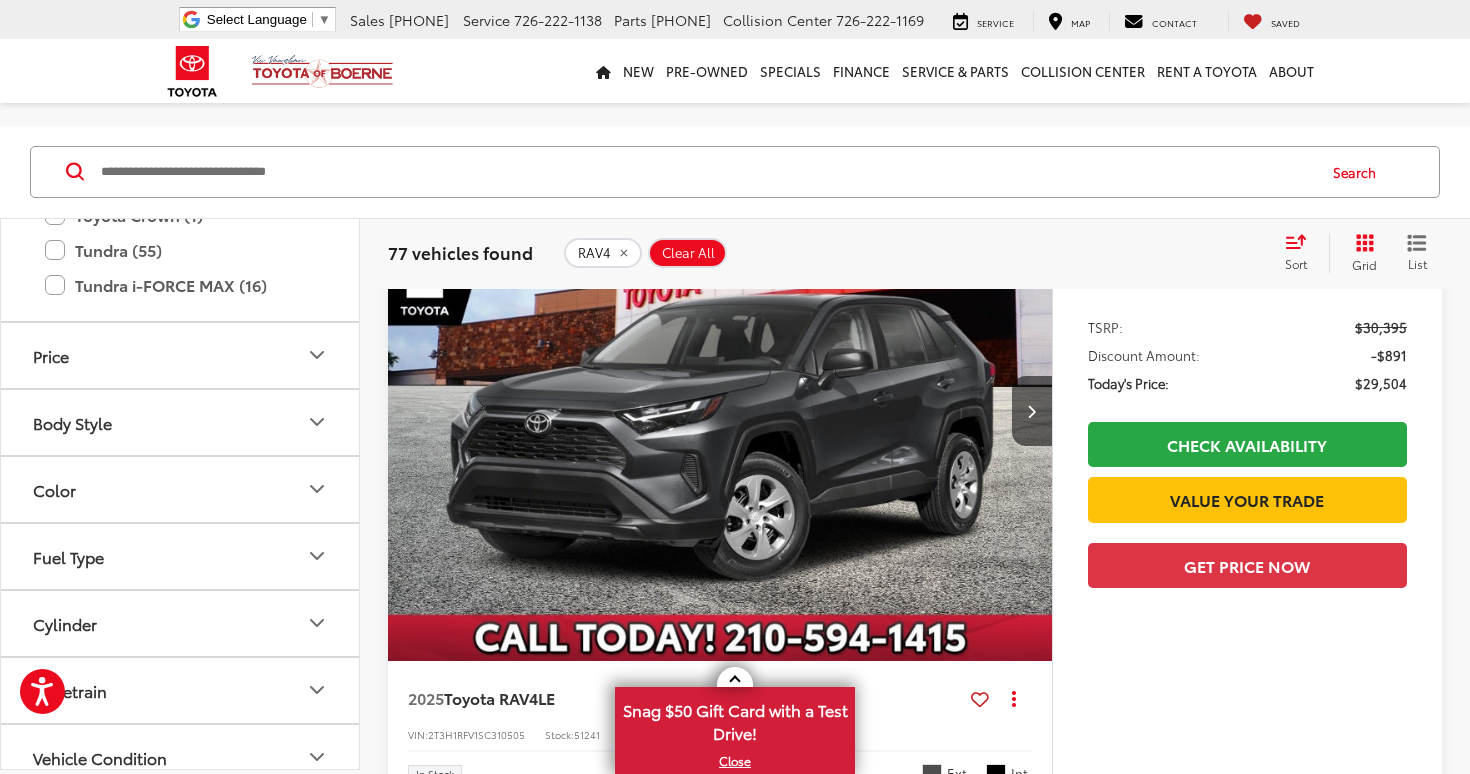 click on "Color" at bounding box center [181, 488] 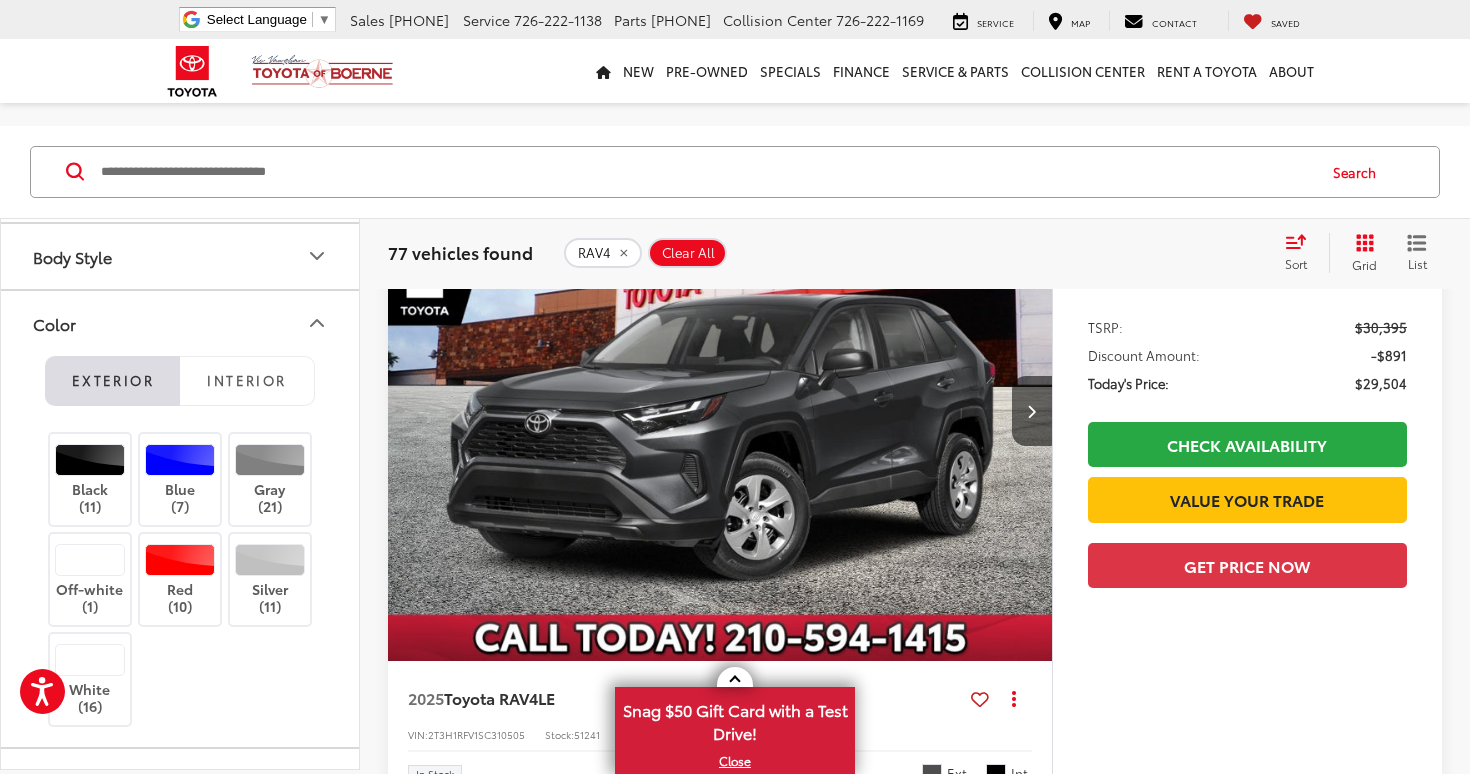 scroll, scrollTop: 1694, scrollLeft: 0, axis: vertical 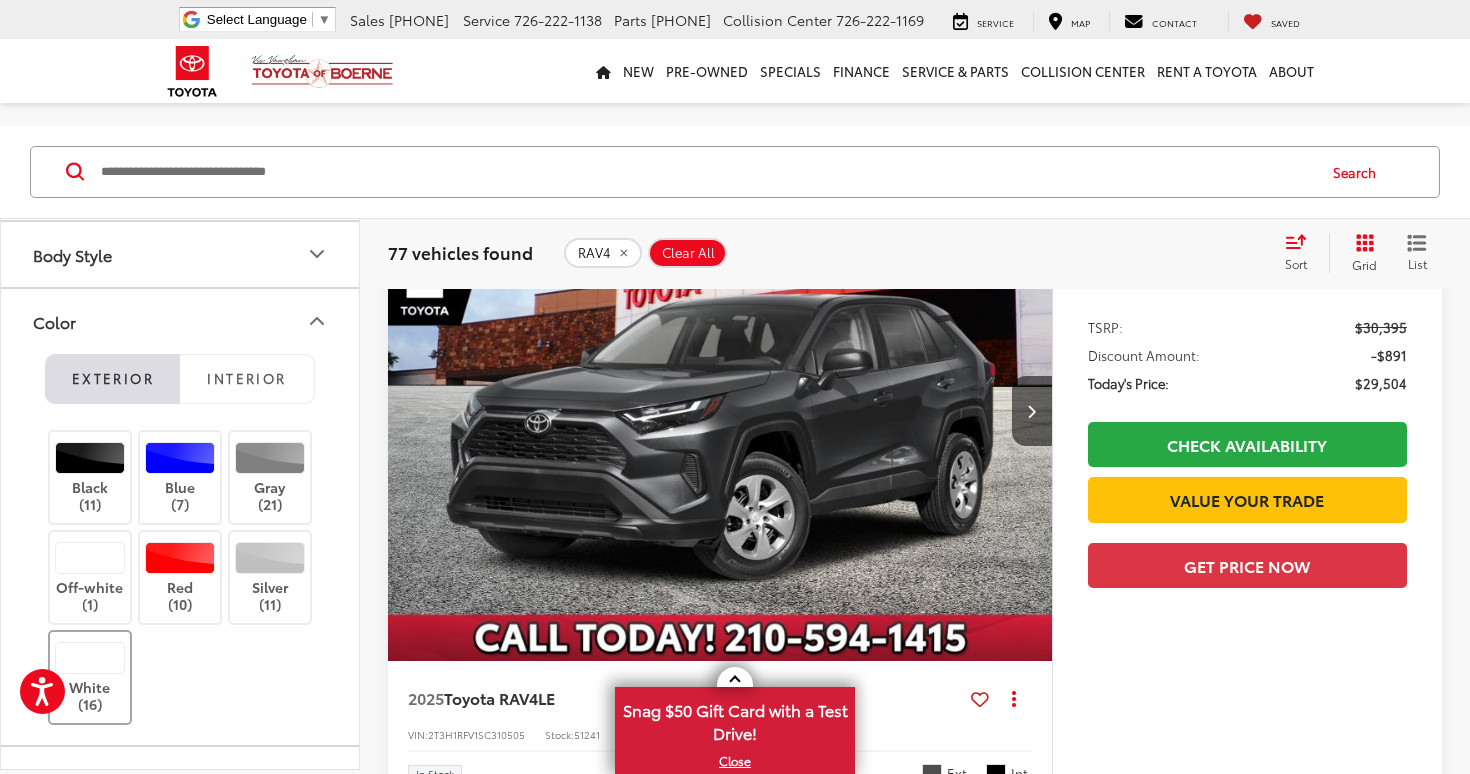 click at bounding box center [90, 658] 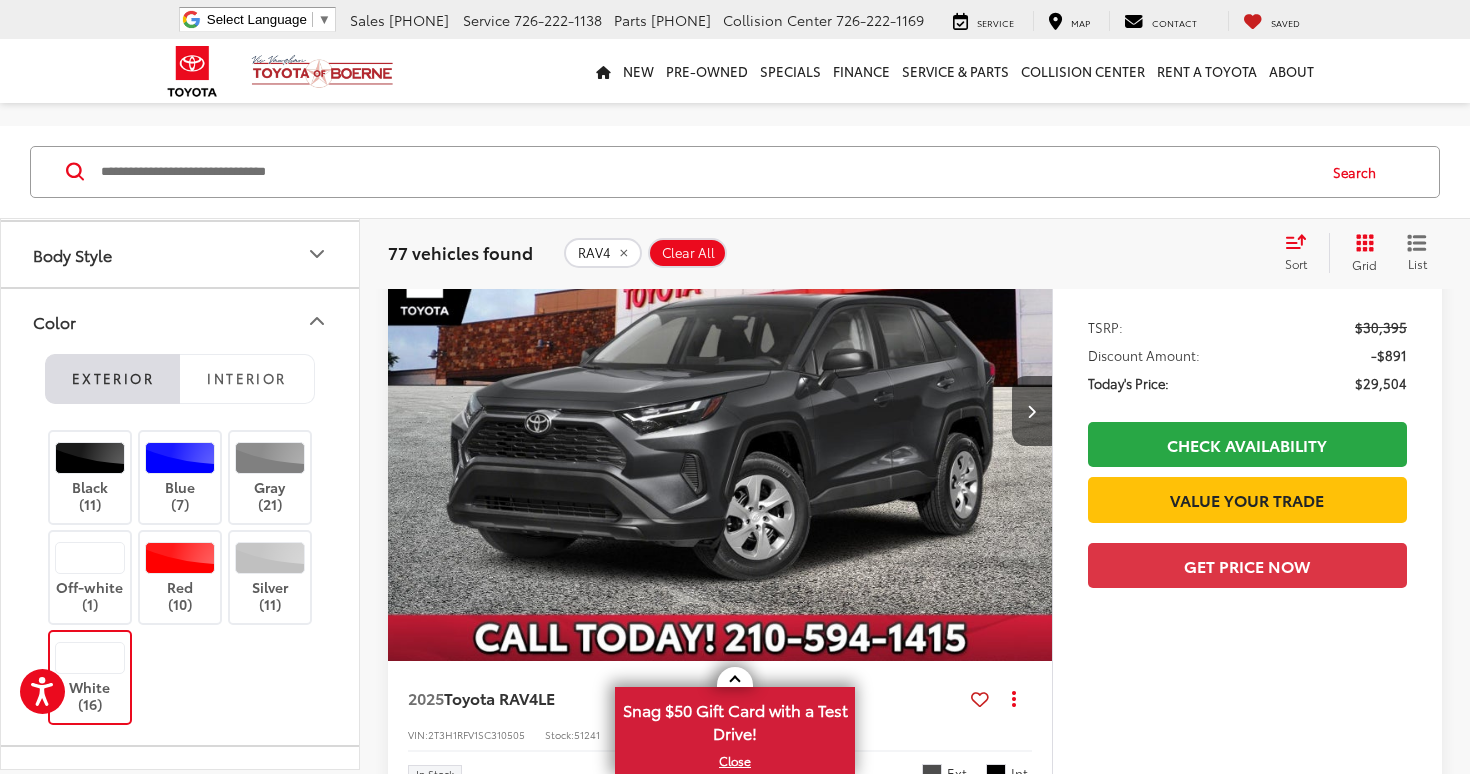 scroll, scrollTop: 151, scrollLeft: 0, axis: vertical 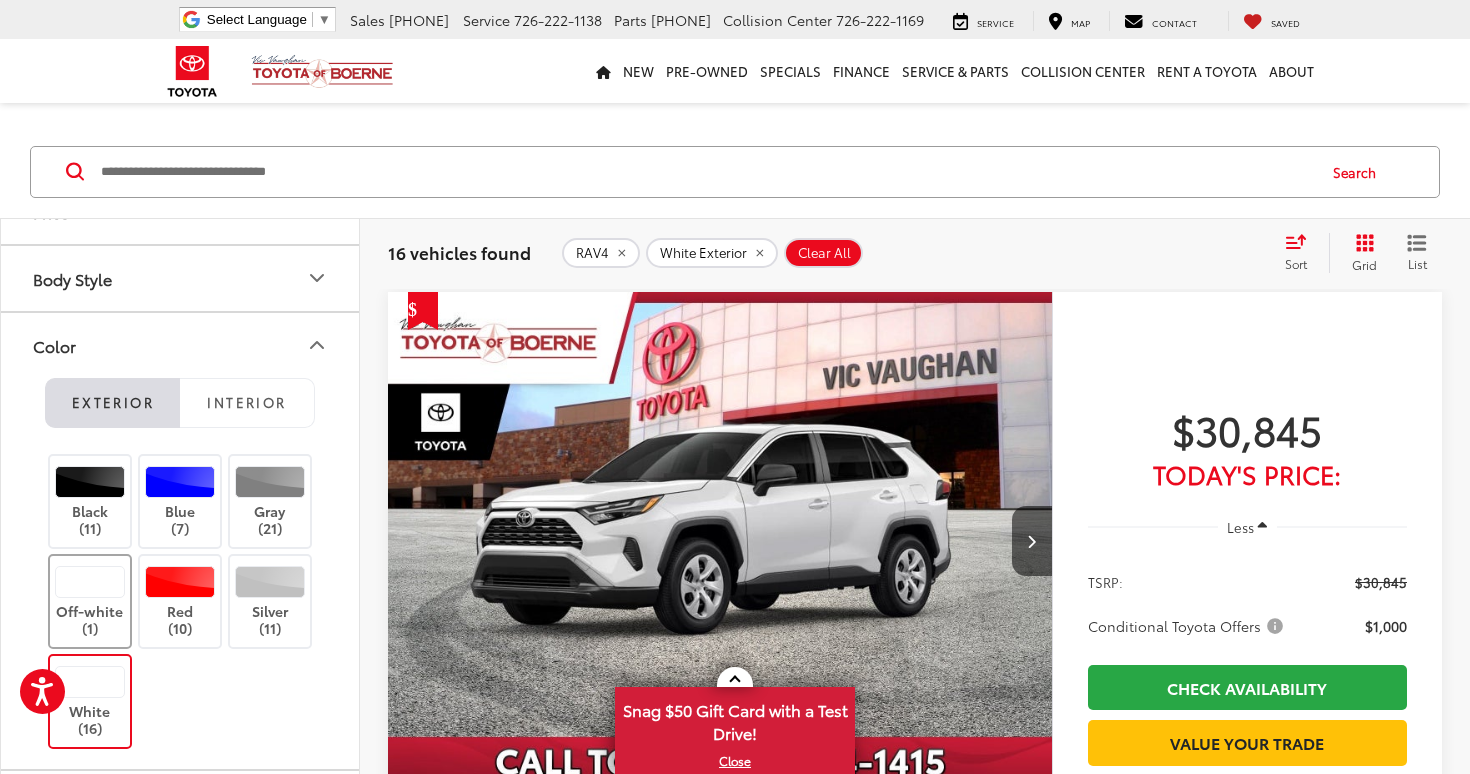 click at bounding box center [90, 582] 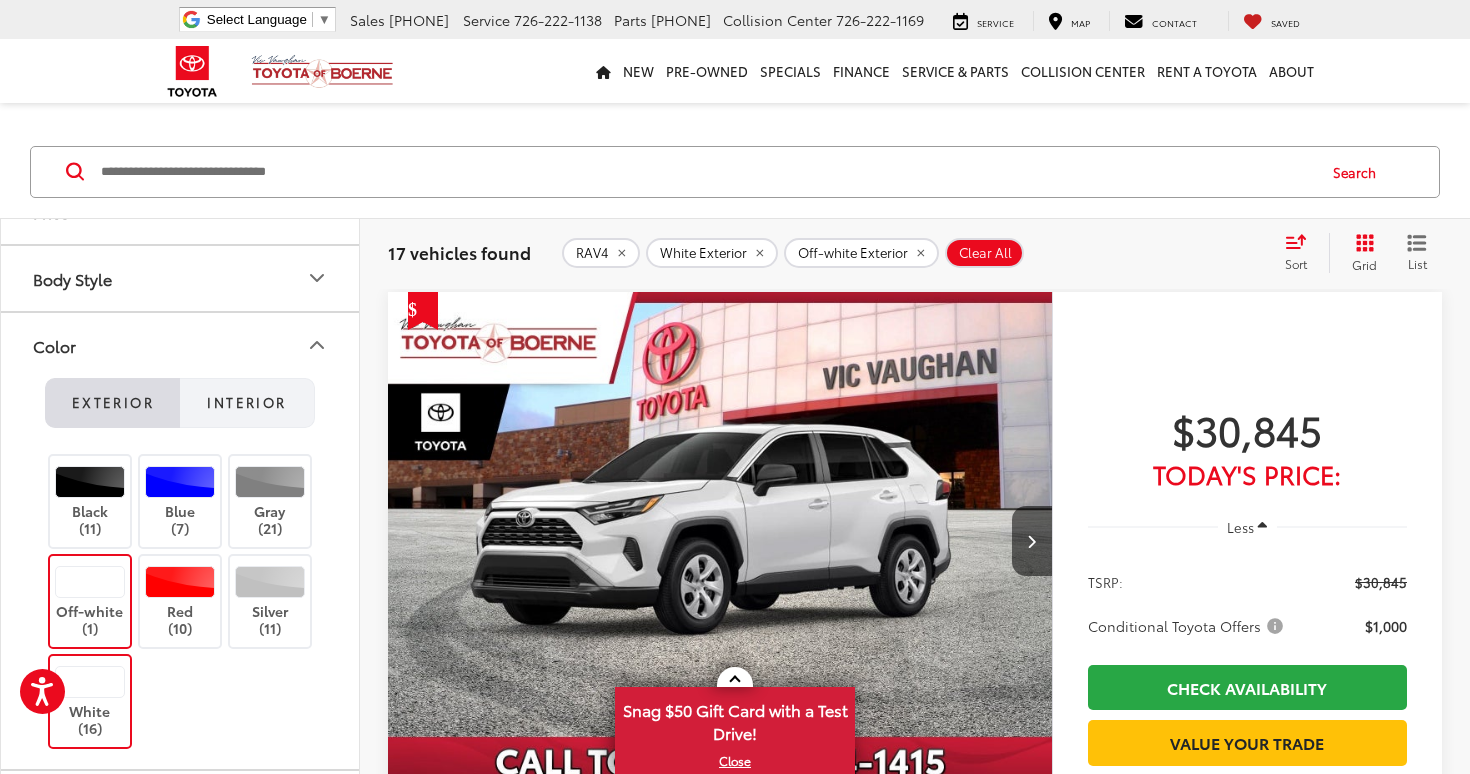 click on "Interior" at bounding box center [246, 402] 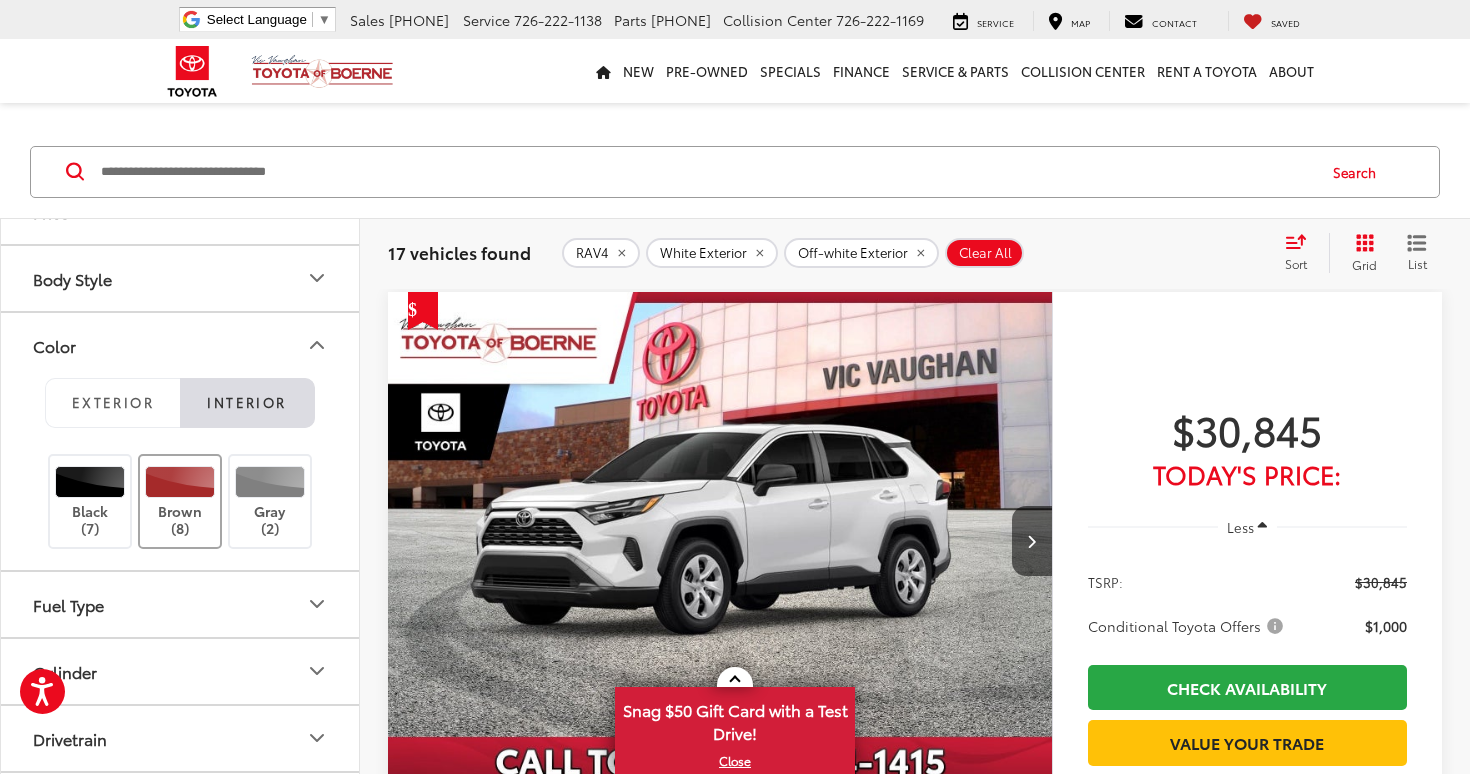 click at bounding box center [180, 482] 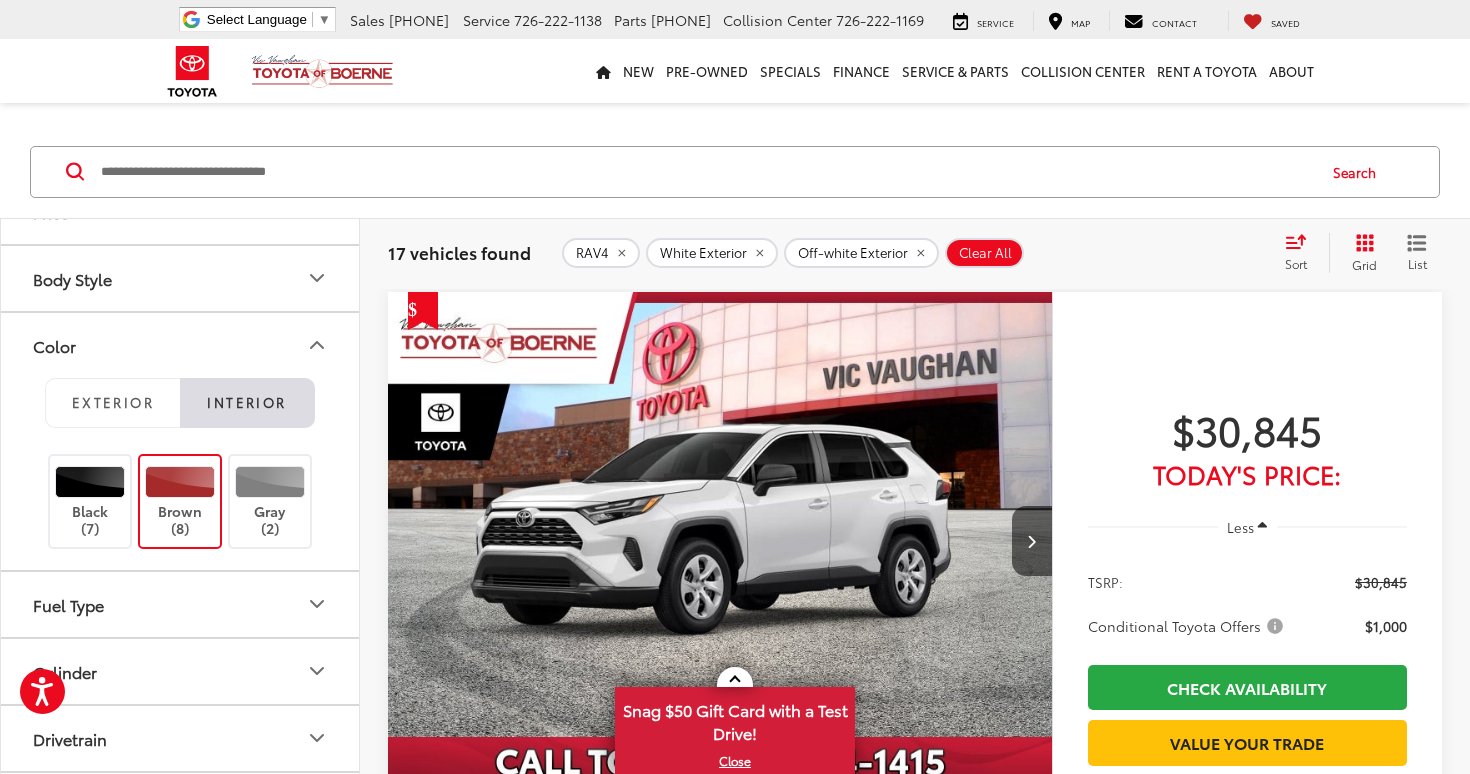 scroll, scrollTop: 1635, scrollLeft: 0, axis: vertical 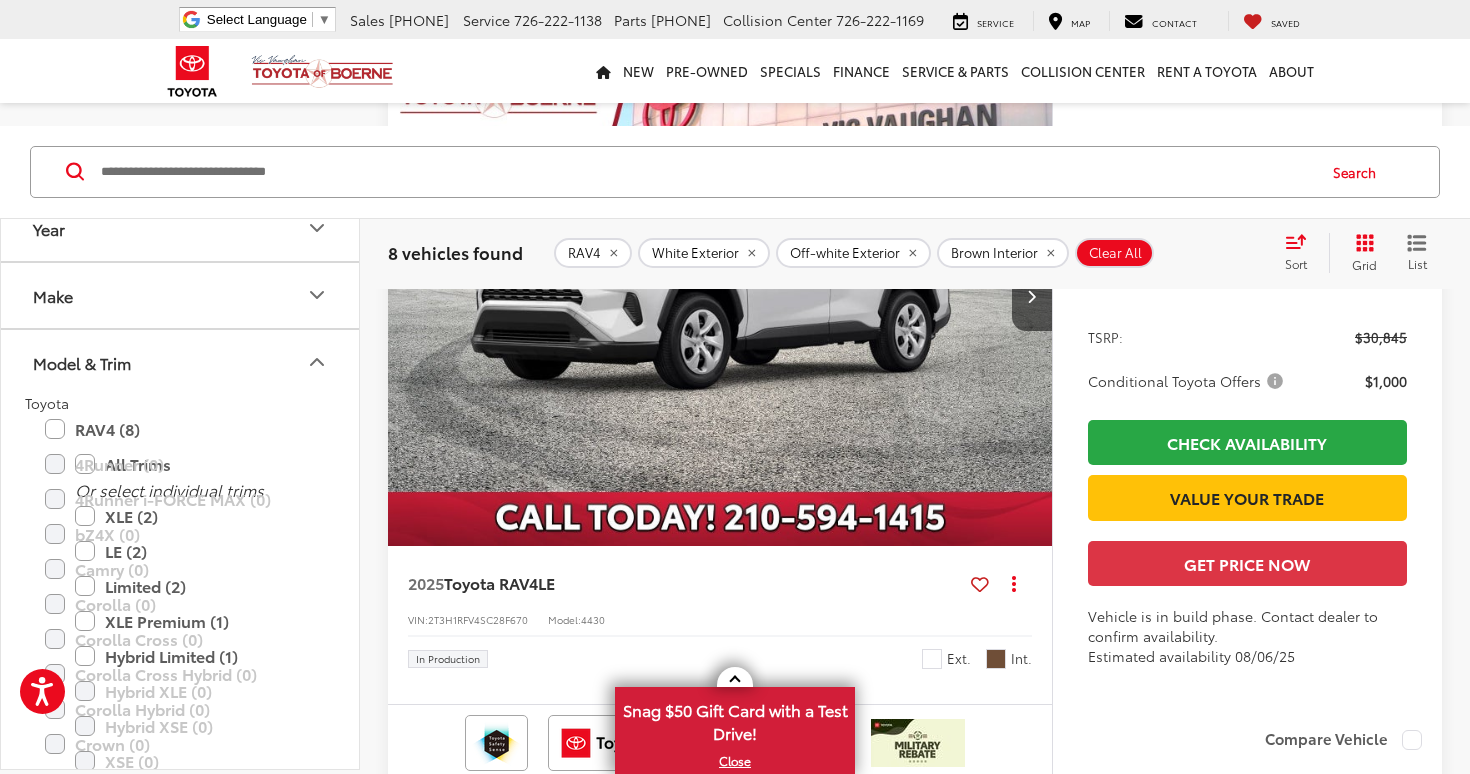 click 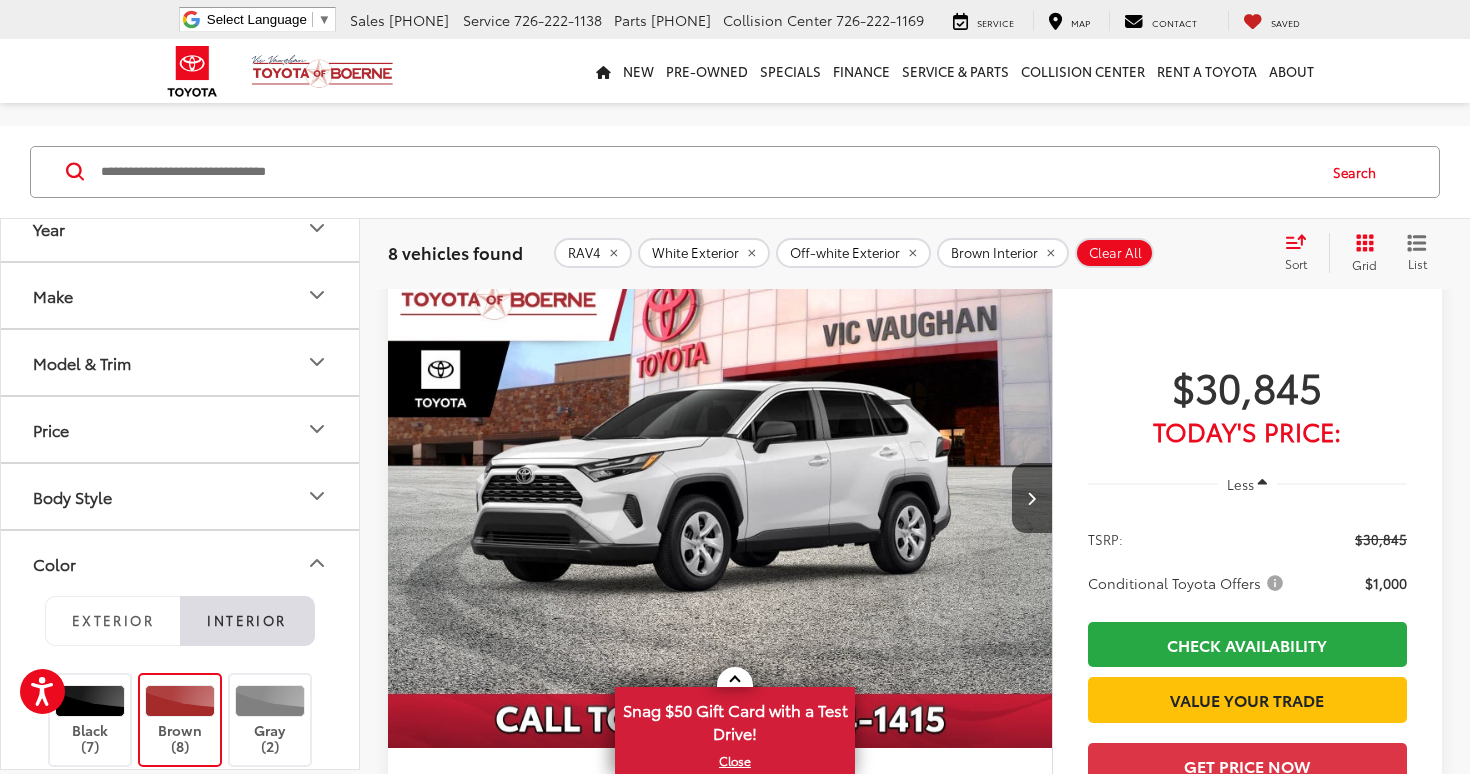 scroll, scrollTop: 191, scrollLeft: 0, axis: vertical 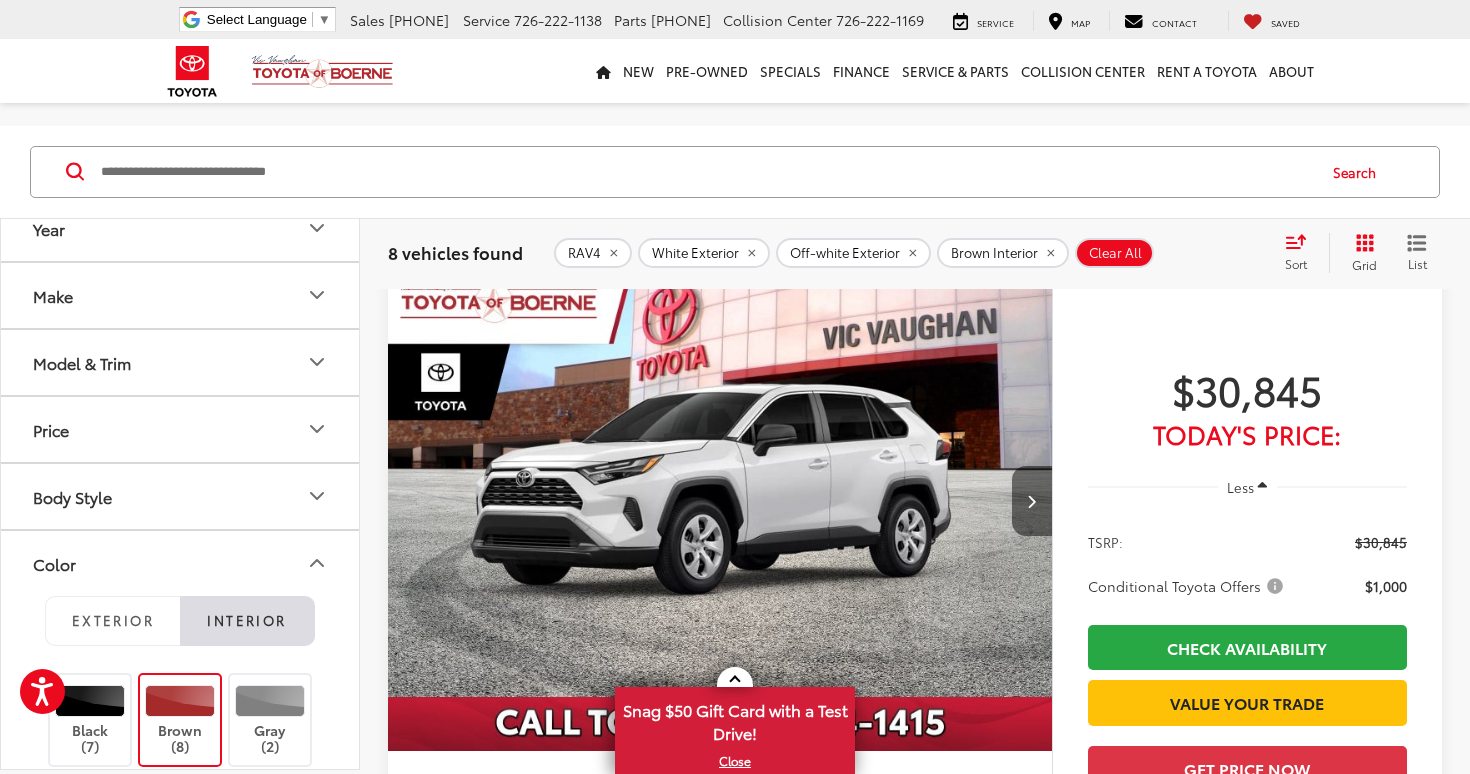 click at bounding box center (1032, 501) 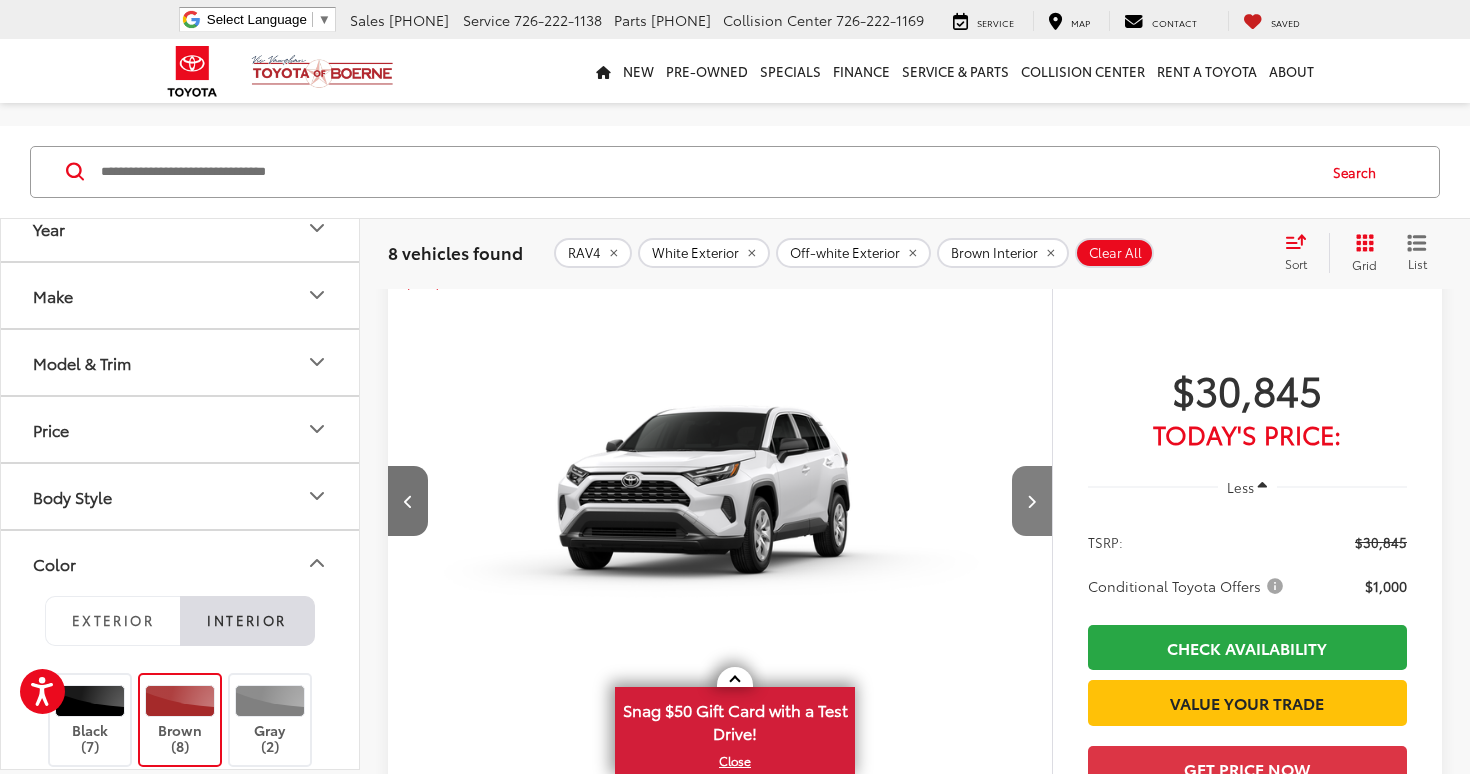 click at bounding box center [1032, 501] 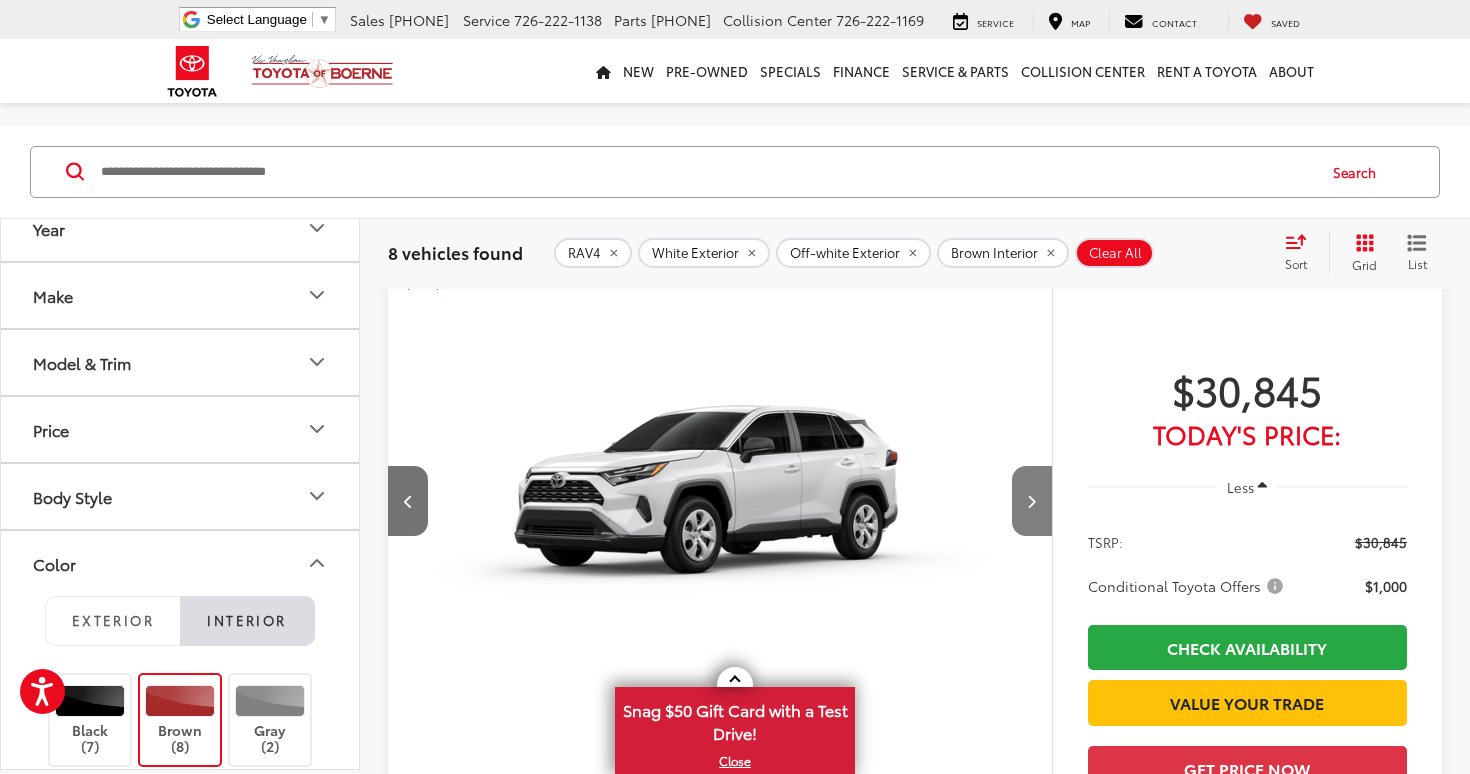 click at bounding box center (1032, 501) 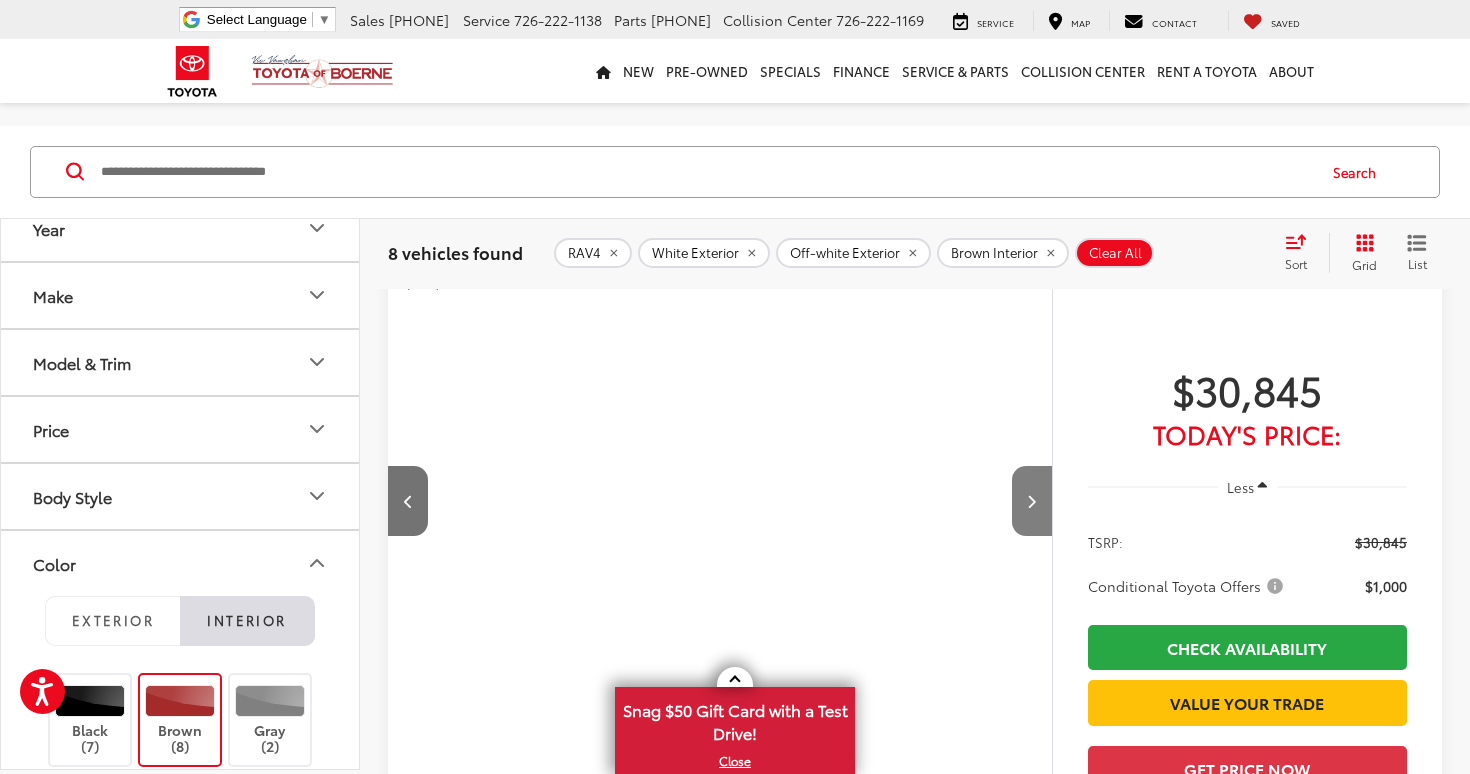 click at bounding box center [1032, 501] 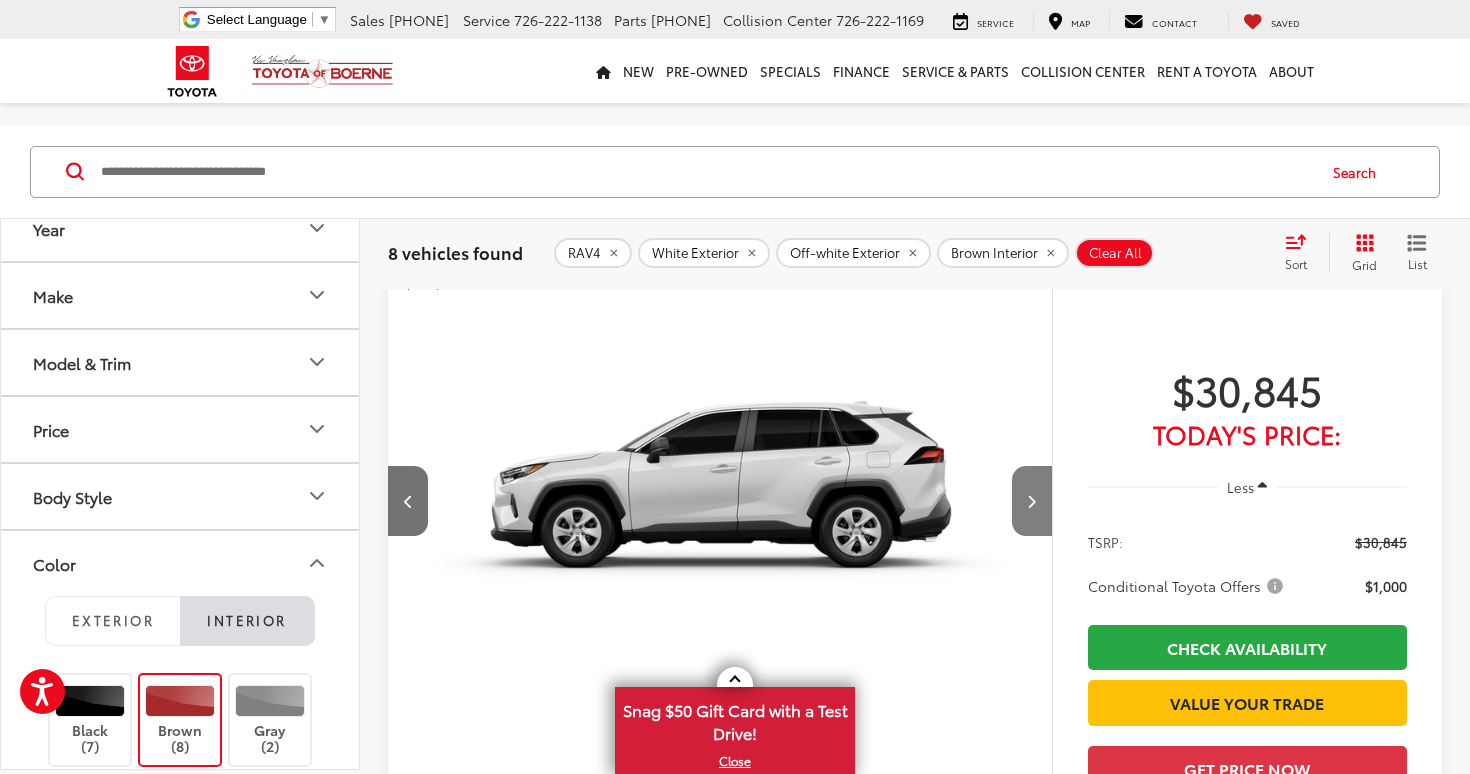 click at bounding box center [1032, 501] 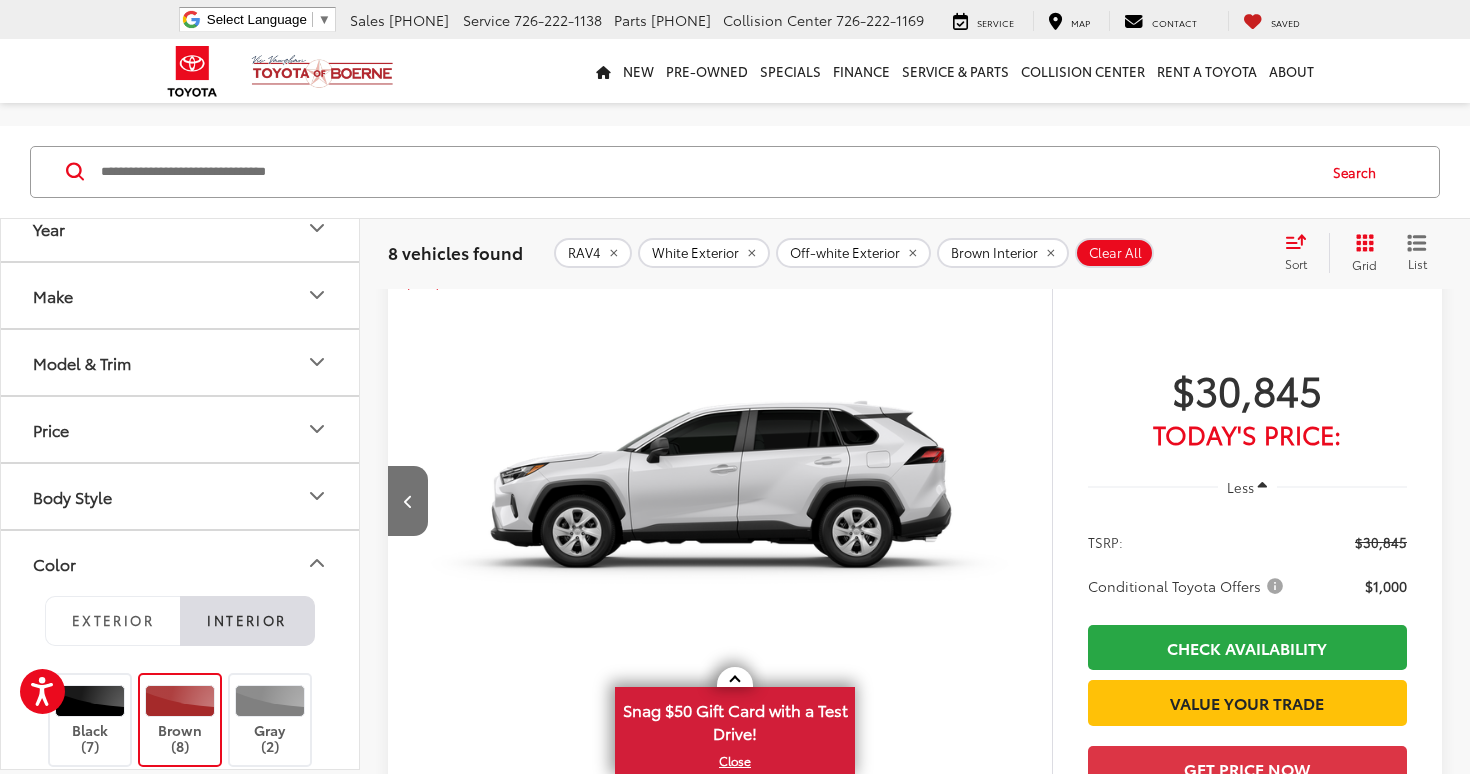 scroll, scrollTop: 0, scrollLeft: 3335, axis: horizontal 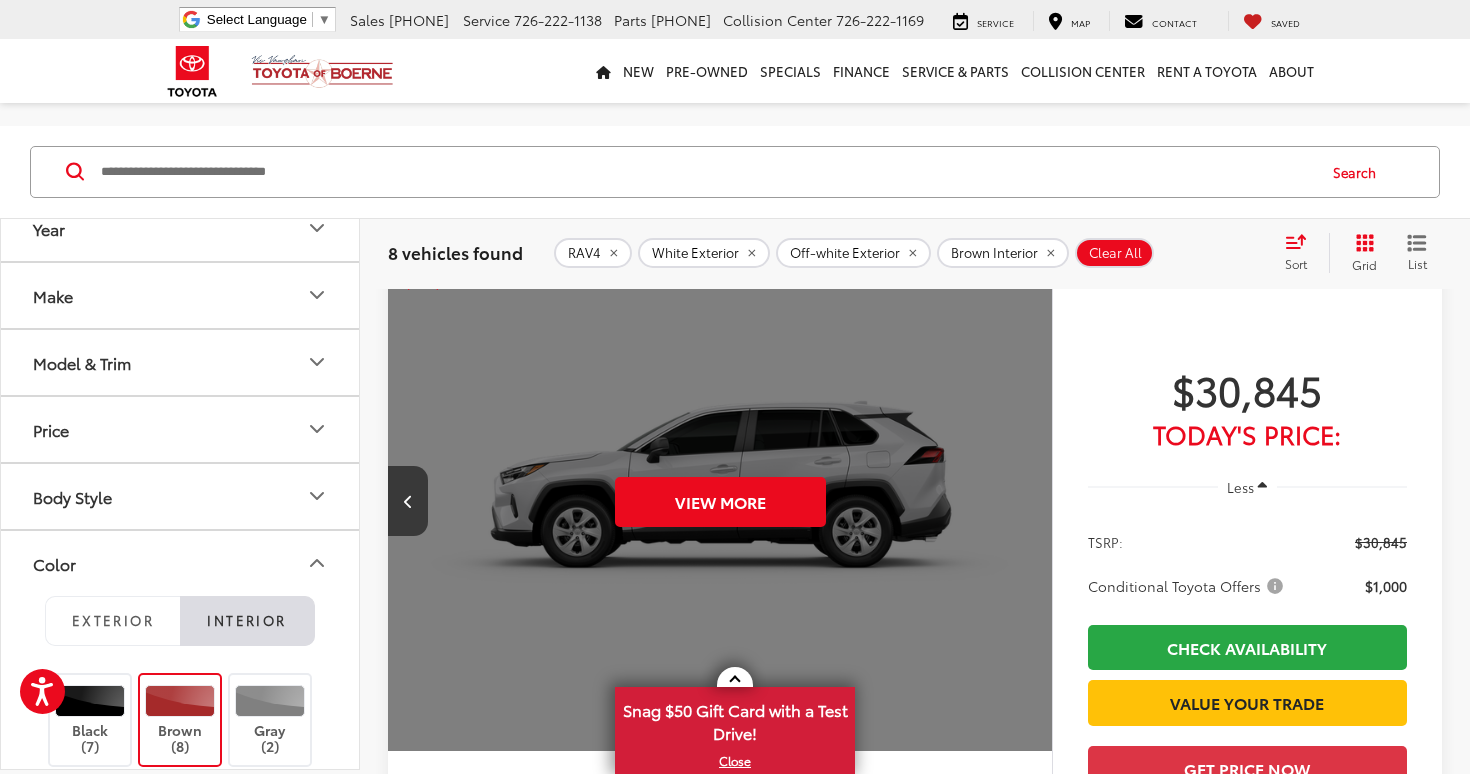 click on "View More" at bounding box center [720, 502] 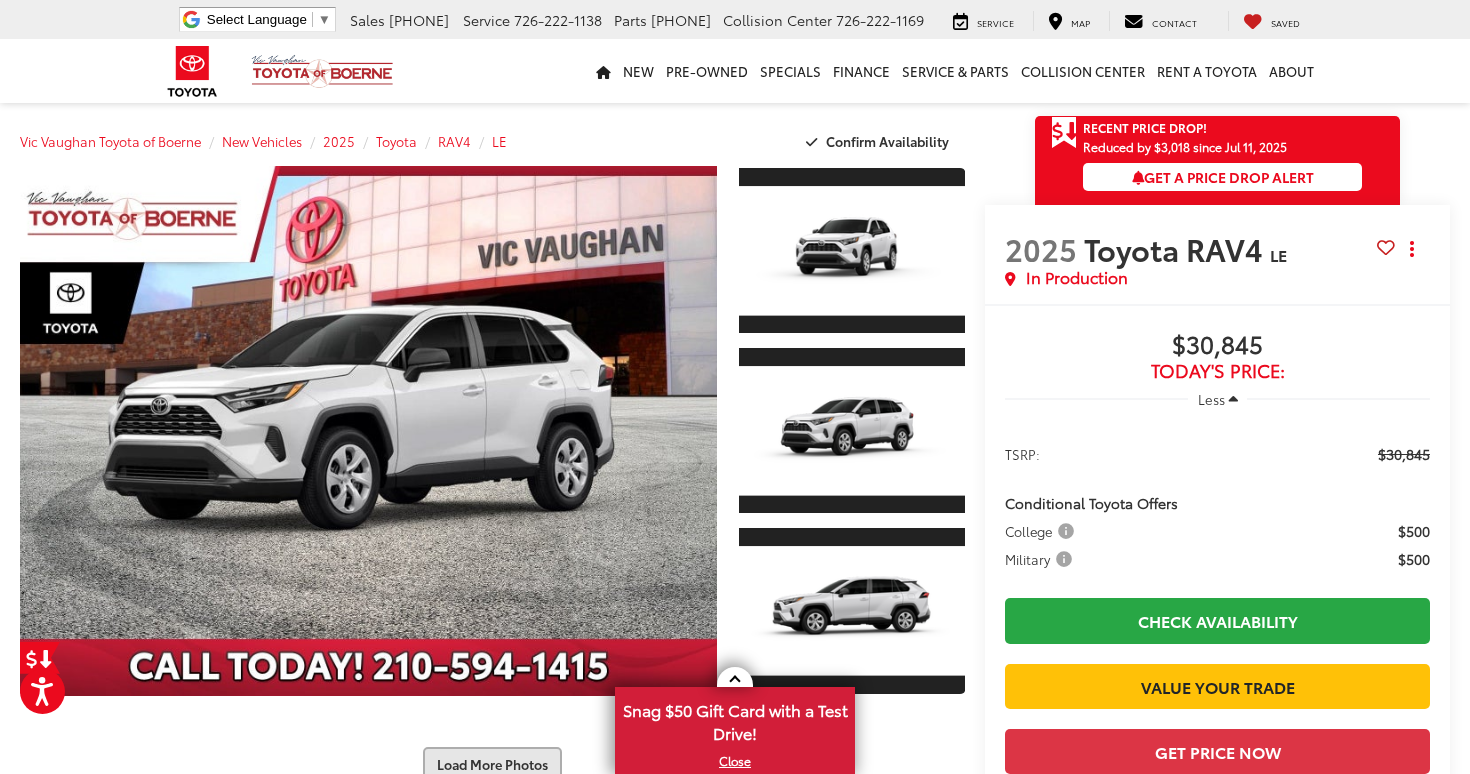 scroll, scrollTop: 237, scrollLeft: 0, axis: vertical 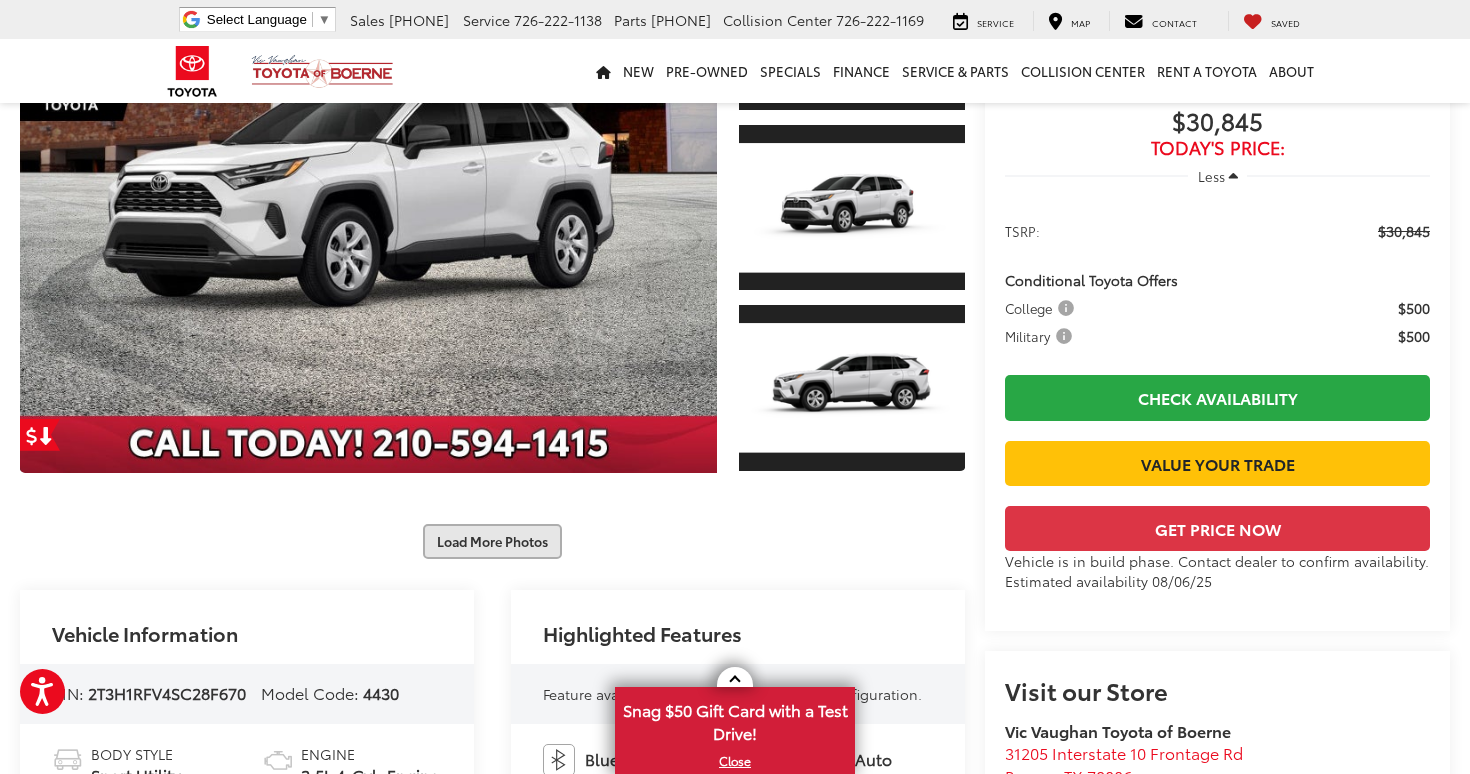 click on "Load More Photos" at bounding box center [492, 541] 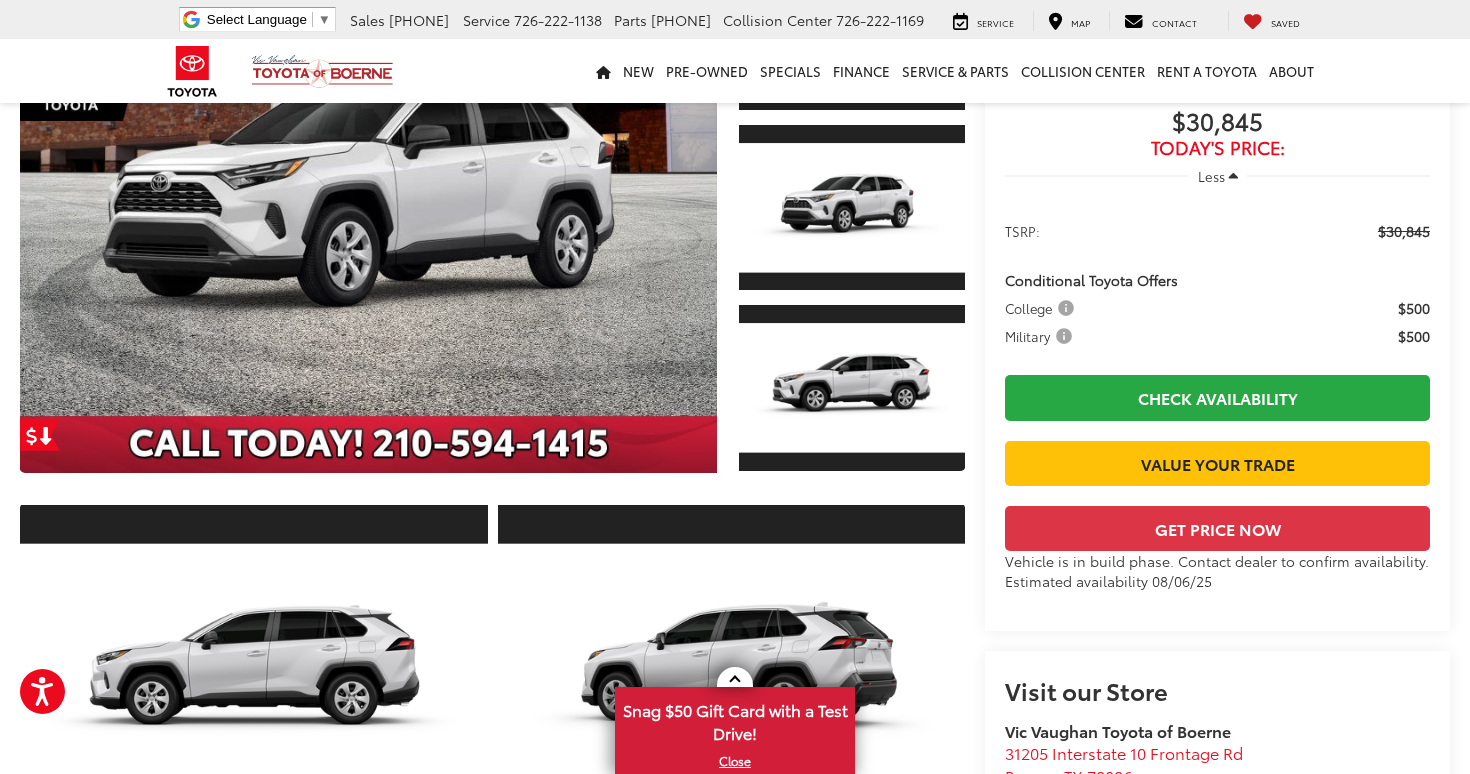 scroll, scrollTop: 0, scrollLeft: 0, axis: both 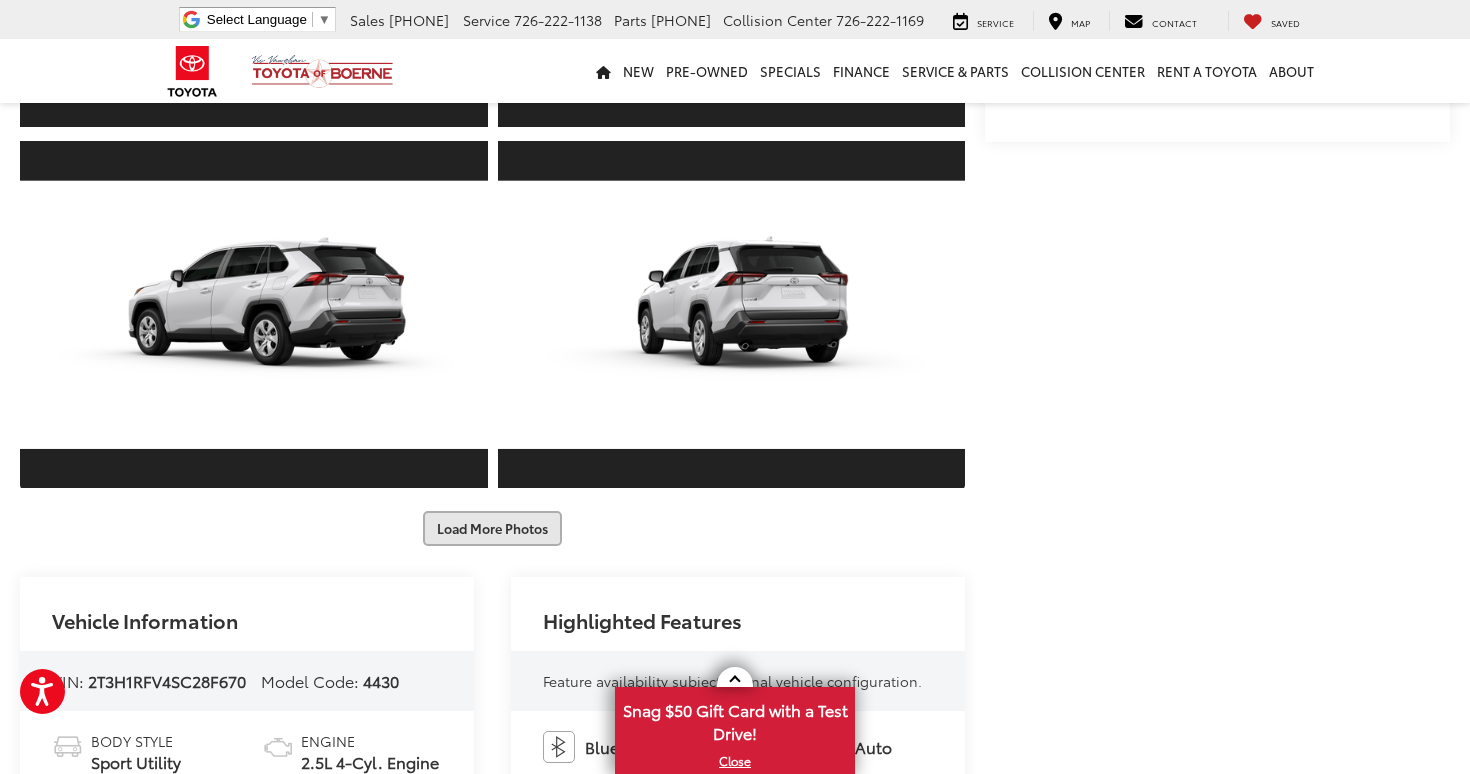 click on "Load More Photos" at bounding box center (492, 528) 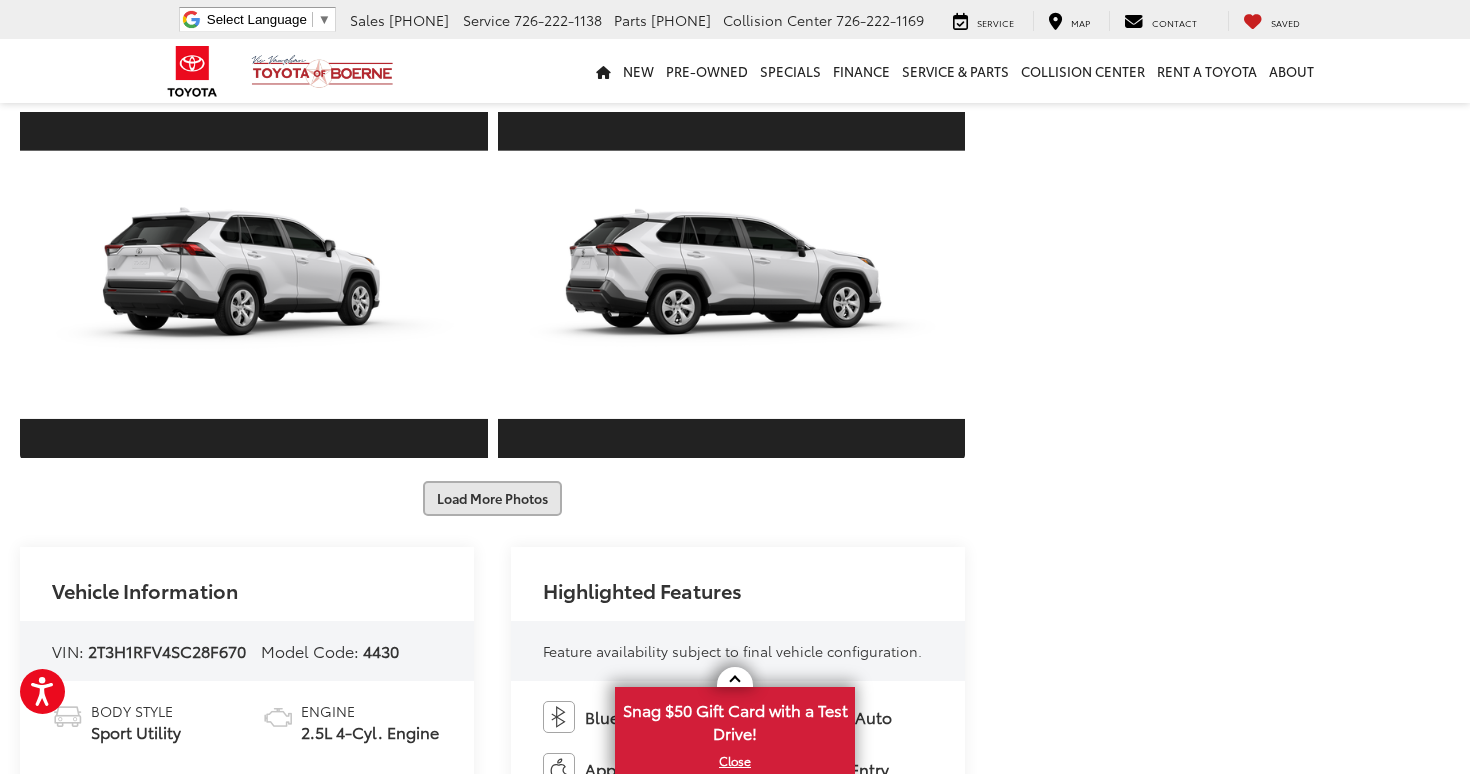 scroll, scrollTop: 1714, scrollLeft: 0, axis: vertical 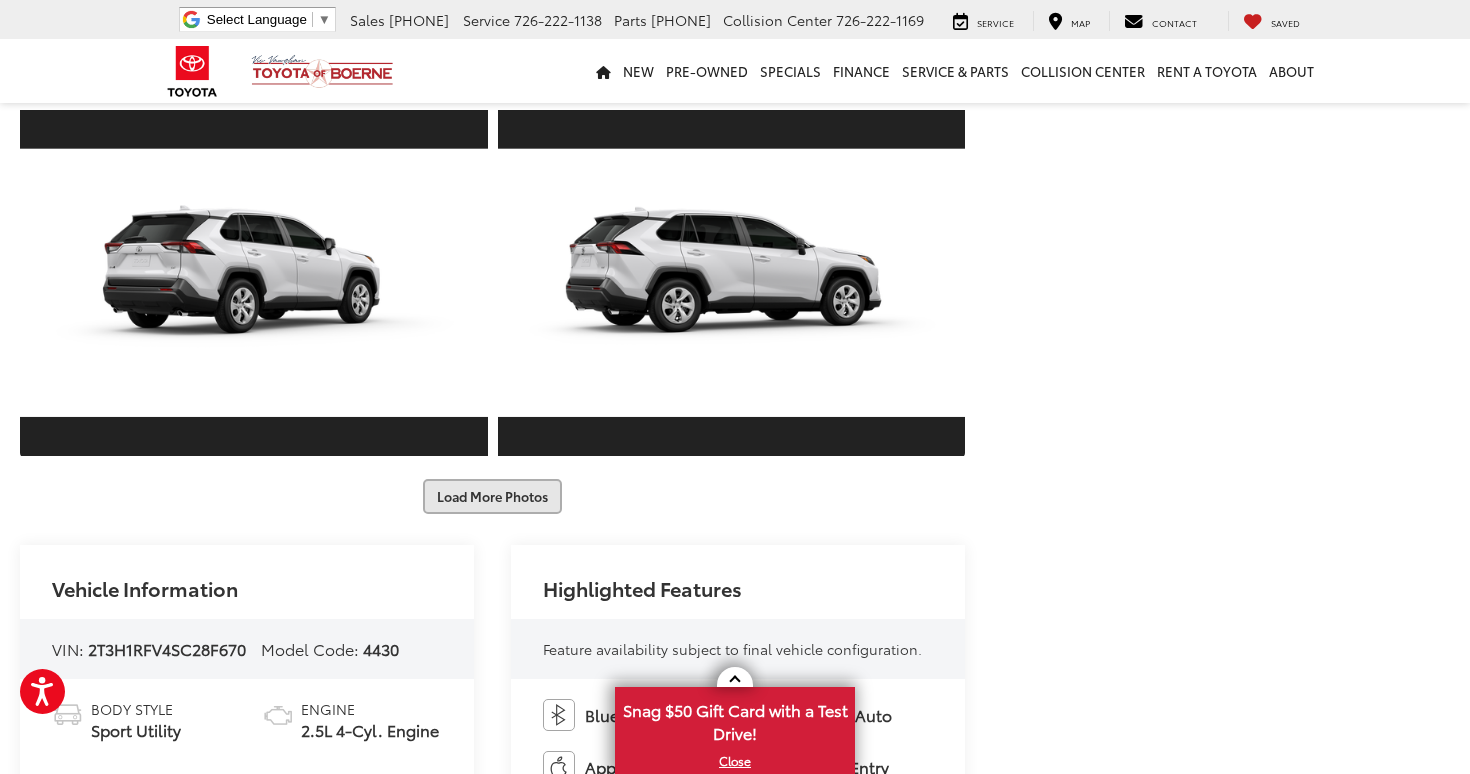 click on "Load More Photos" at bounding box center (492, 496) 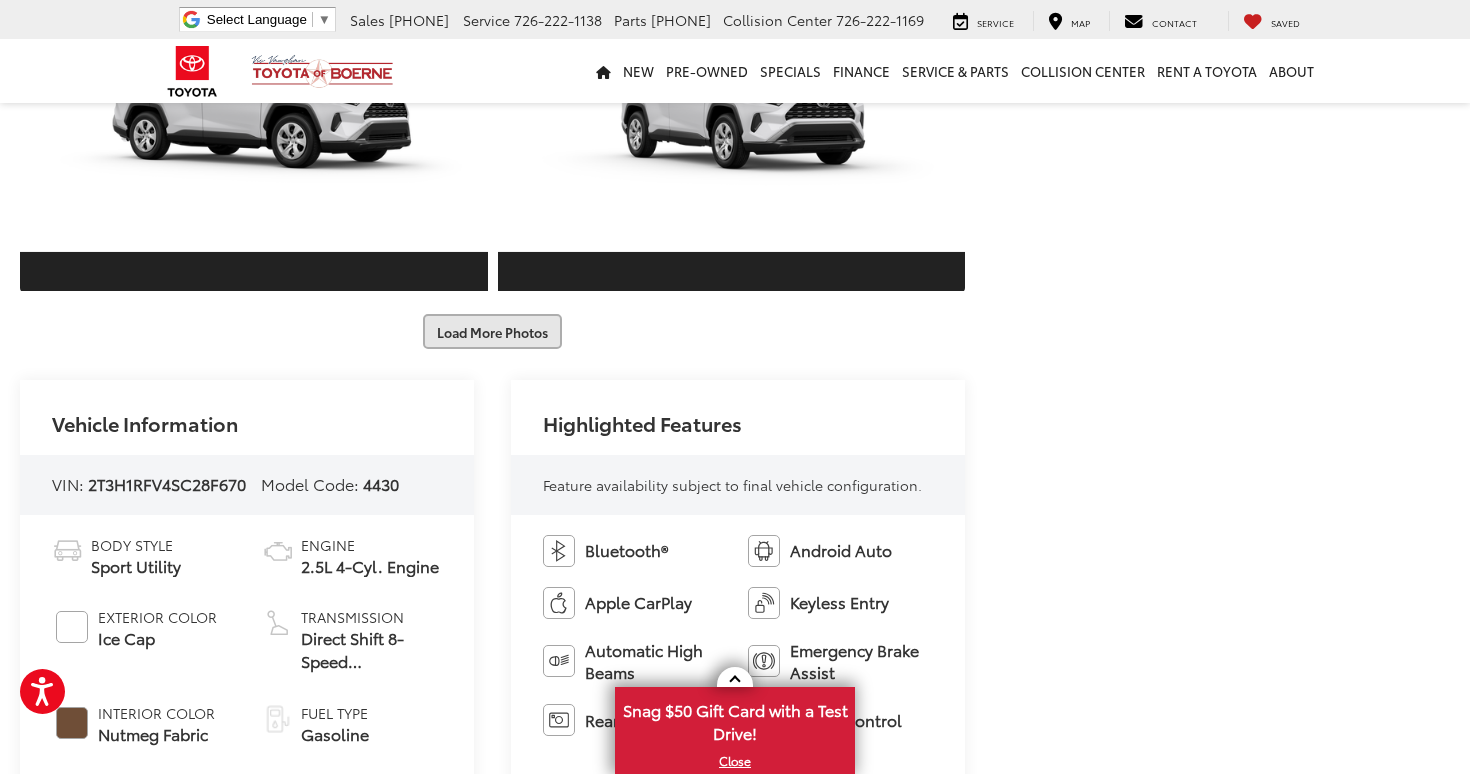 scroll, scrollTop: 2601, scrollLeft: 0, axis: vertical 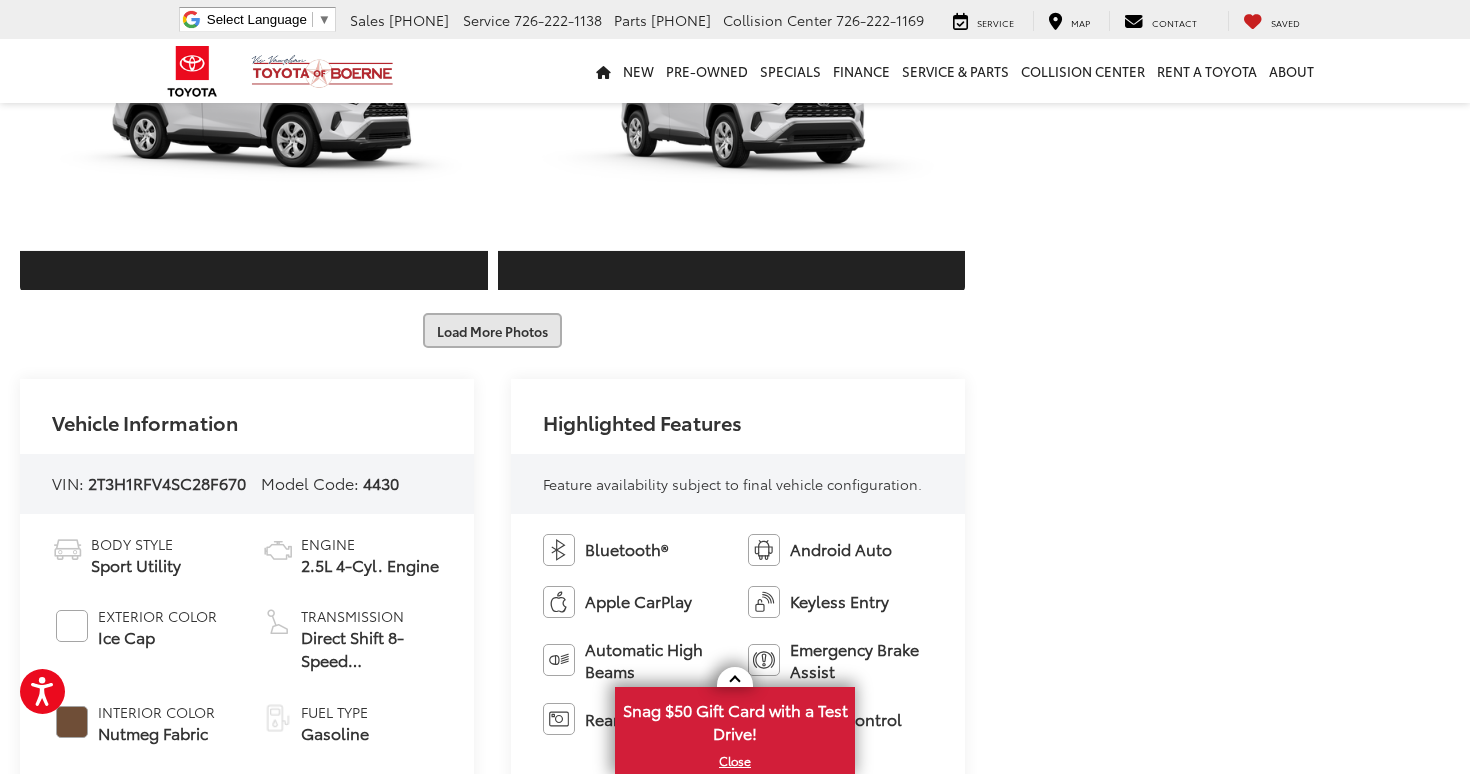 click on "Load More Photos" at bounding box center [492, 330] 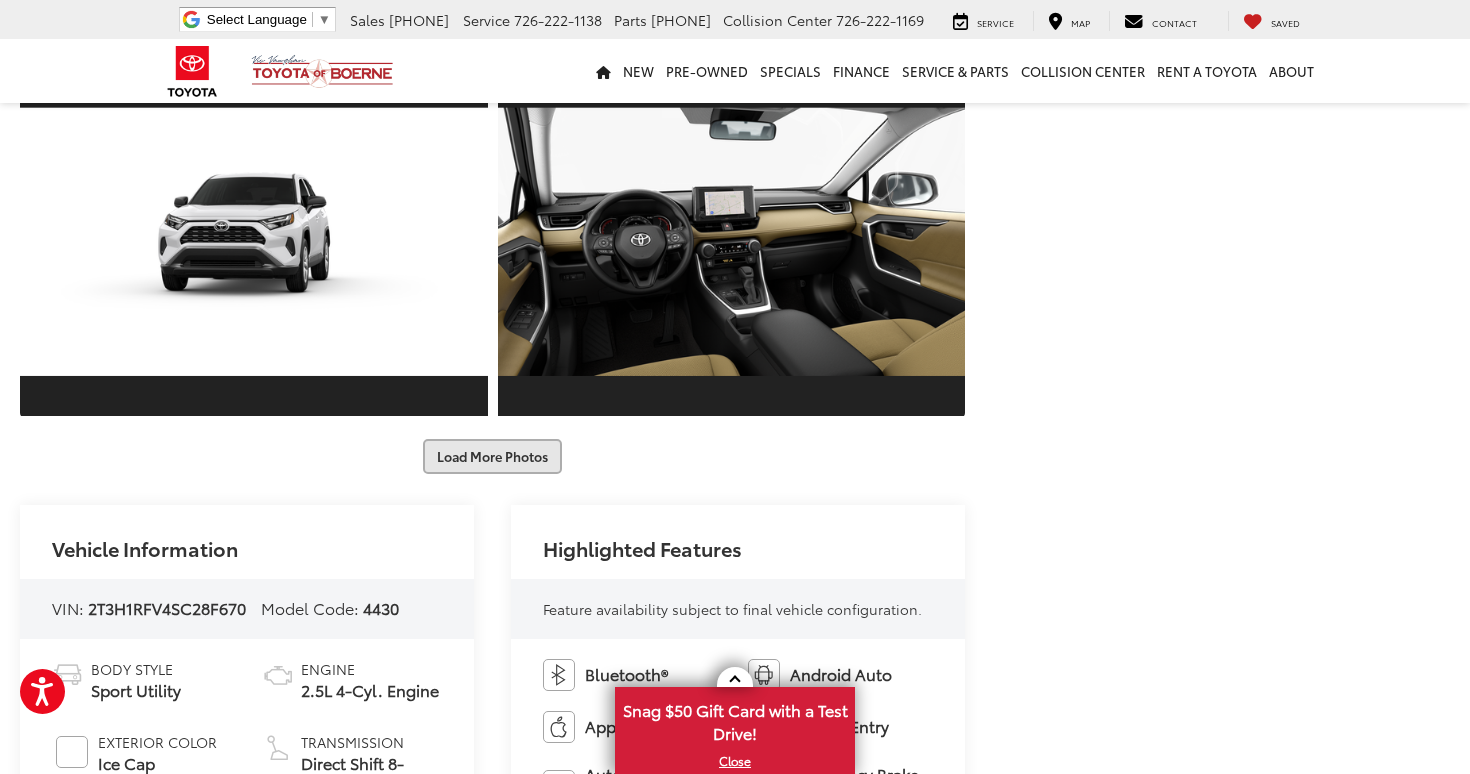 scroll, scrollTop: 3200, scrollLeft: 0, axis: vertical 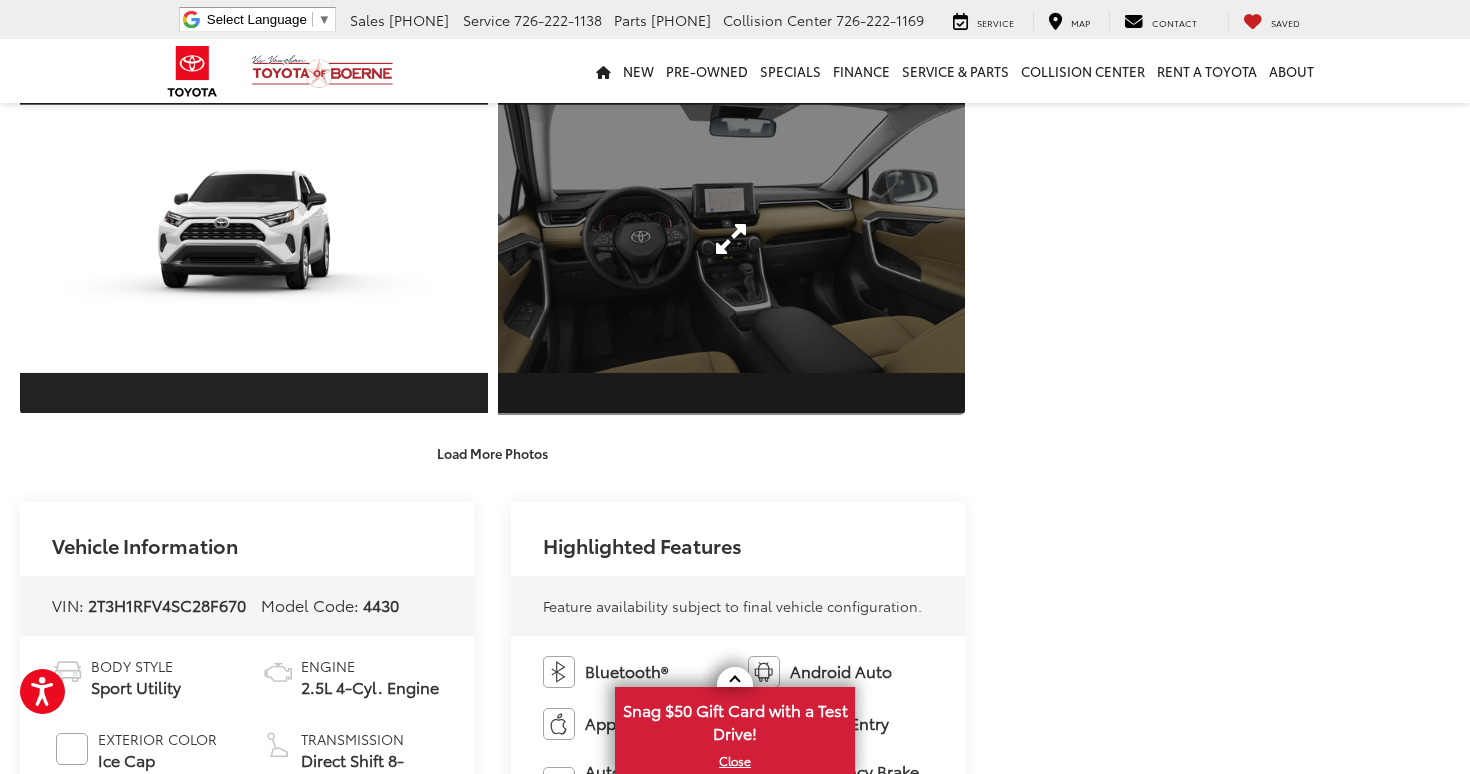 click at bounding box center [732, 239] 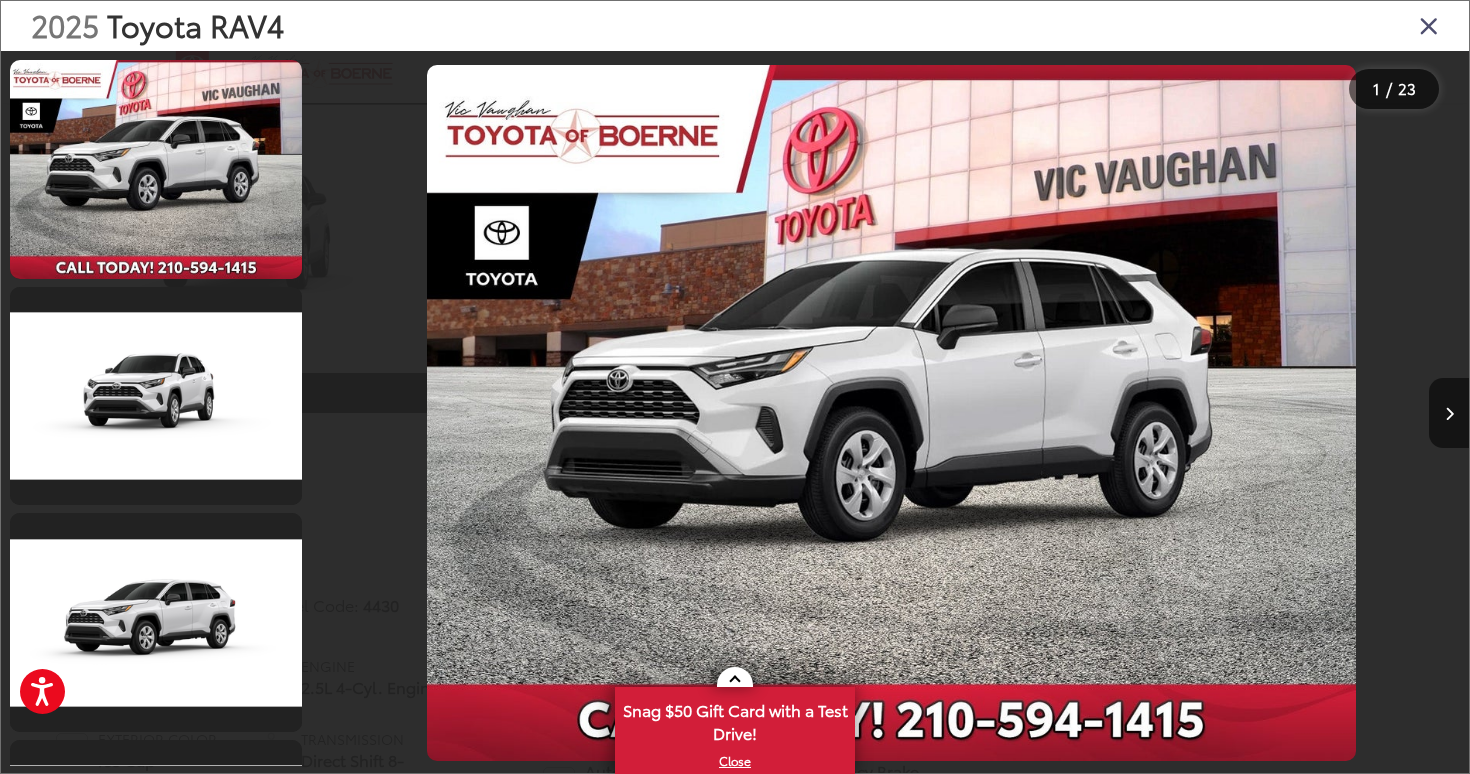 scroll, scrollTop: 4126, scrollLeft: 0, axis: vertical 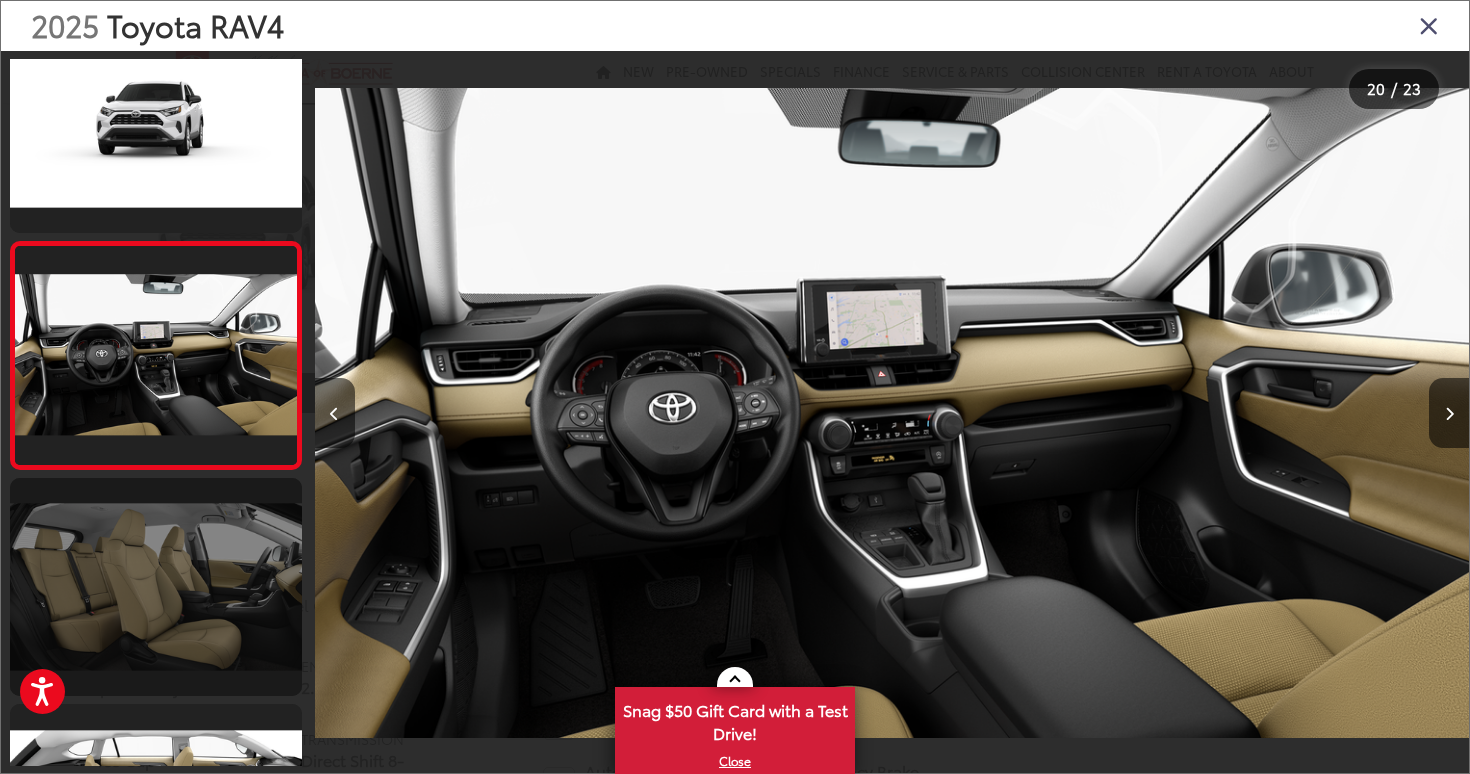 click at bounding box center (156, 587) 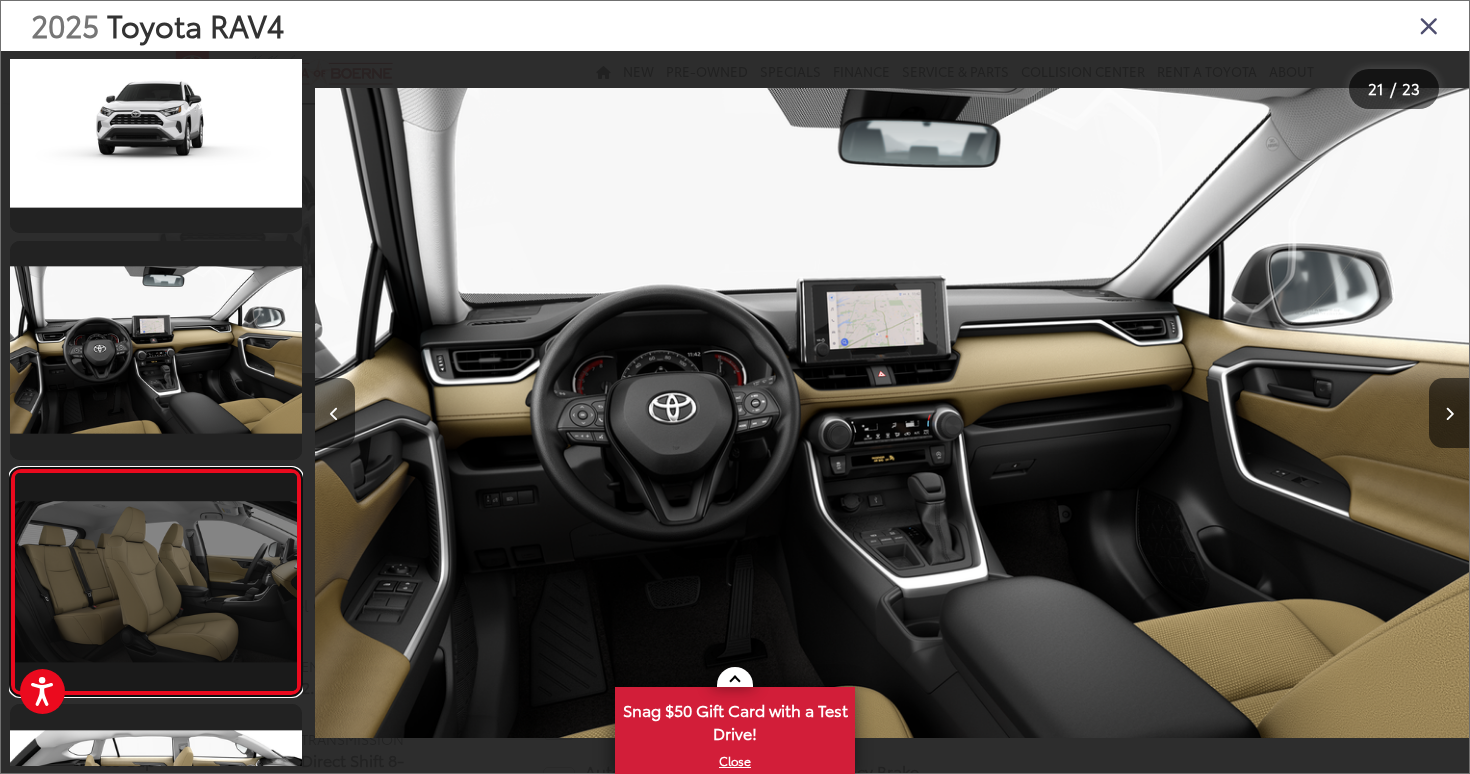 scroll, scrollTop: 4352, scrollLeft: 0, axis: vertical 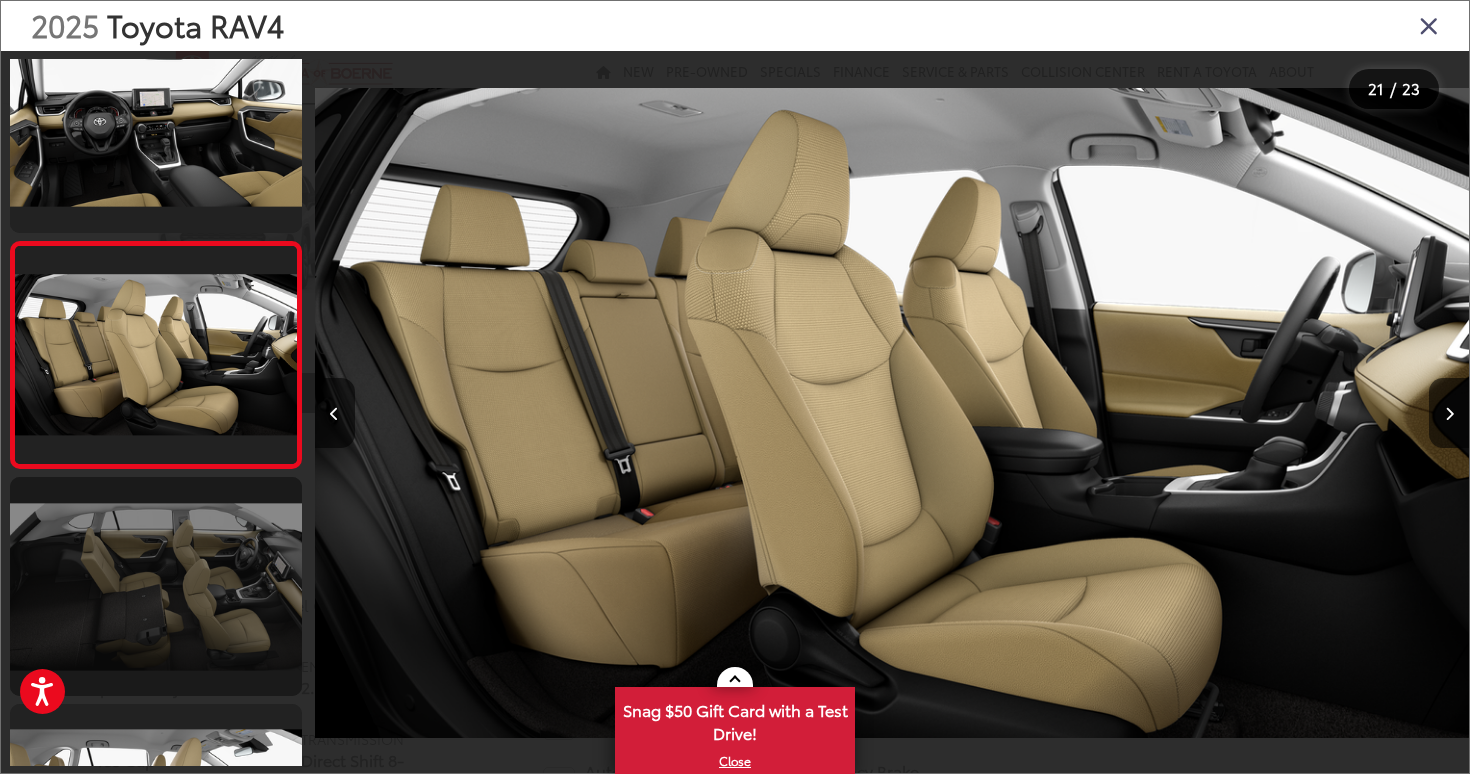 click at bounding box center (156, 586) 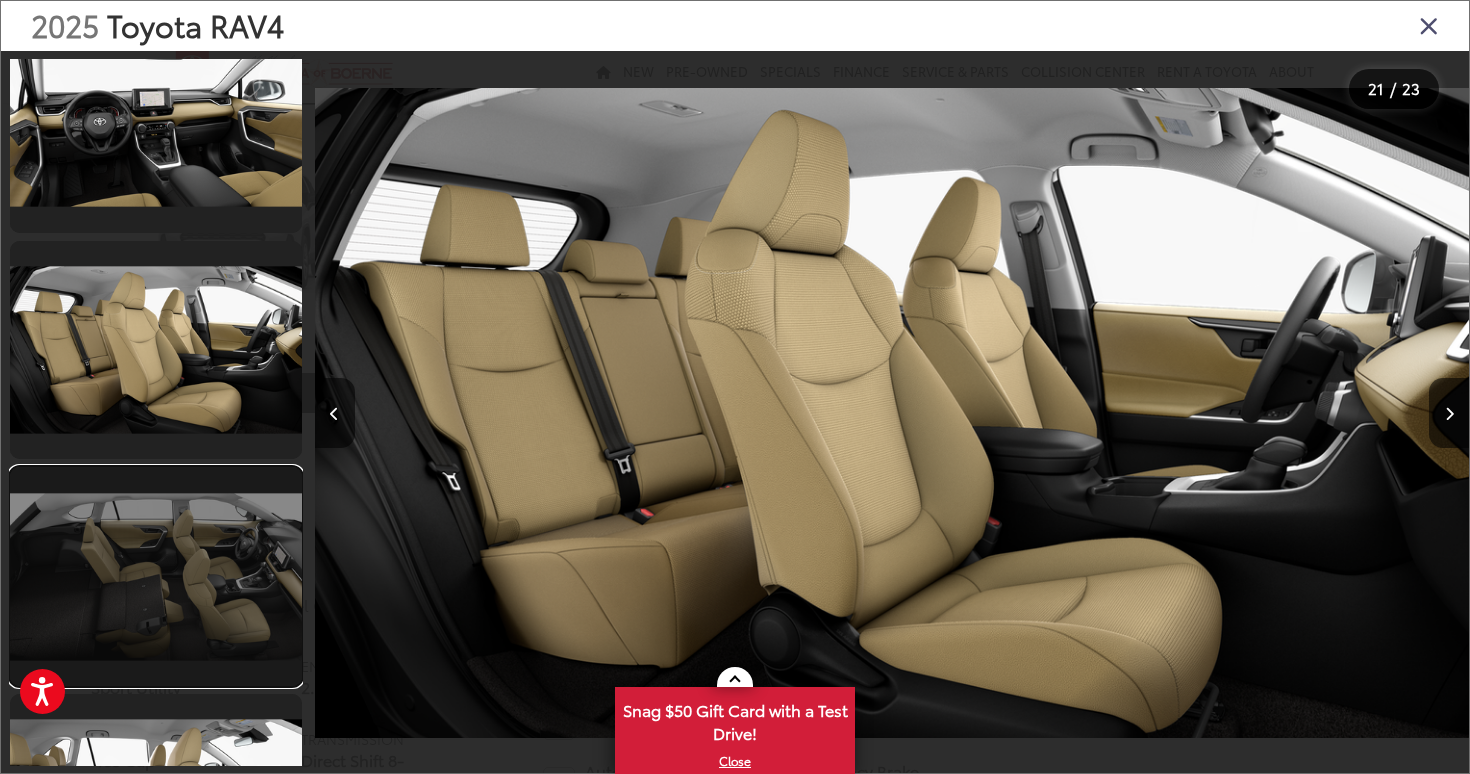 scroll, scrollTop: 0, scrollLeft: 24243, axis: horizontal 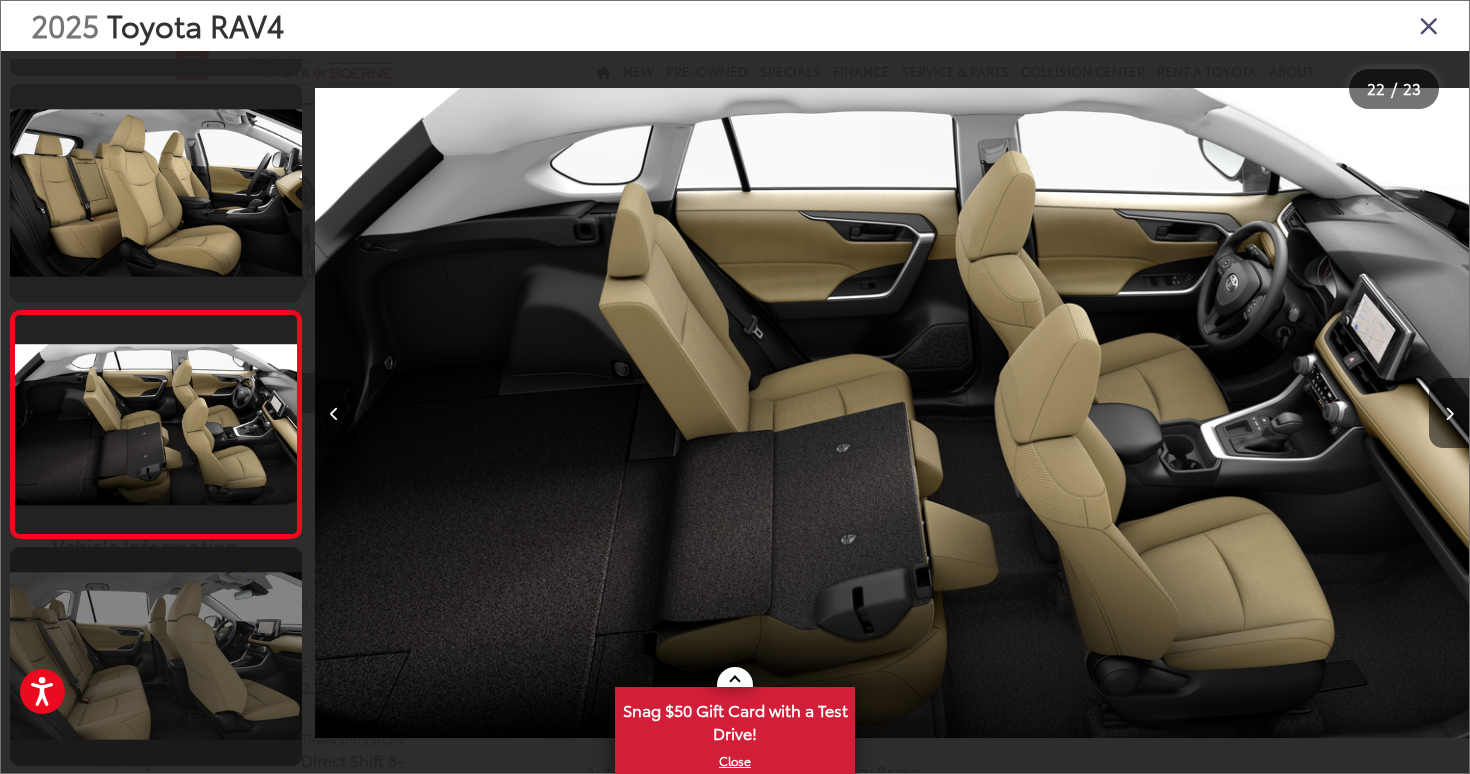 click at bounding box center (156, 656) 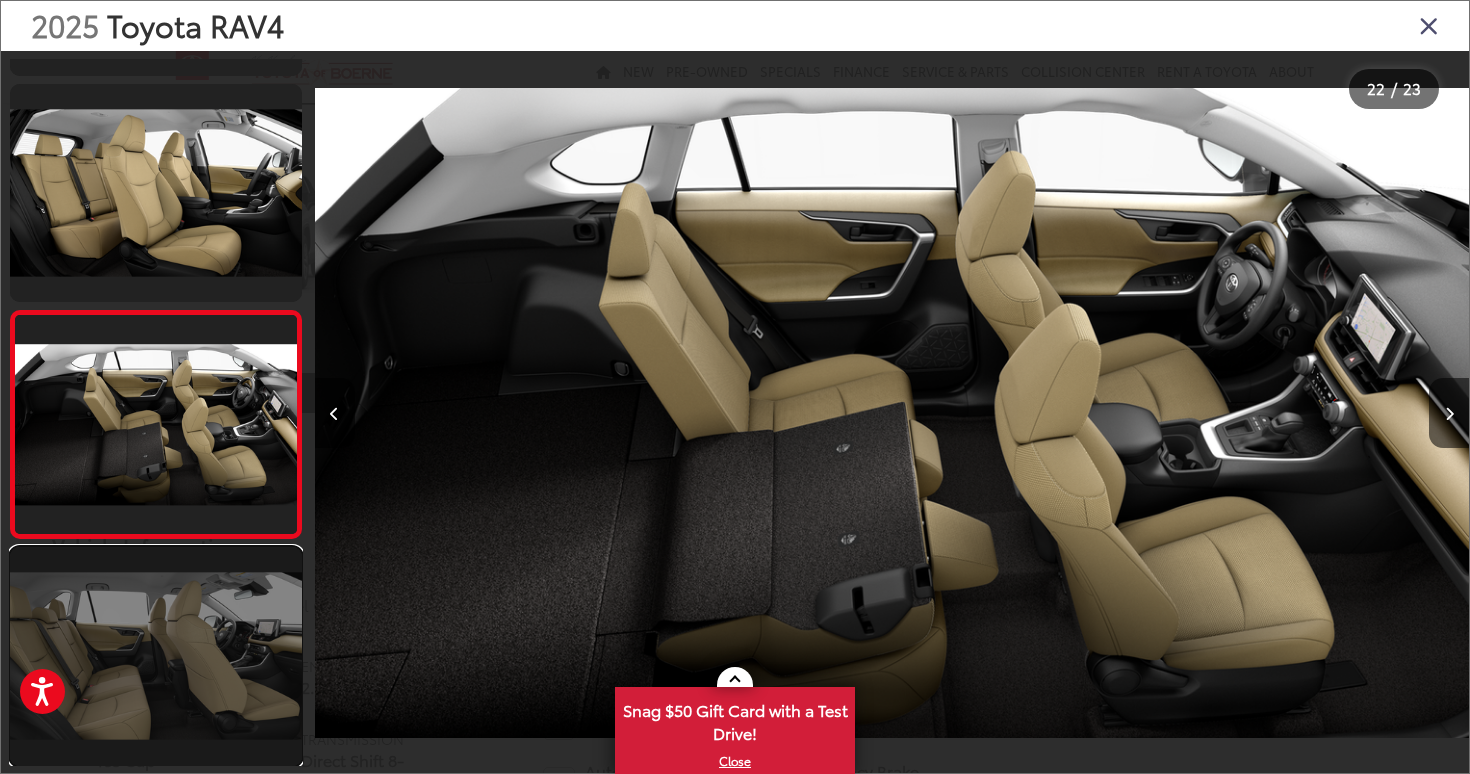 scroll, scrollTop: 4510, scrollLeft: 0, axis: vertical 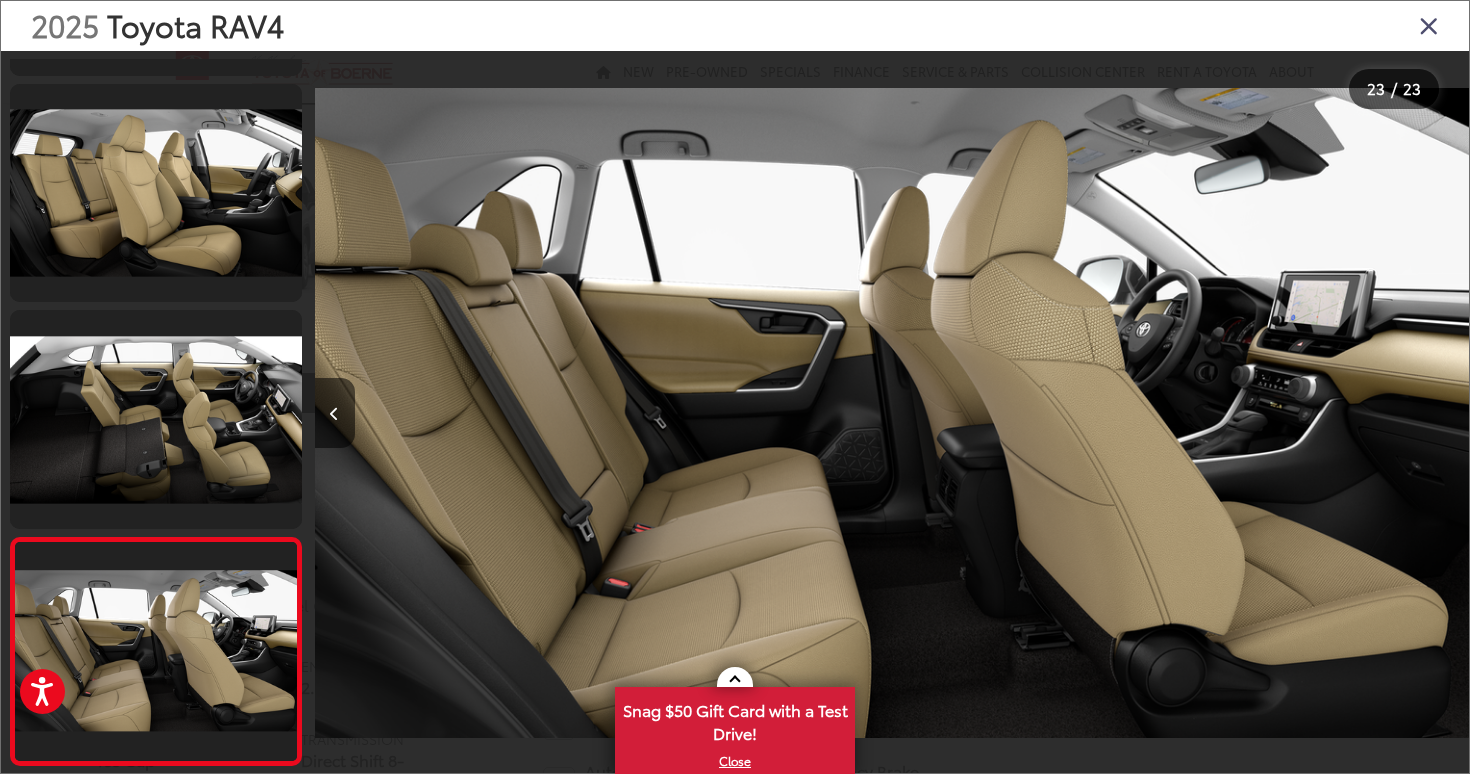 click at bounding box center (1429, 25) 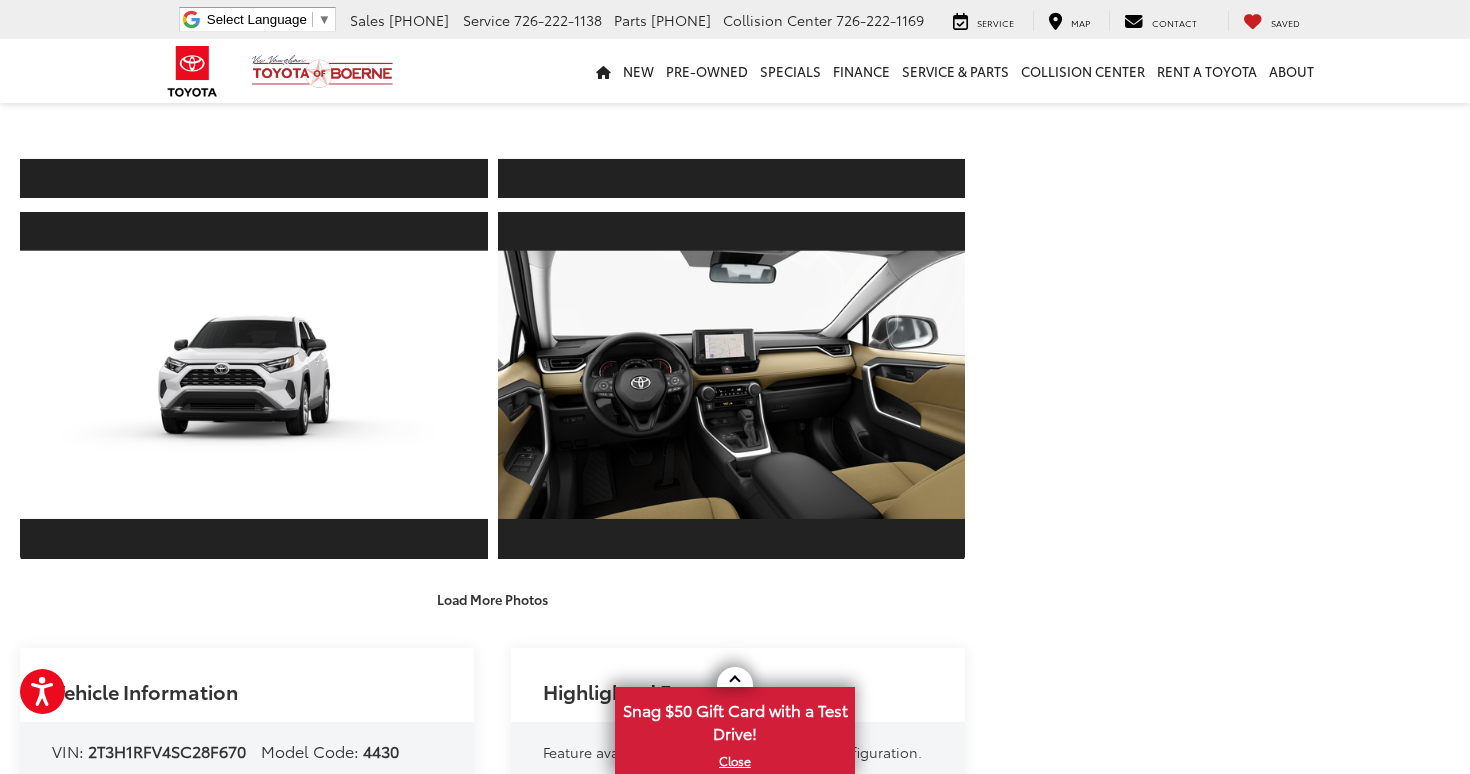 scroll, scrollTop: 2998, scrollLeft: 0, axis: vertical 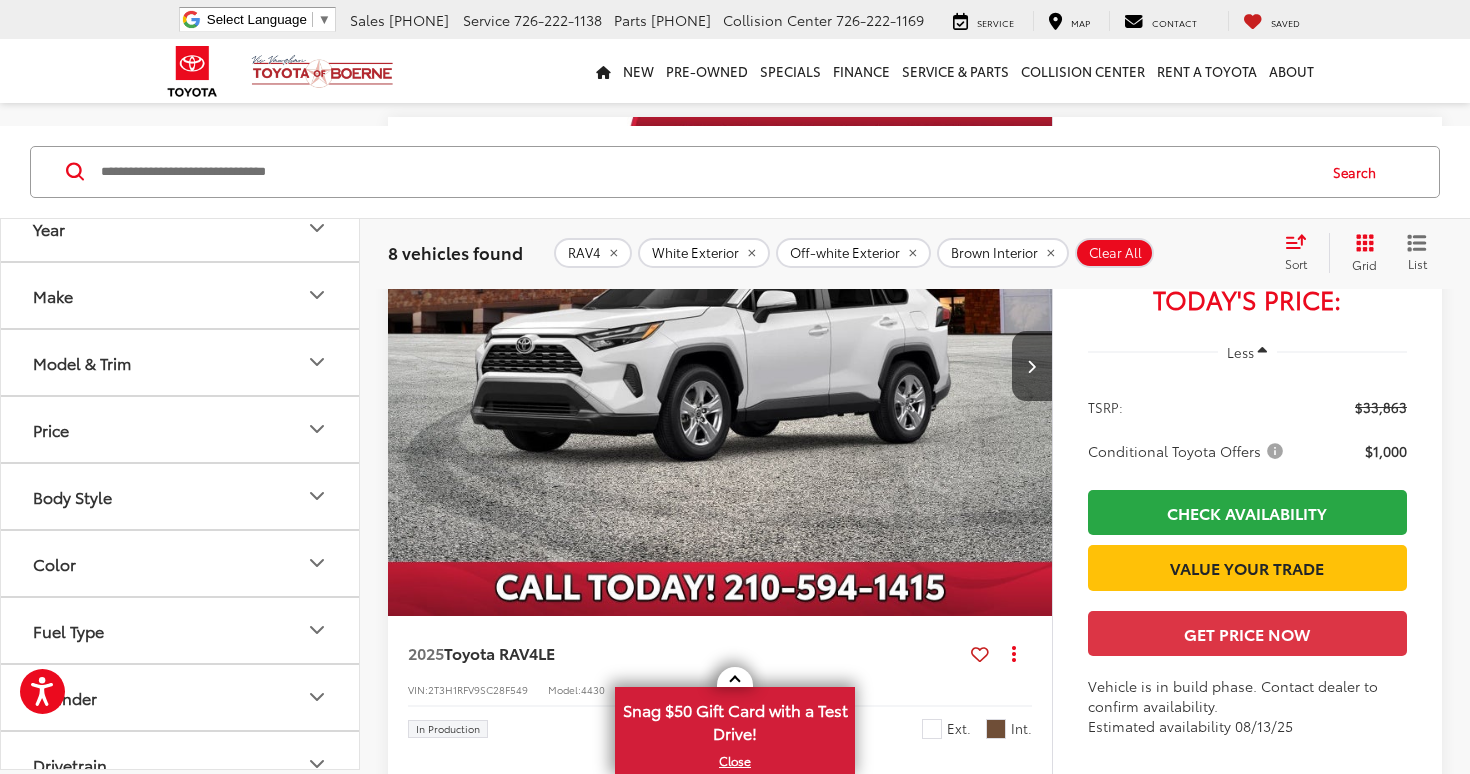 click at bounding box center (720, 367) 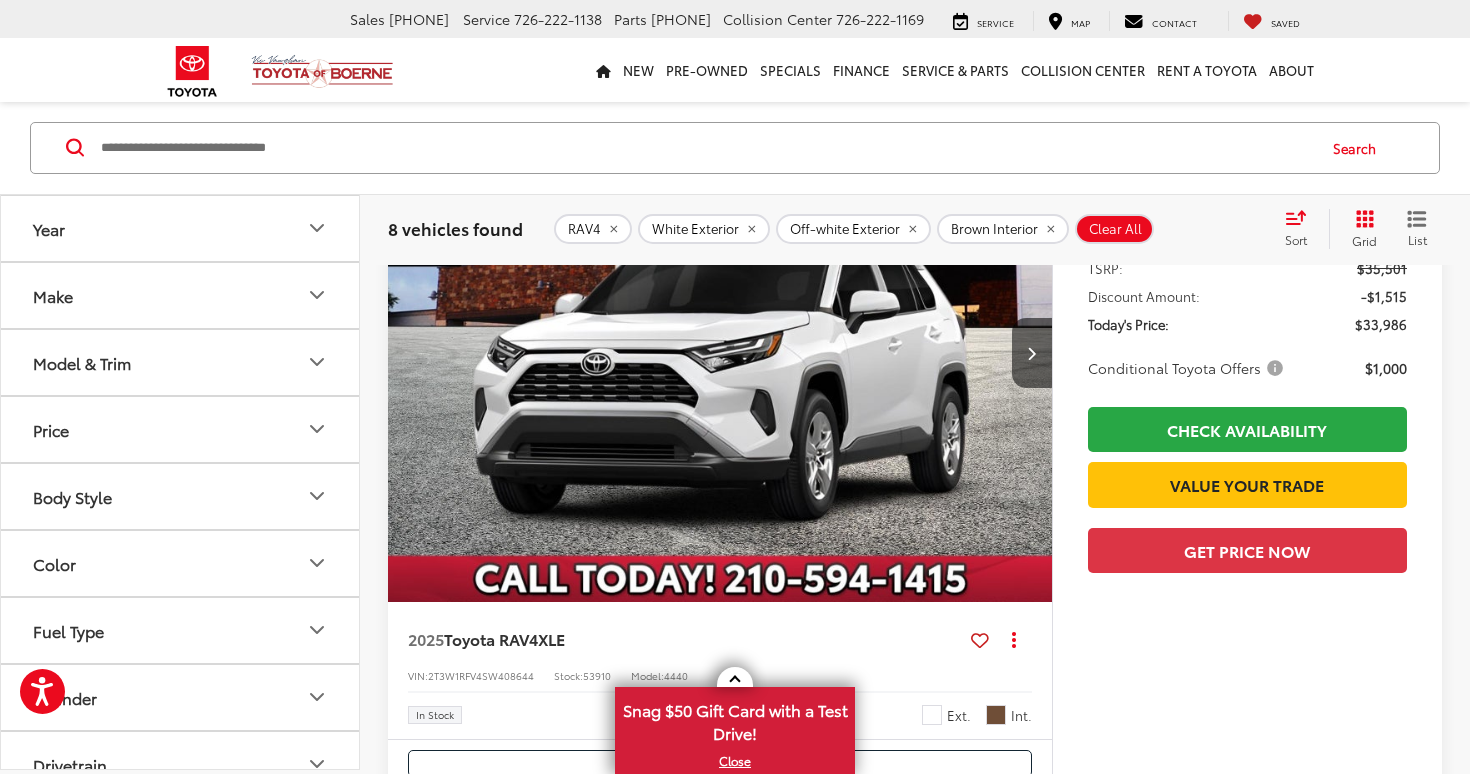 scroll, scrollTop: 1891, scrollLeft: 0, axis: vertical 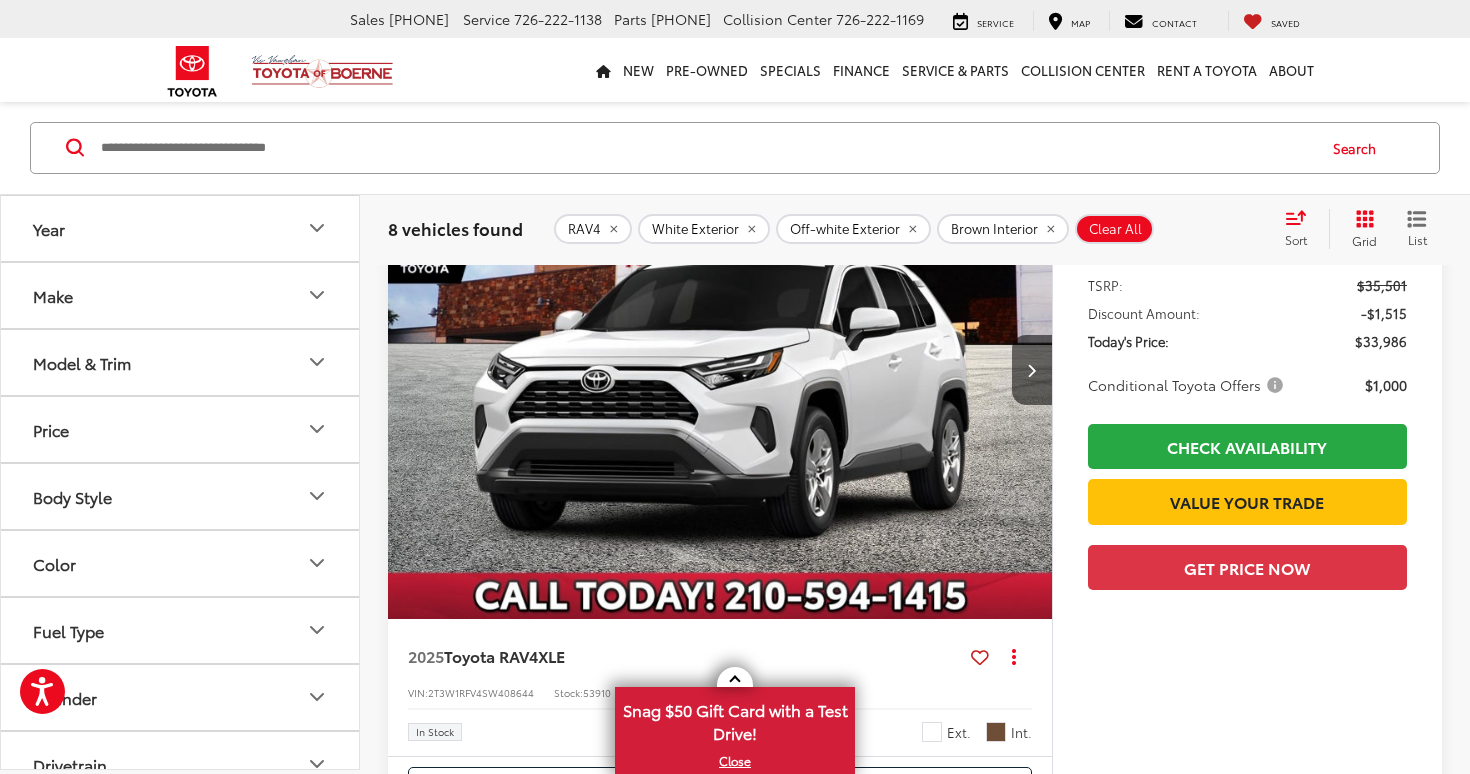 click at bounding box center [720, 370] 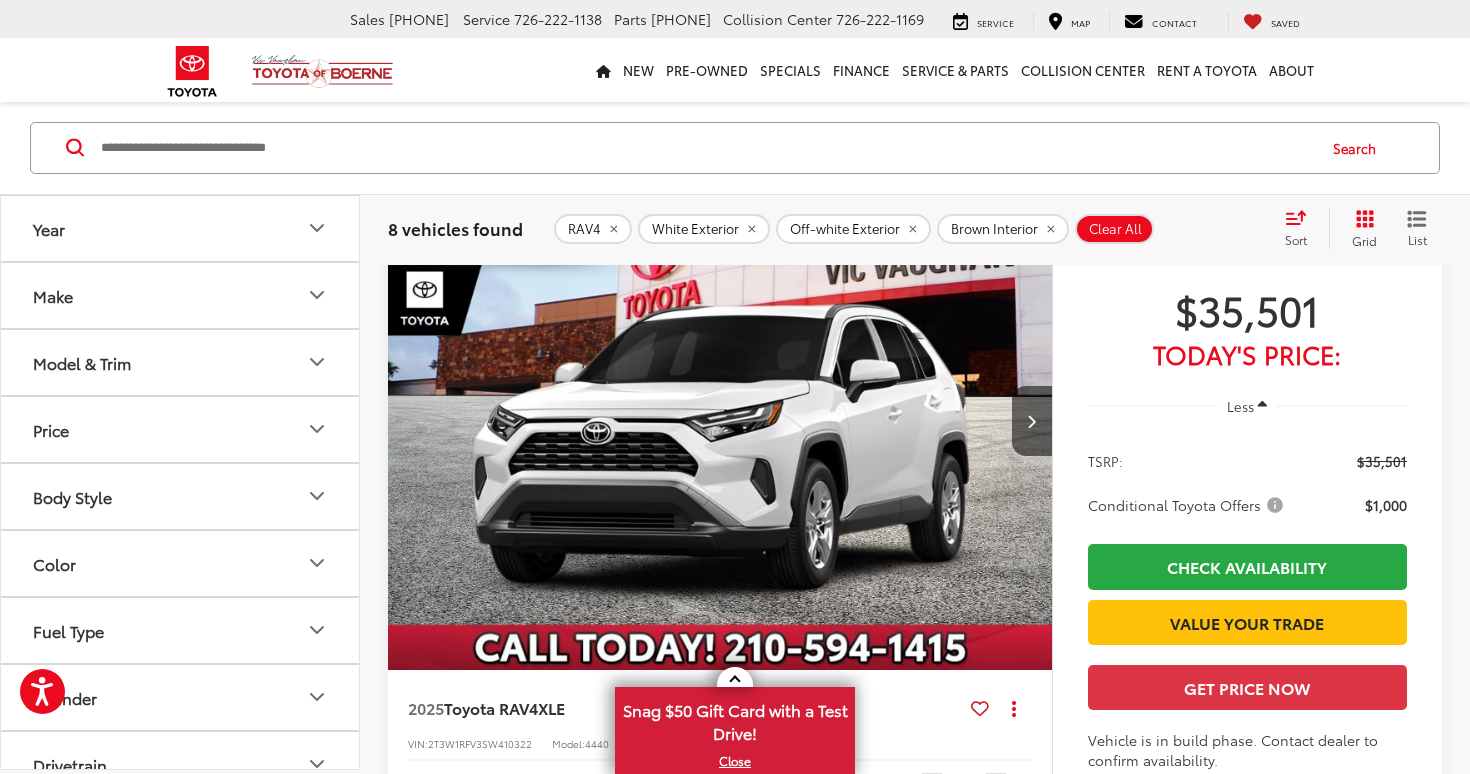 scroll, scrollTop: 2620, scrollLeft: 0, axis: vertical 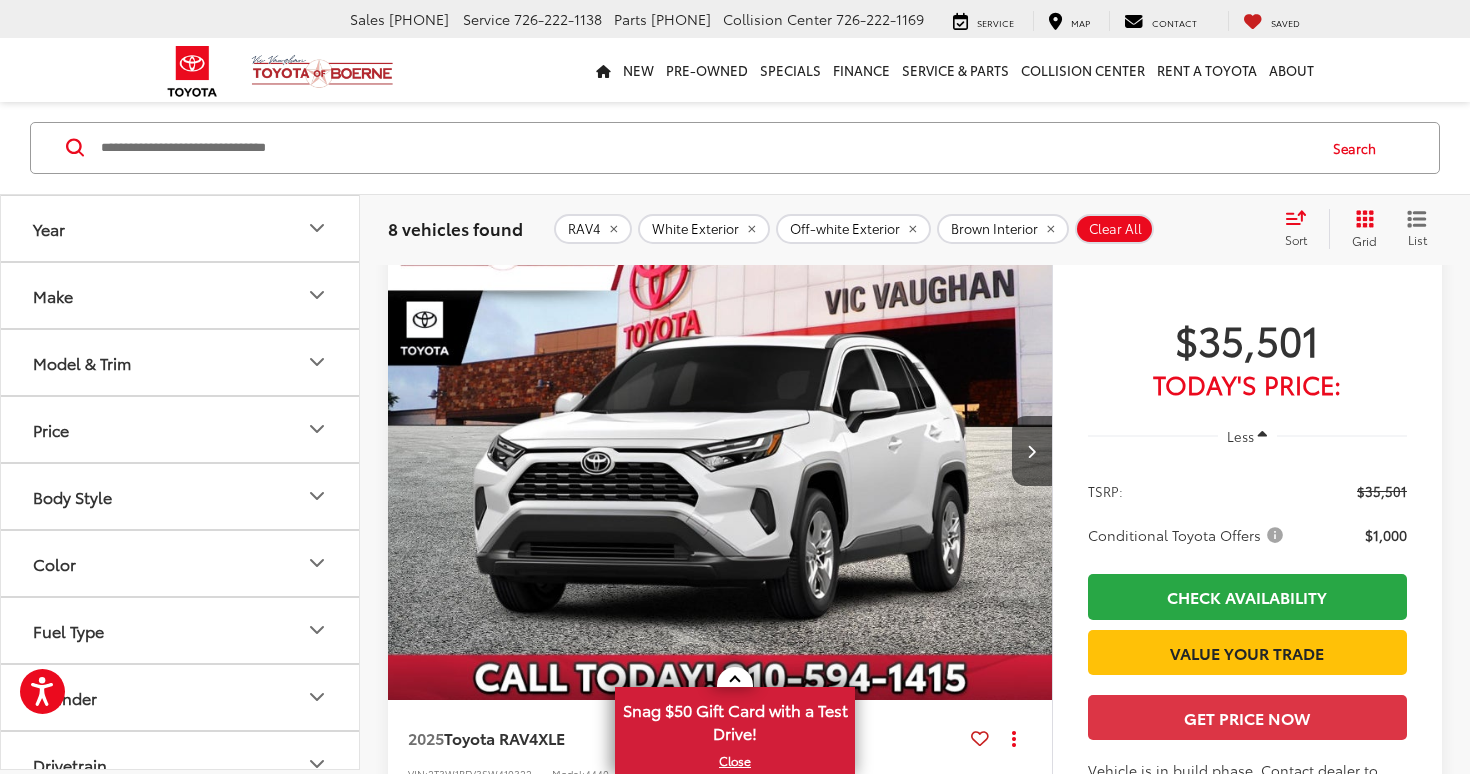 click at bounding box center (720, 452) 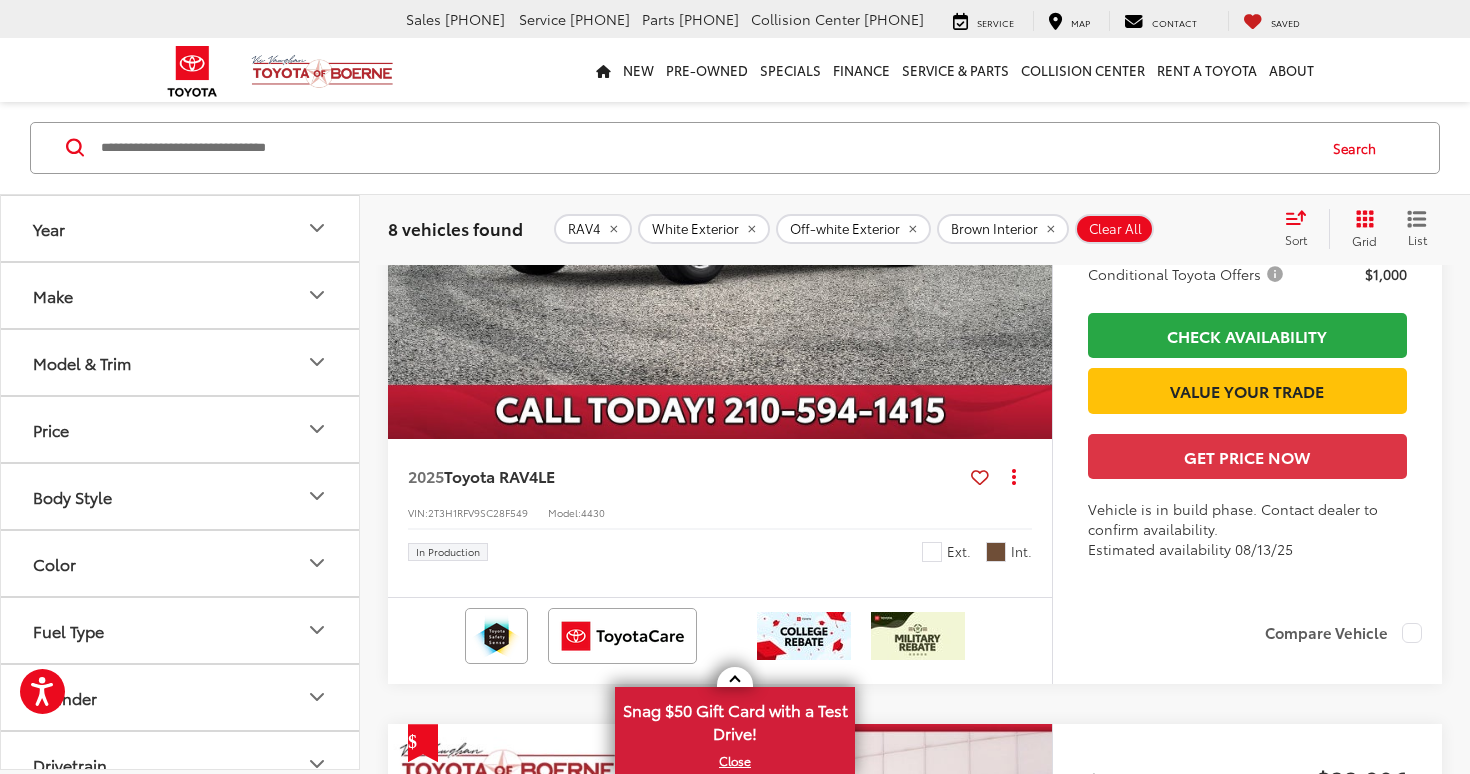 scroll, scrollTop: 0, scrollLeft: 0, axis: both 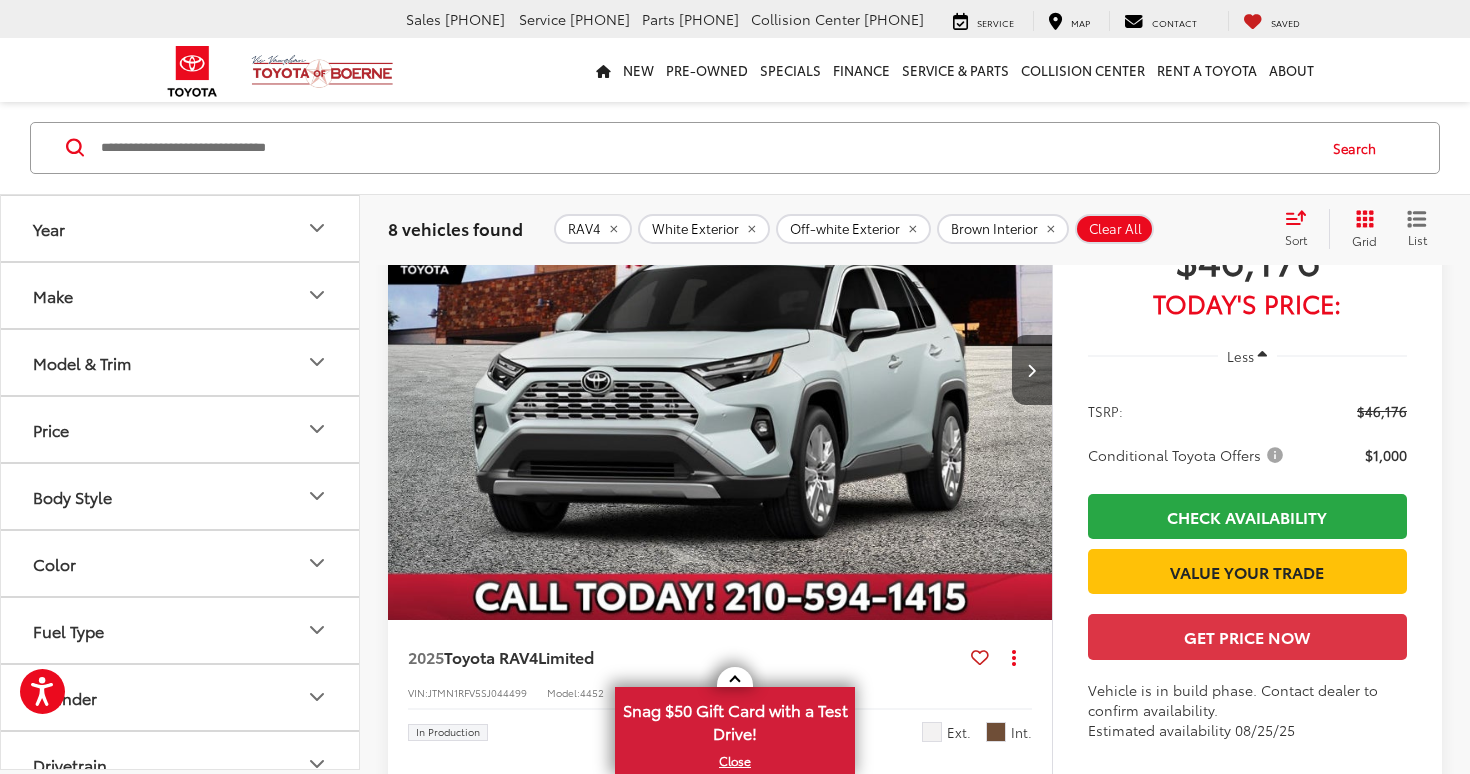 click at bounding box center [720, 371] 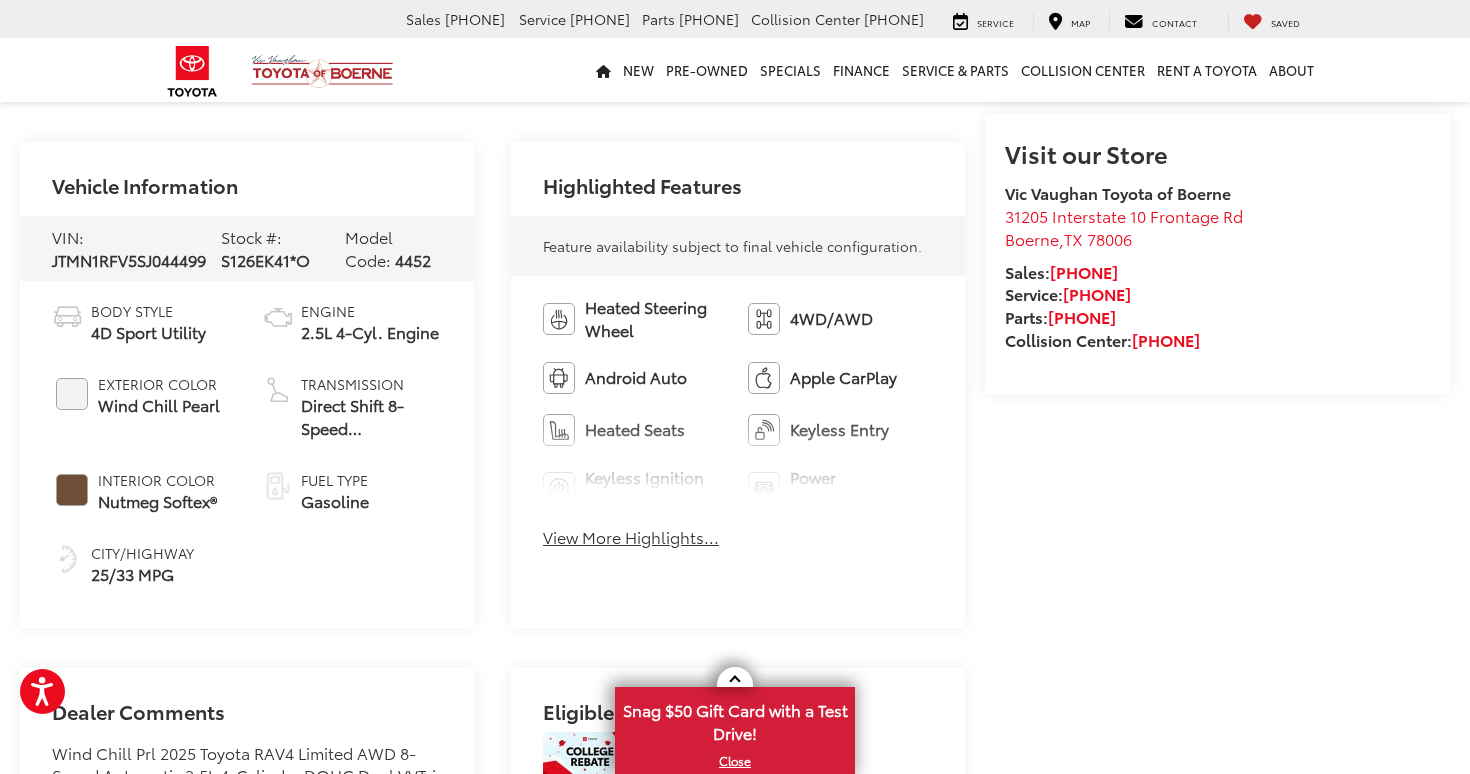 scroll, scrollTop: 173, scrollLeft: 0, axis: vertical 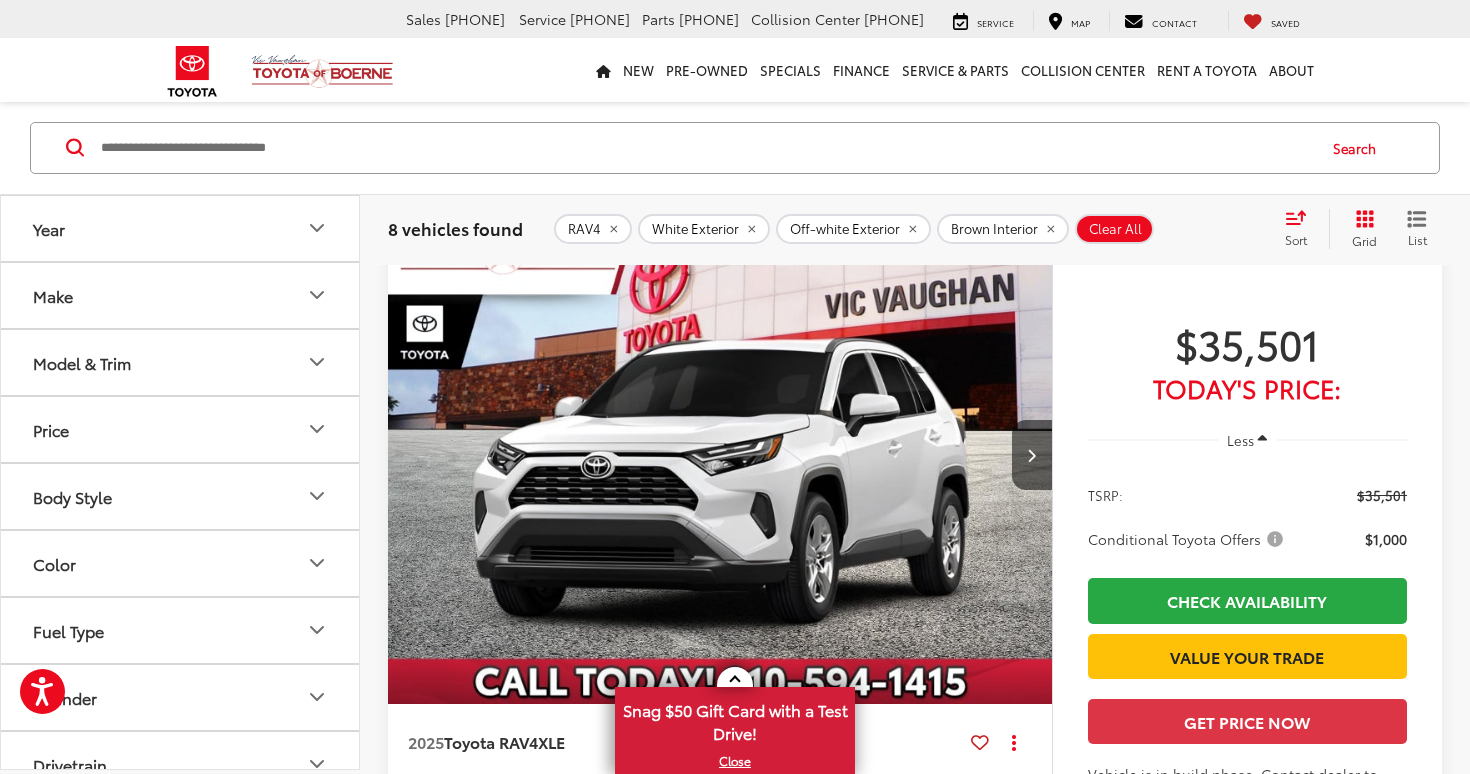 click at bounding box center [720, 456] 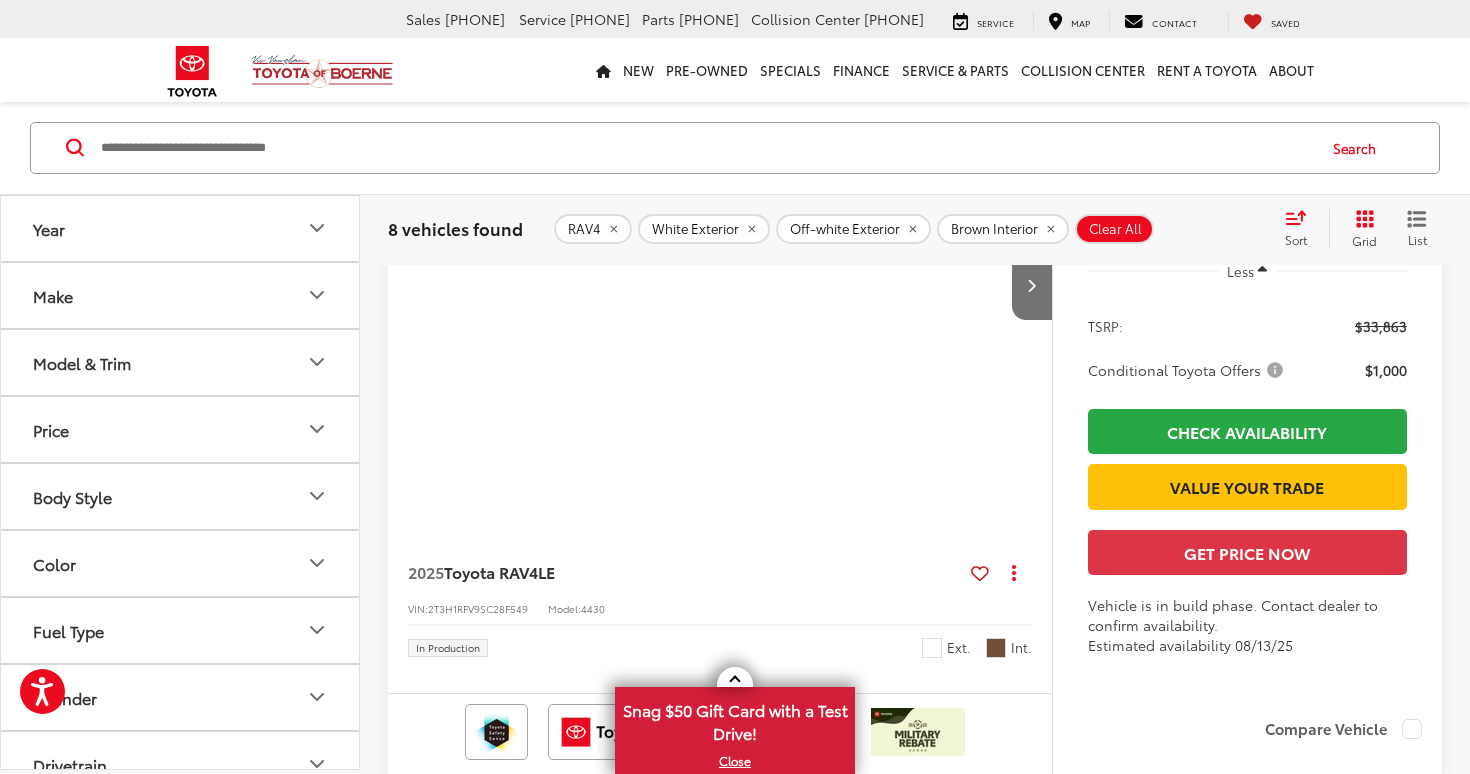 scroll, scrollTop: 1207, scrollLeft: 0, axis: vertical 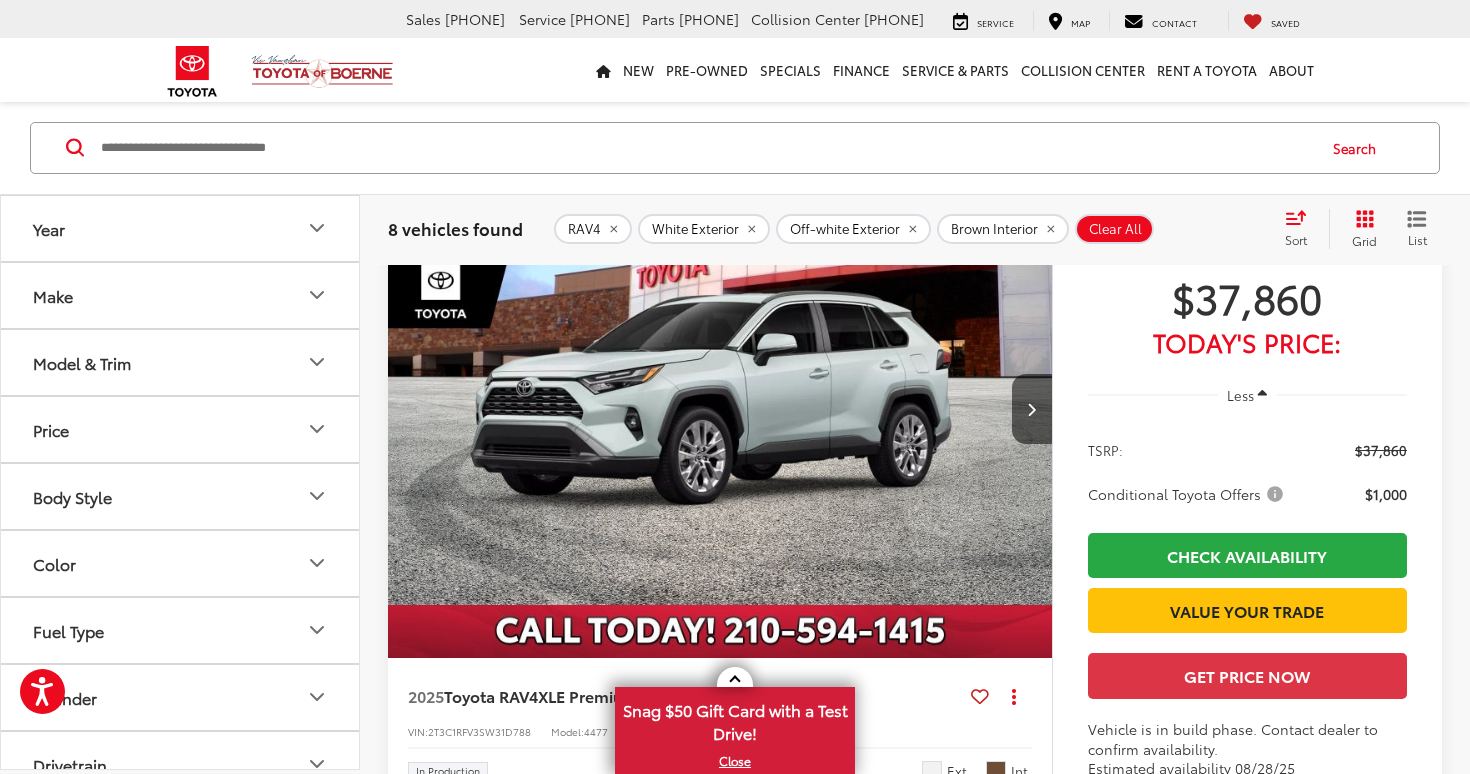 click at bounding box center [720, 410] 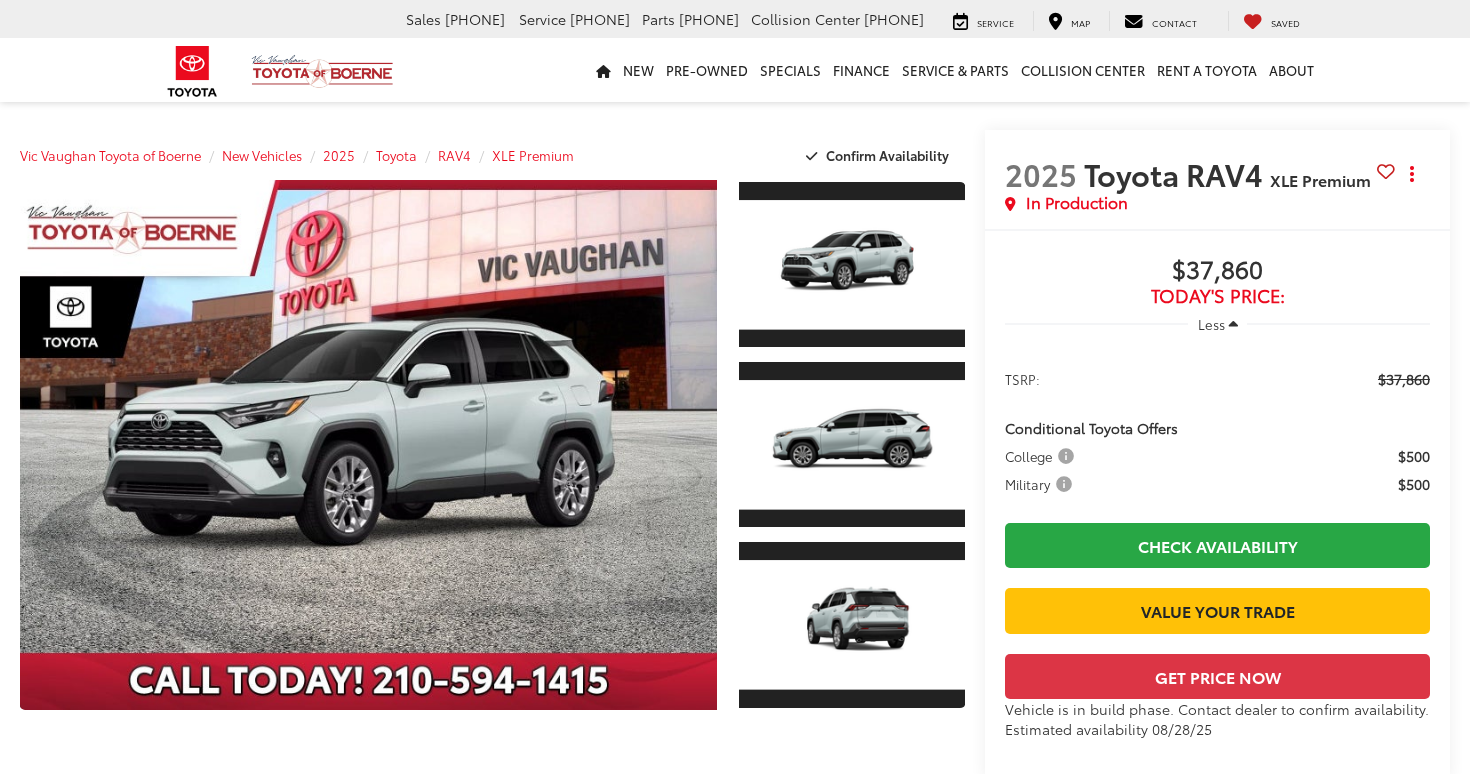 scroll, scrollTop: 790, scrollLeft: 0, axis: vertical 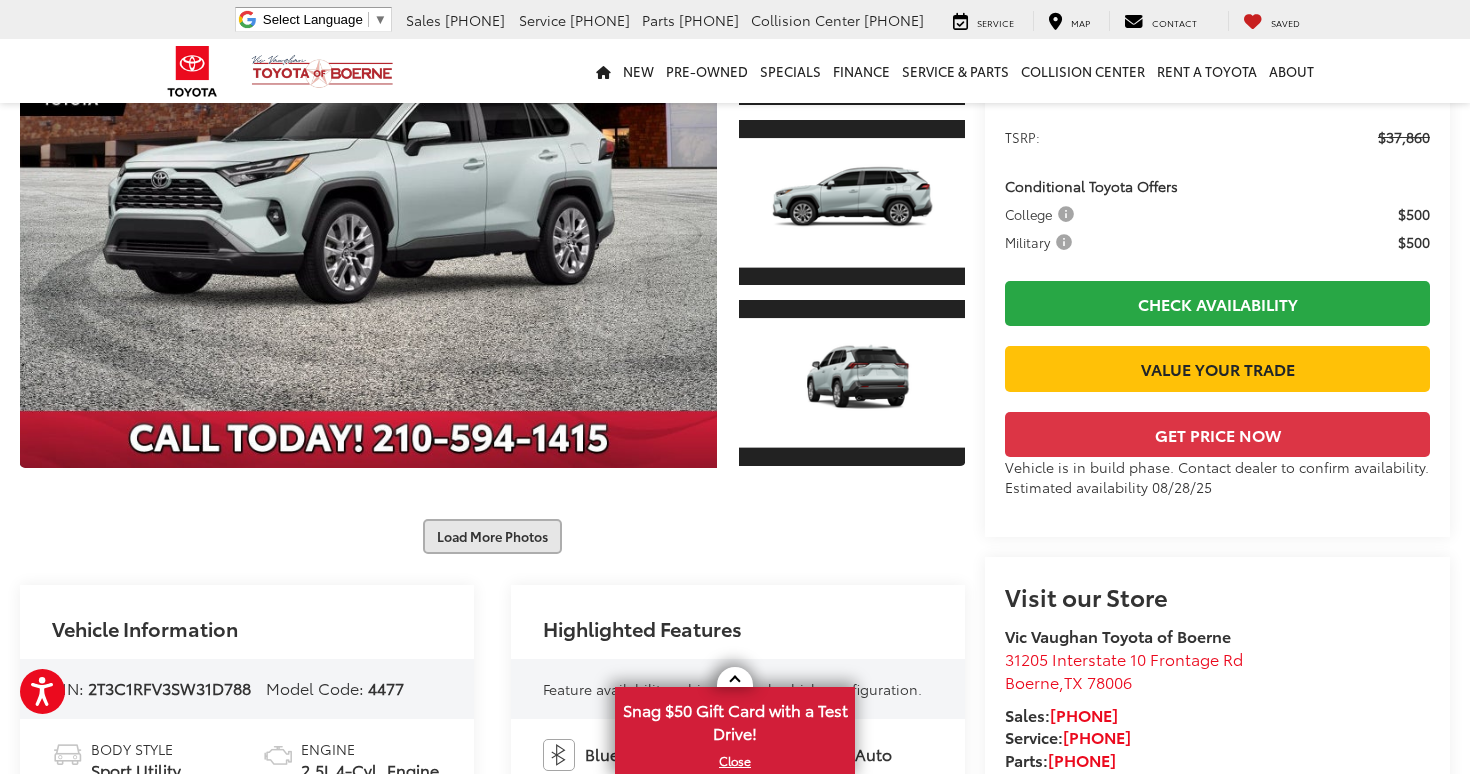 click on "Load More Photos" at bounding box center [492, 536] 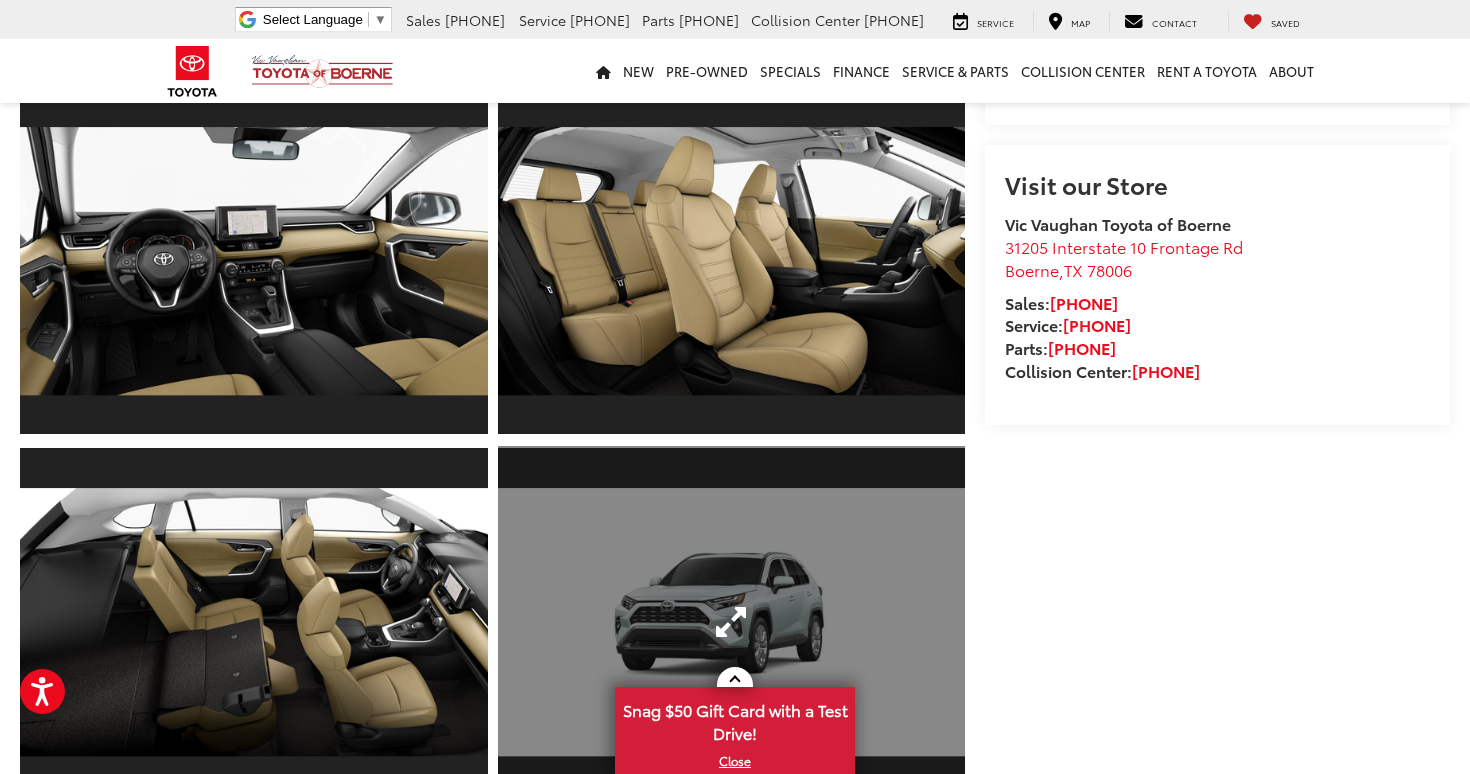 scroll, scrollTop: 542, scrollLeft: 0, axis: vertical 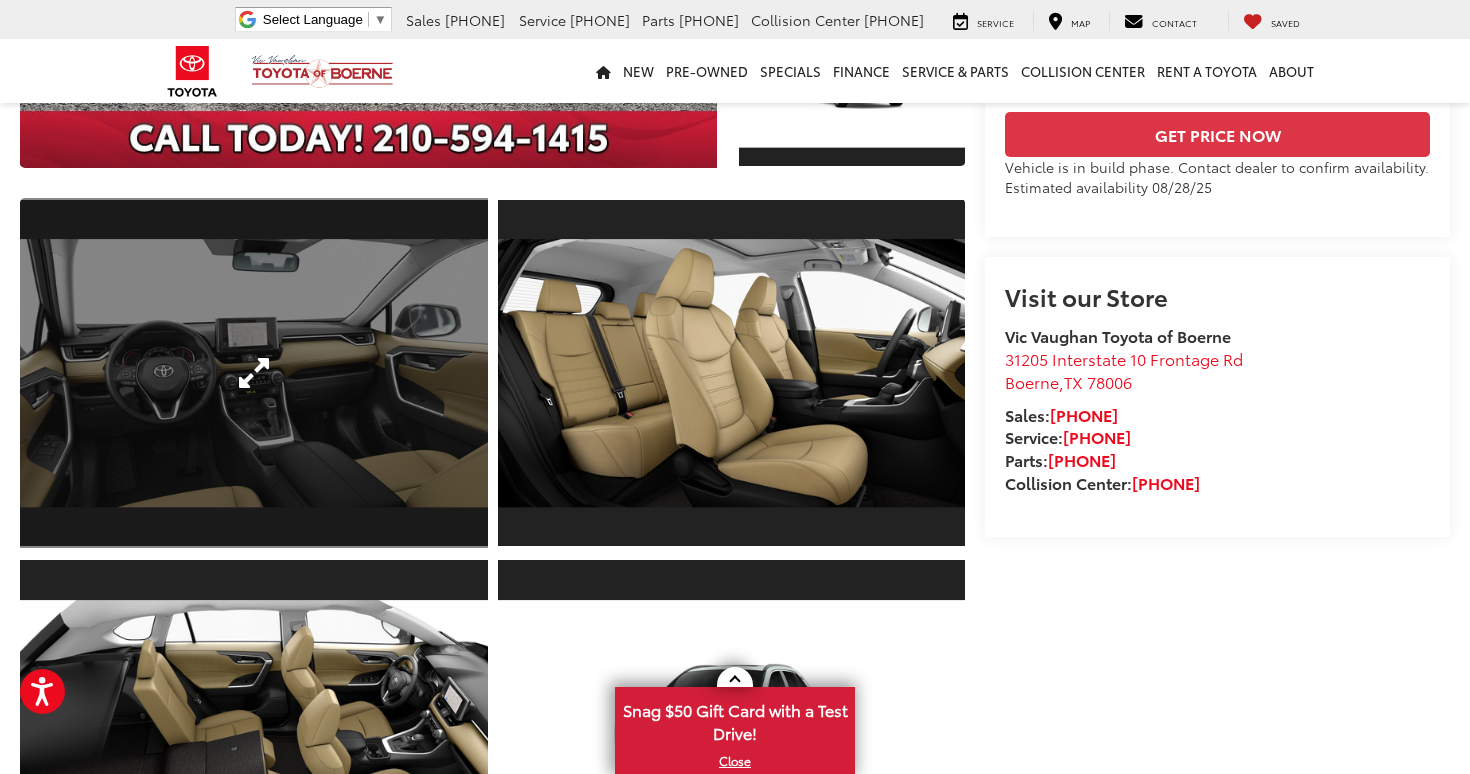 click at bounding box center [254, 373] 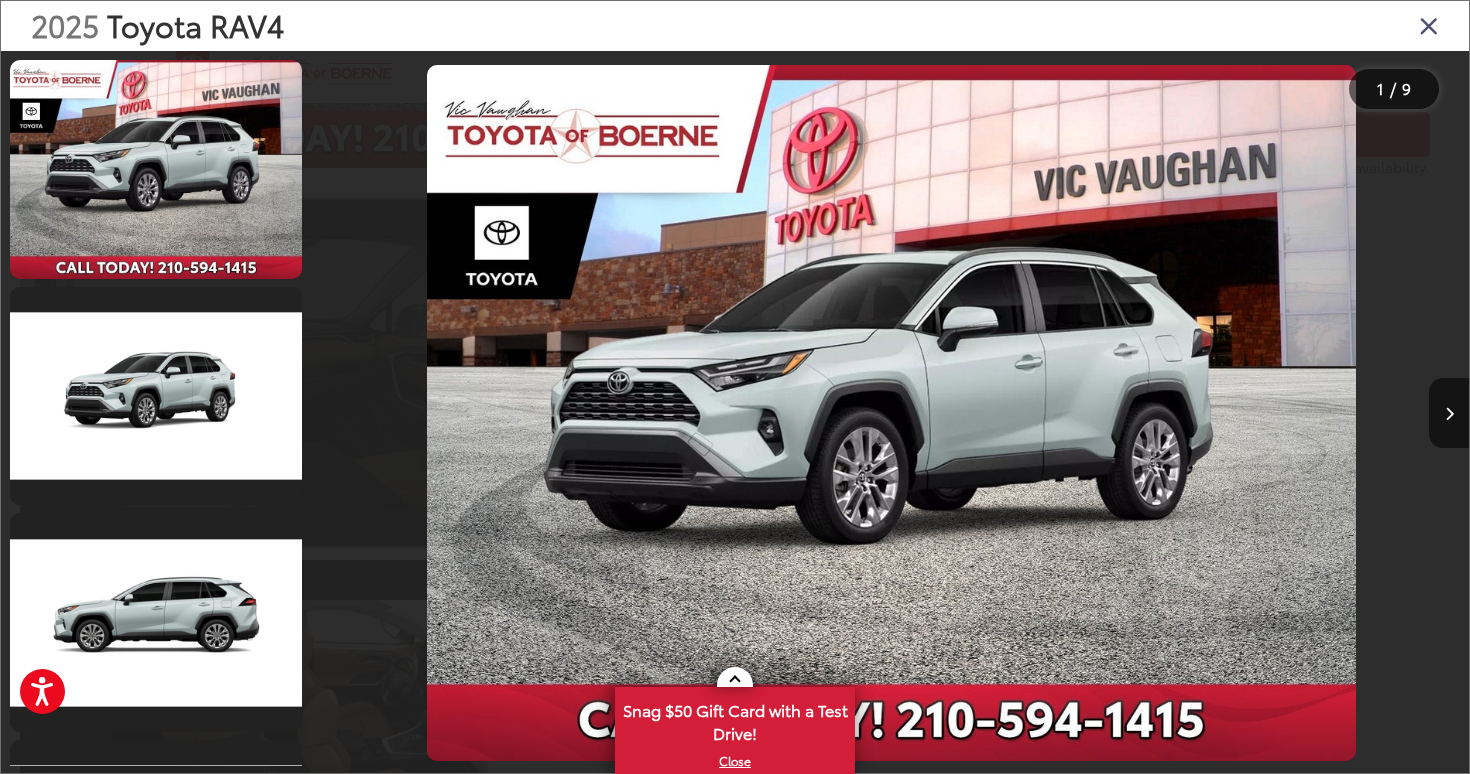 scroll, scrollTop: 726, scrollLeft: 0, axis: vertical 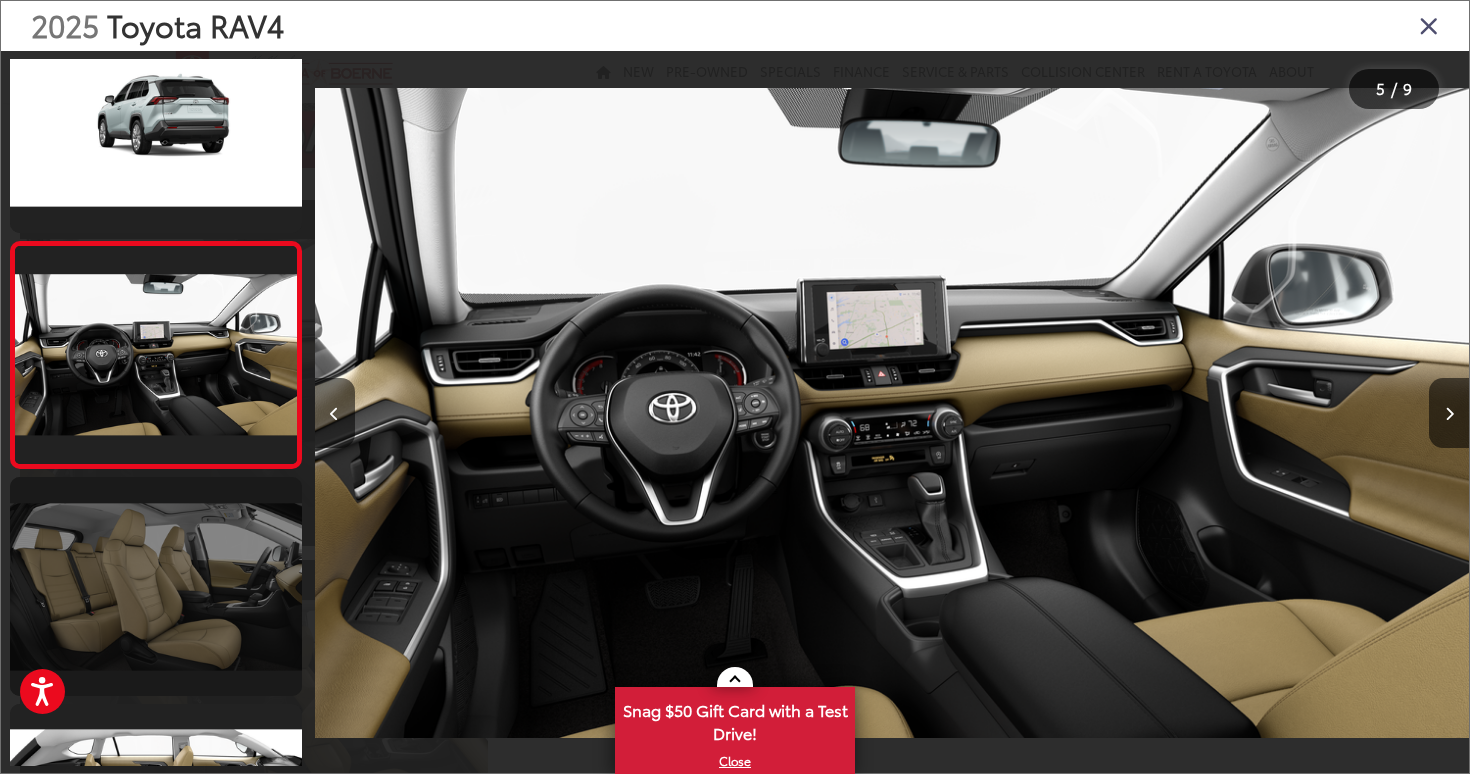 click at bounding box center (156, 586) 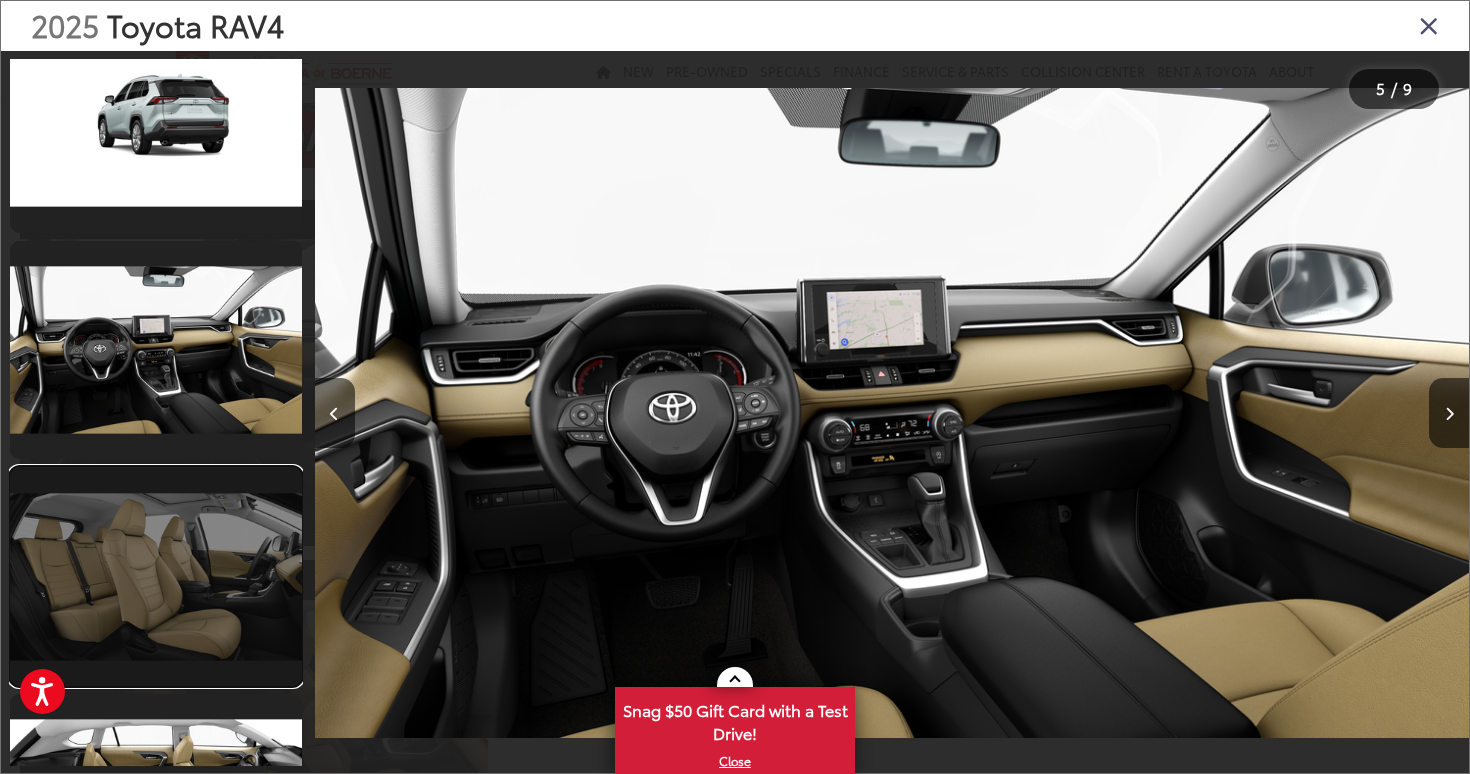 scroll, scrollTop: 0, scrollLeft: 5772, axis: horizontal 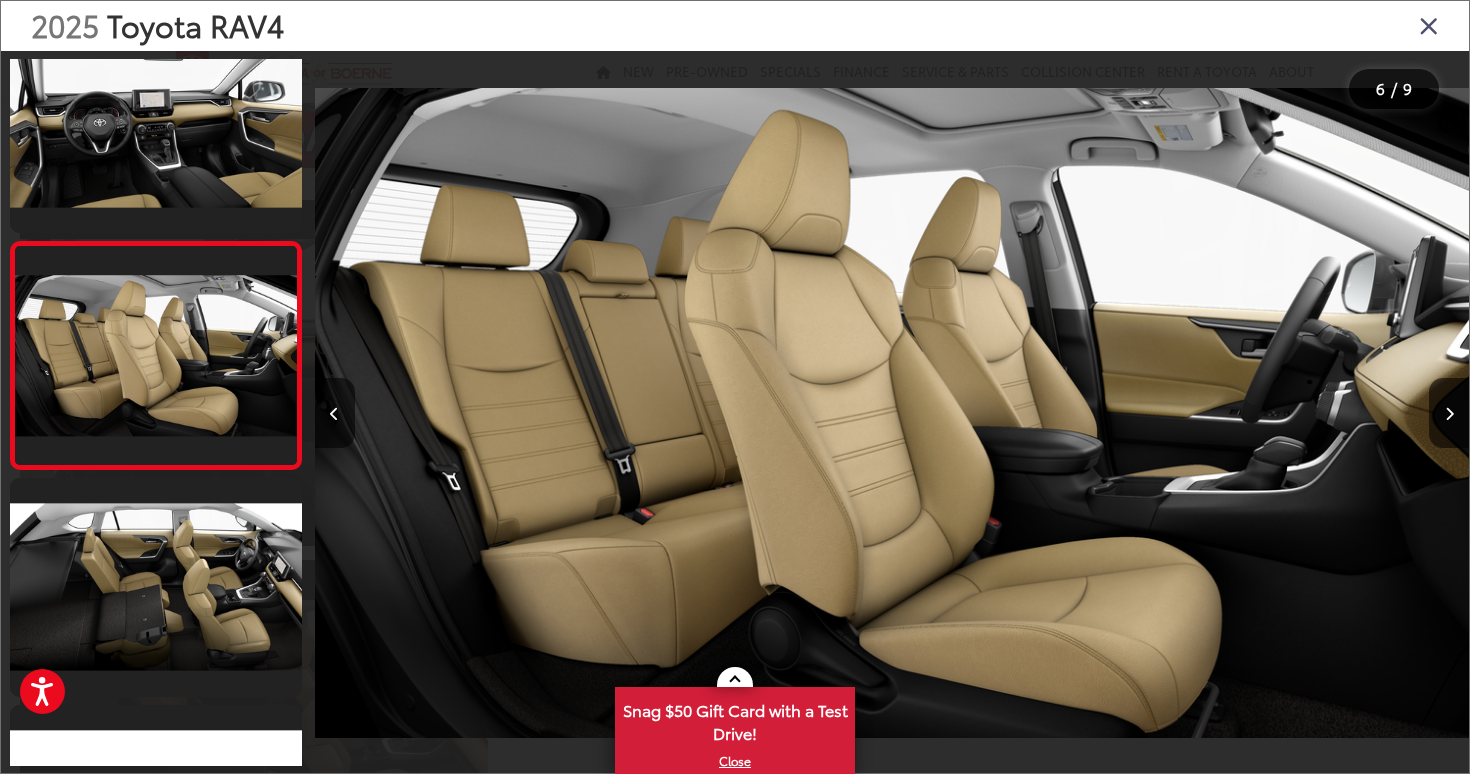 click at bounding box center [892, 413] 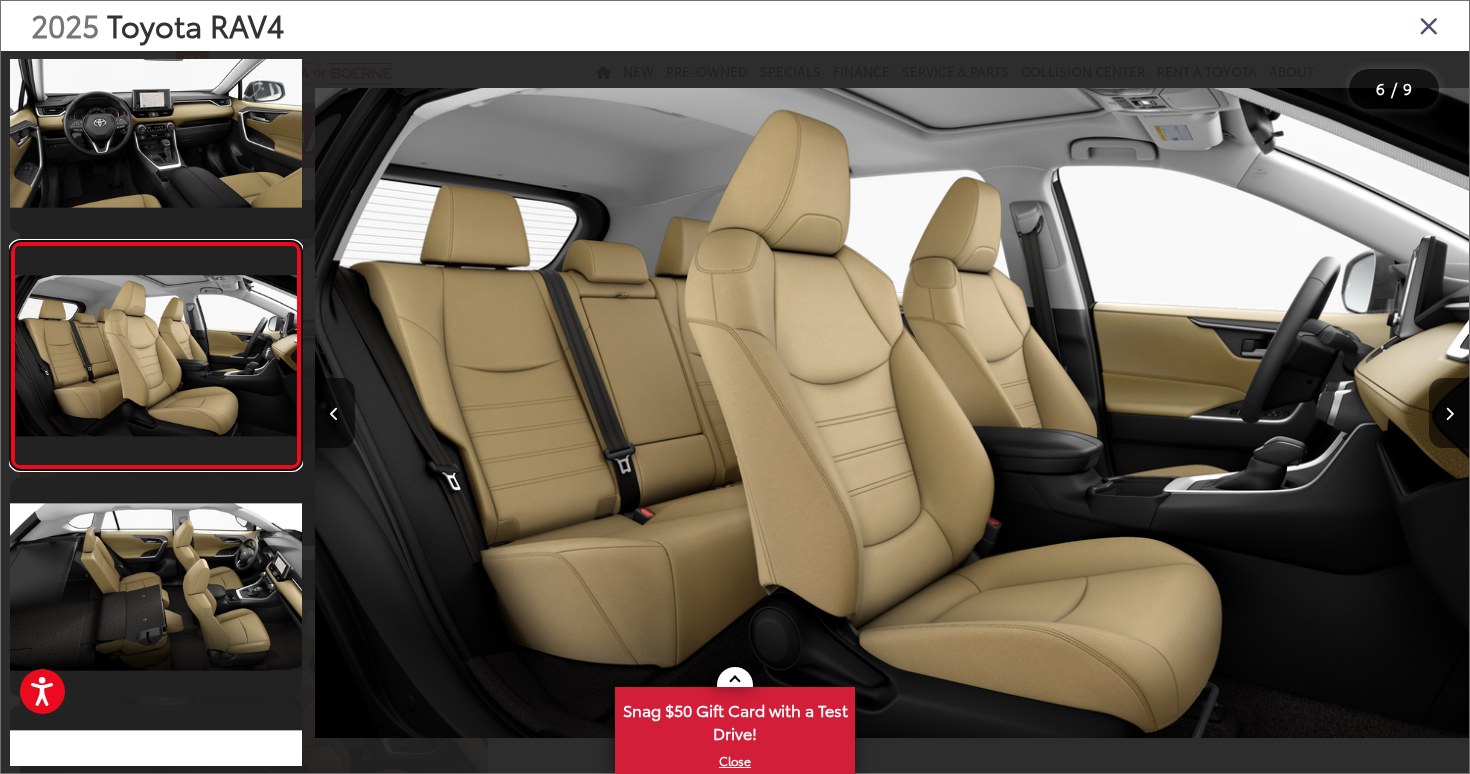scroll, scrollTop: 347, scrollLeft: 0, axis: vertical 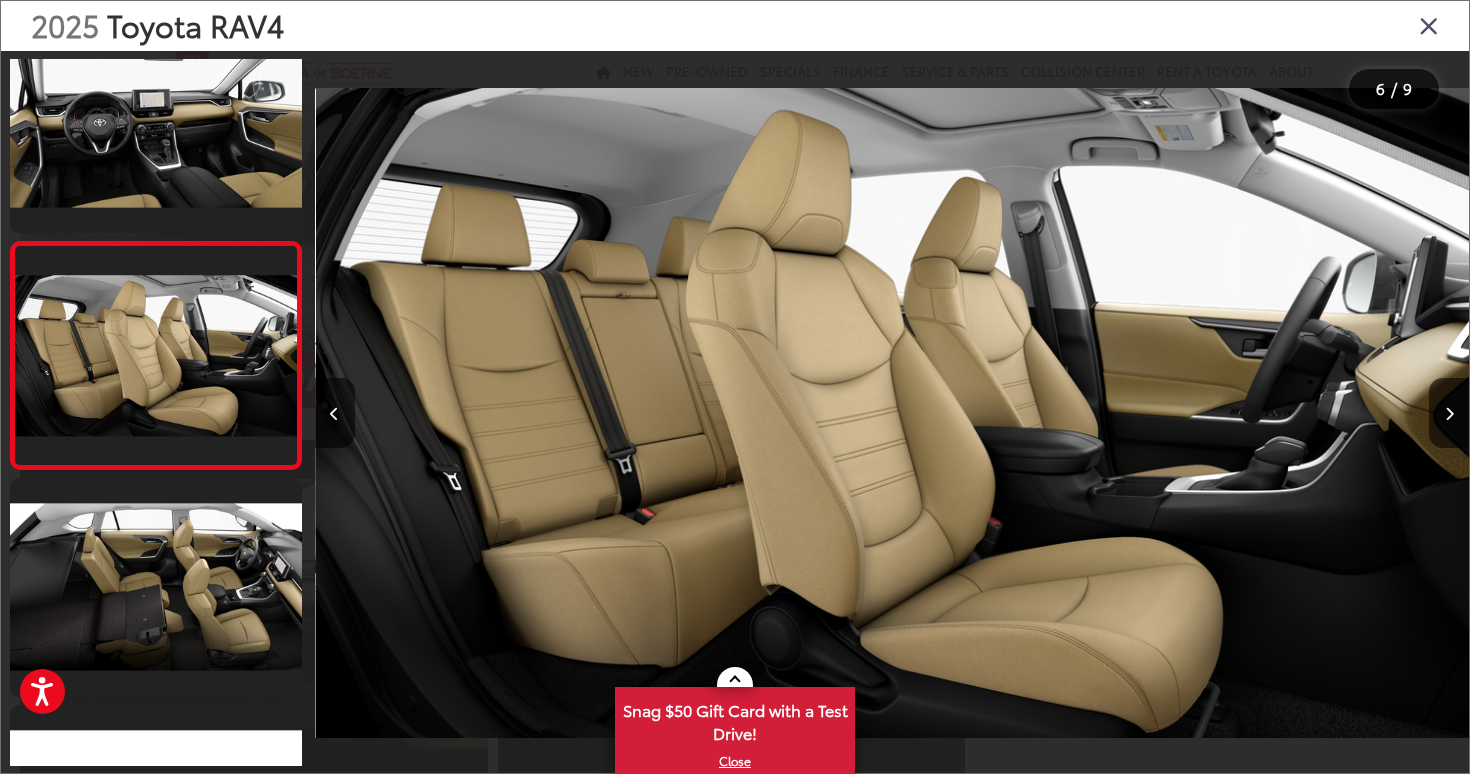 click at bounding box center [1429, 25] 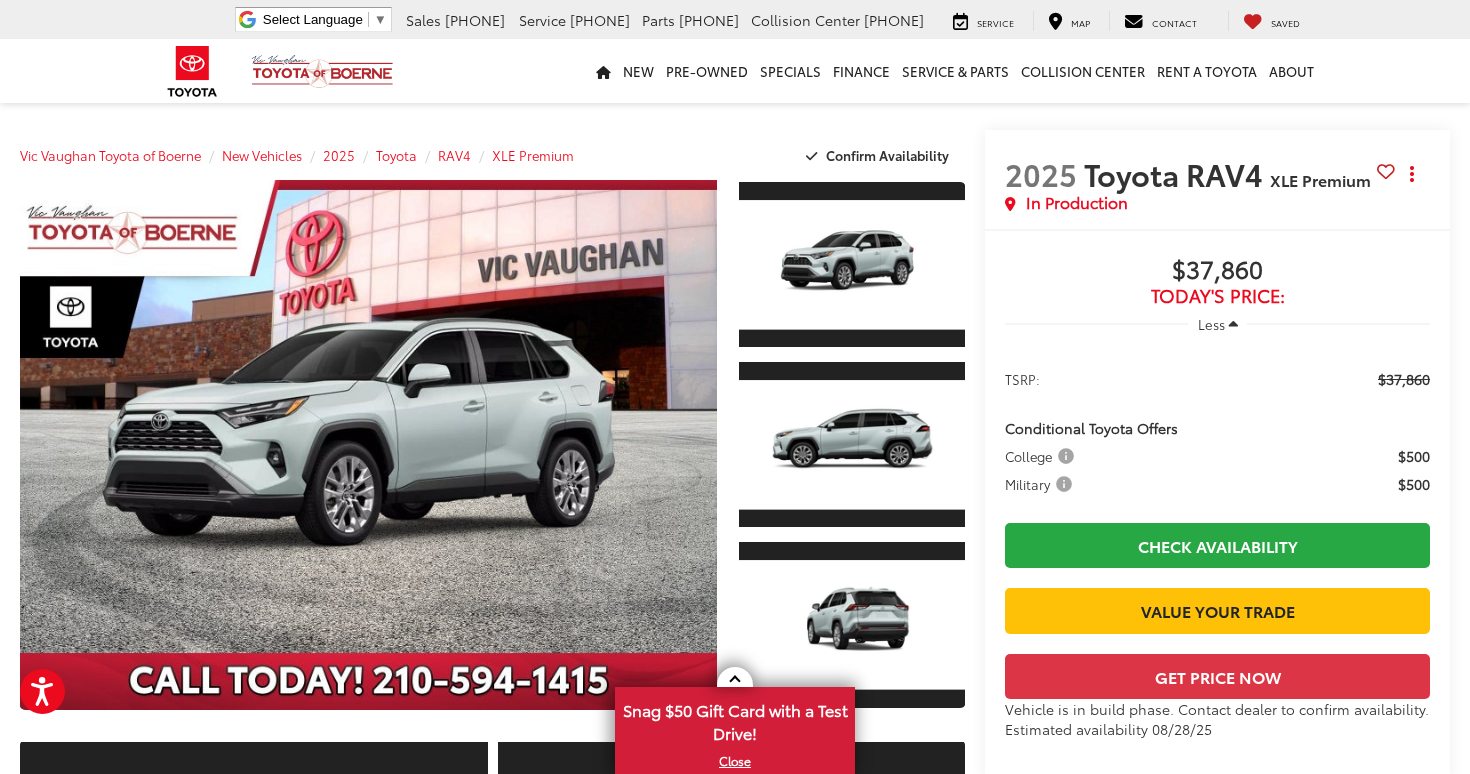 scroll, scrollTop: 0, scrollLeft: 0, axis: both 